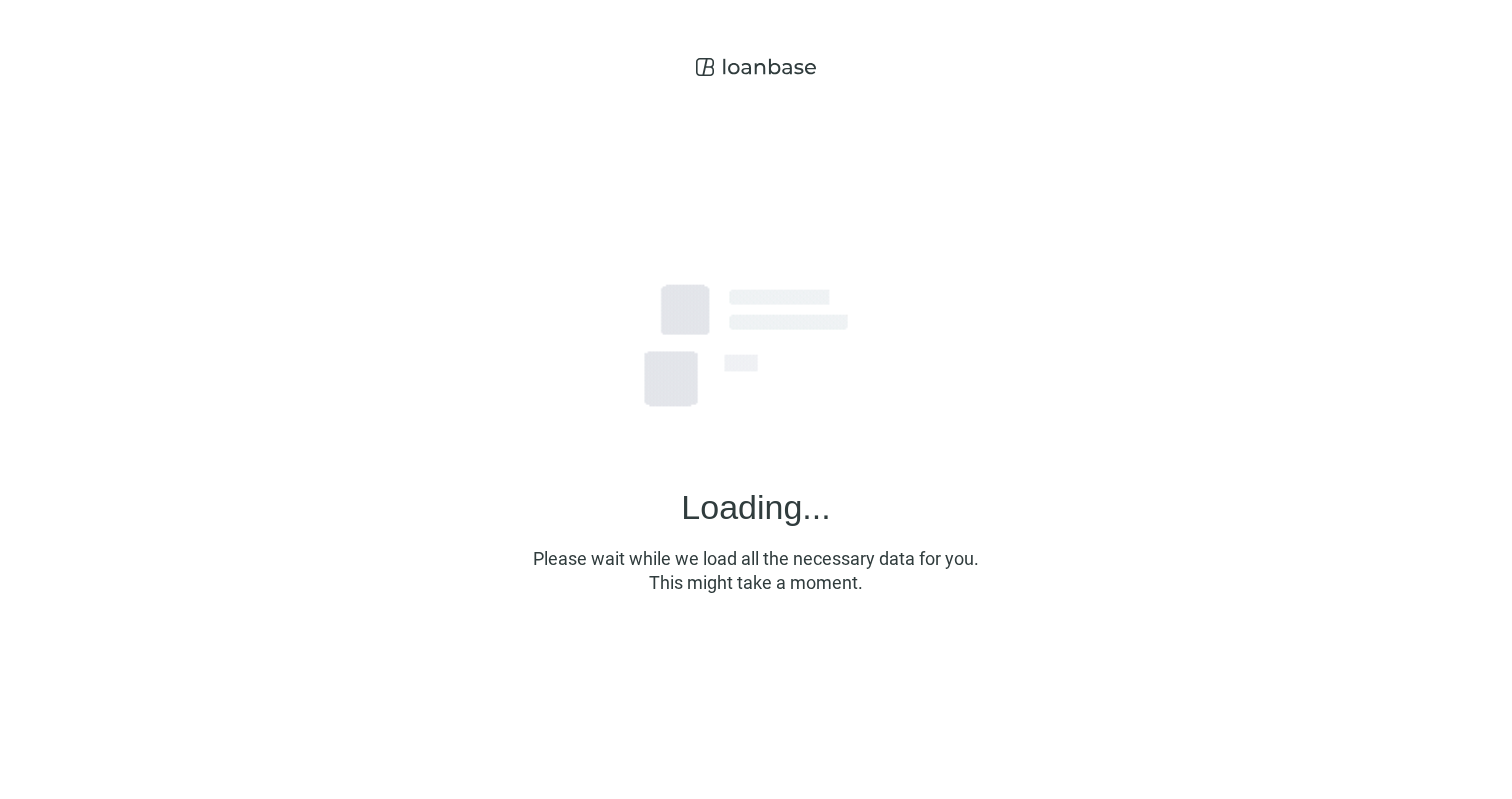 scroll, scrollTop: 0, scrollLeft: 0, axis: both 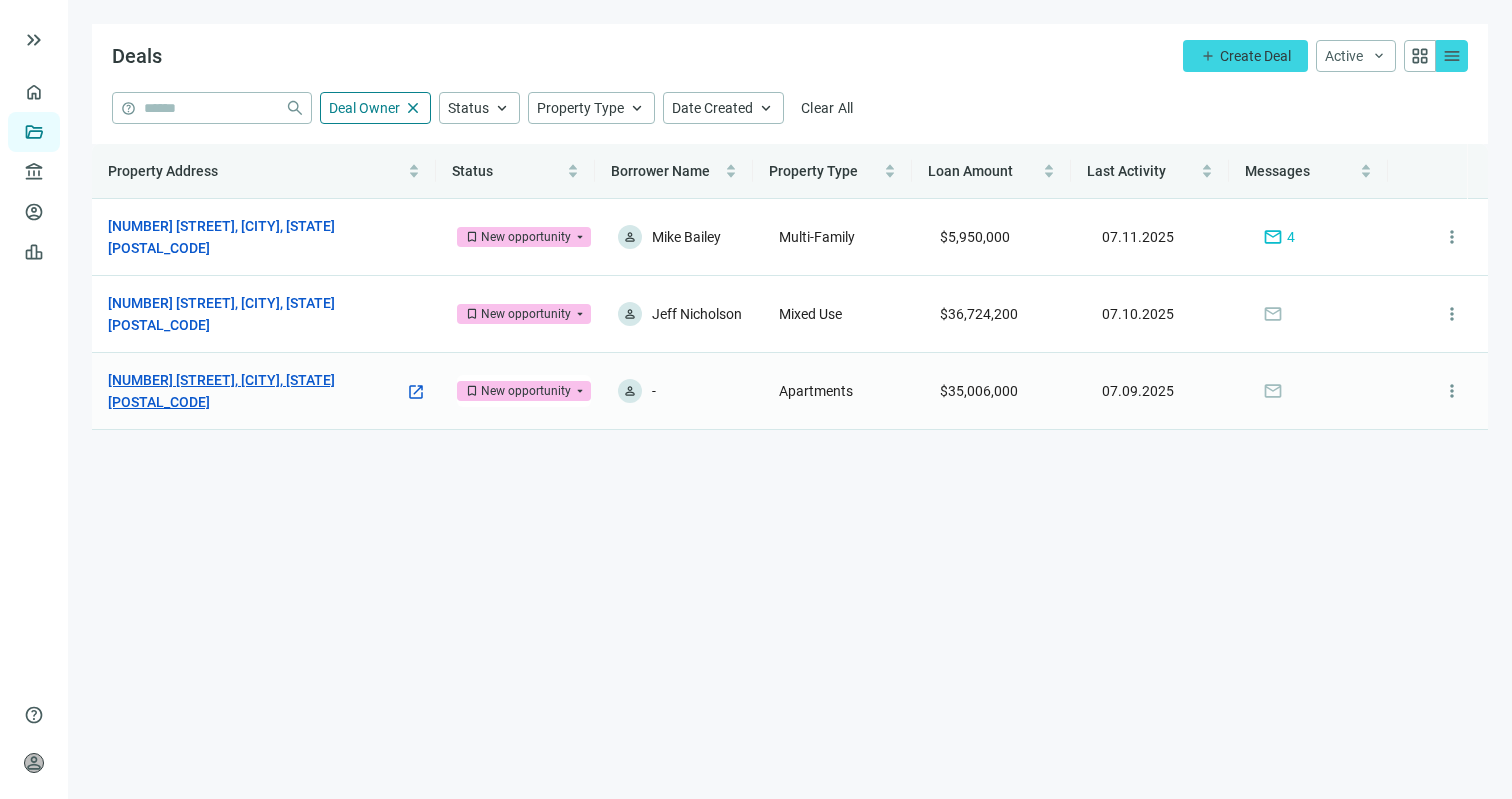 click on "[NUMBER] [STREET], [CITY], [STATE] [POSTAL_CODE]" at bounding box center (256, 391) 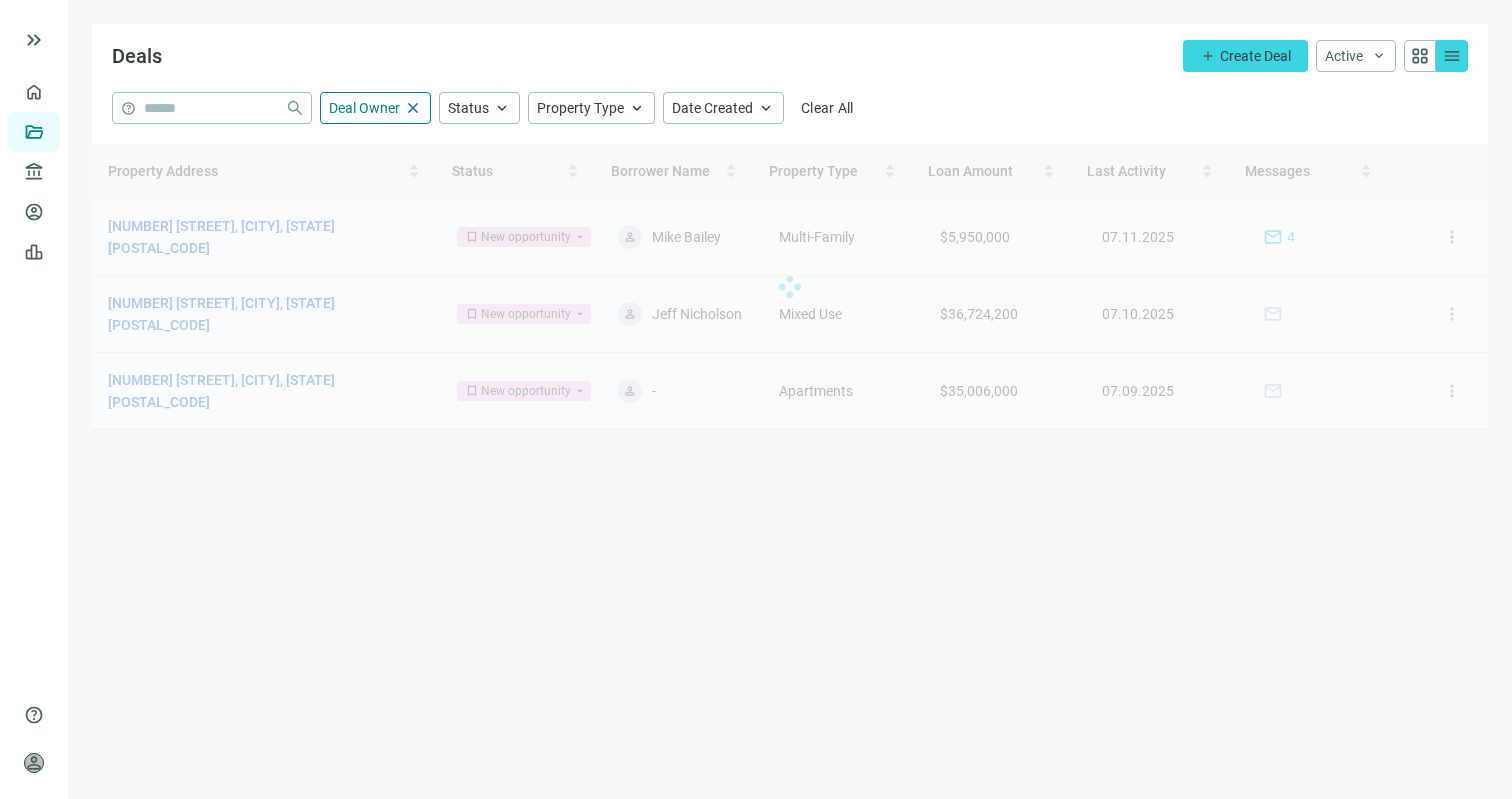 click at bounding box center [790, 287] 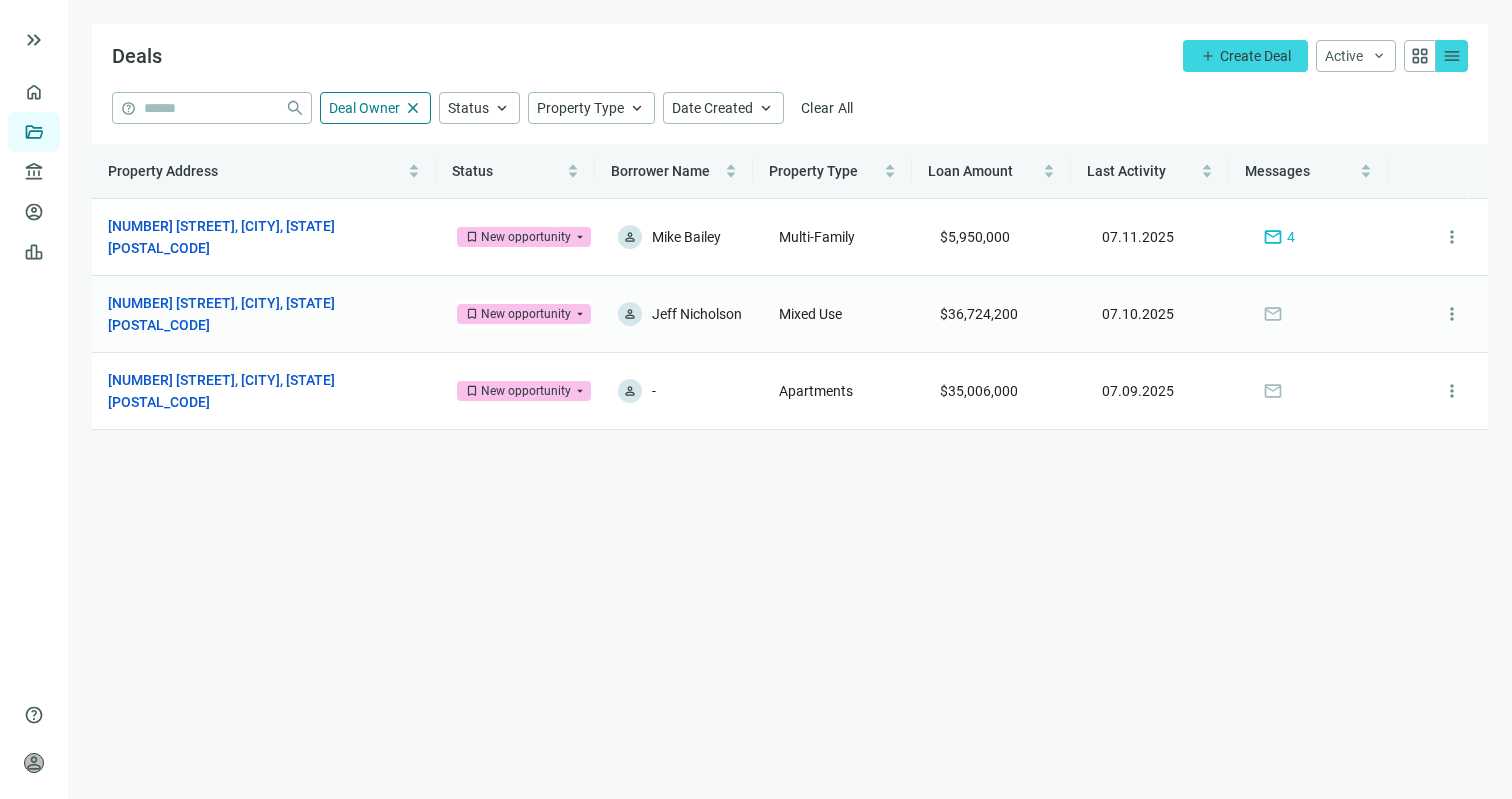 click on "[NUMBER] [STREET], [CITY], [STATE] [POSTAL_CODE]" at bounding box center (256, 314) 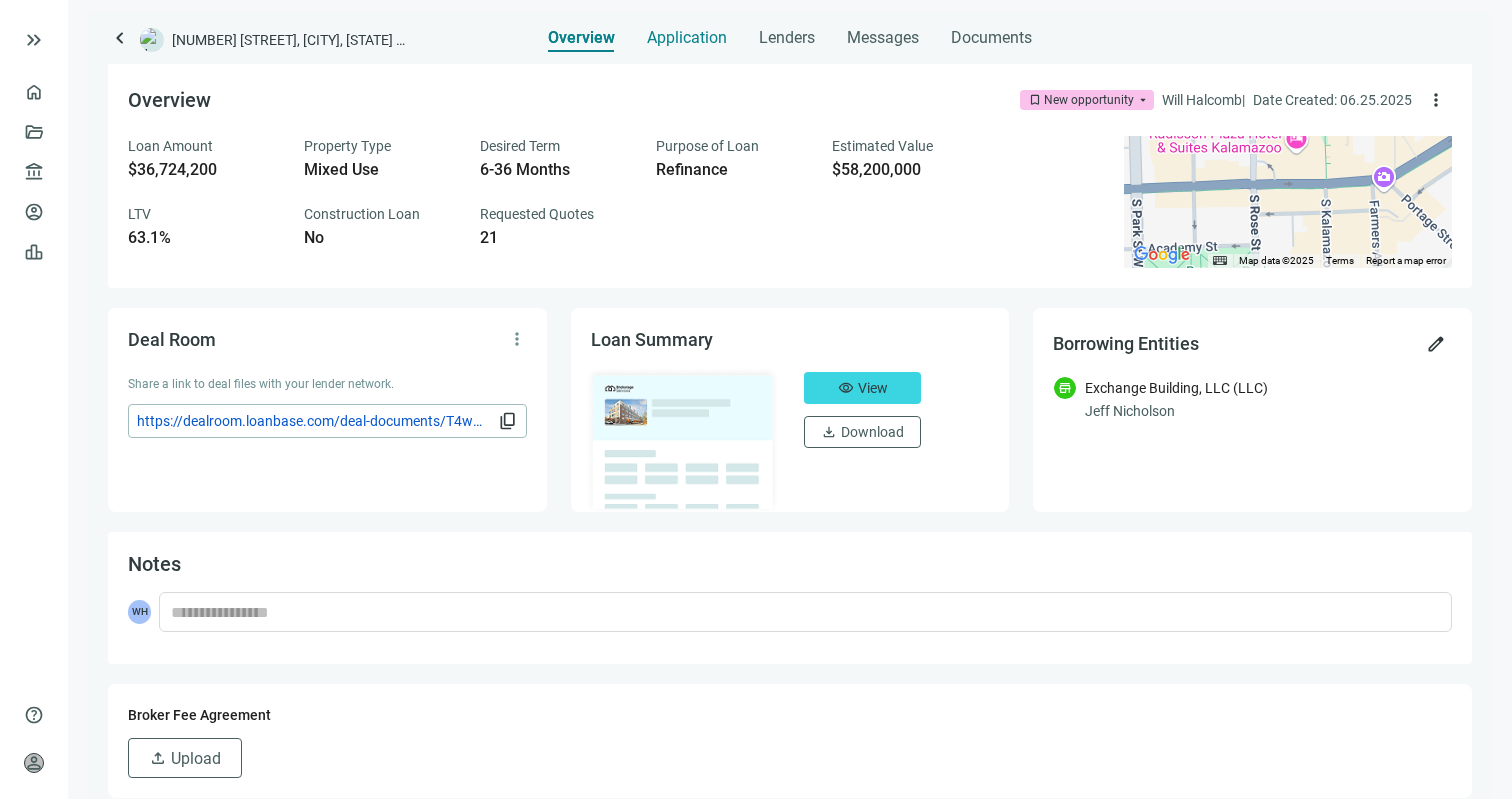click on "Application" at bounding box center (687, 38) 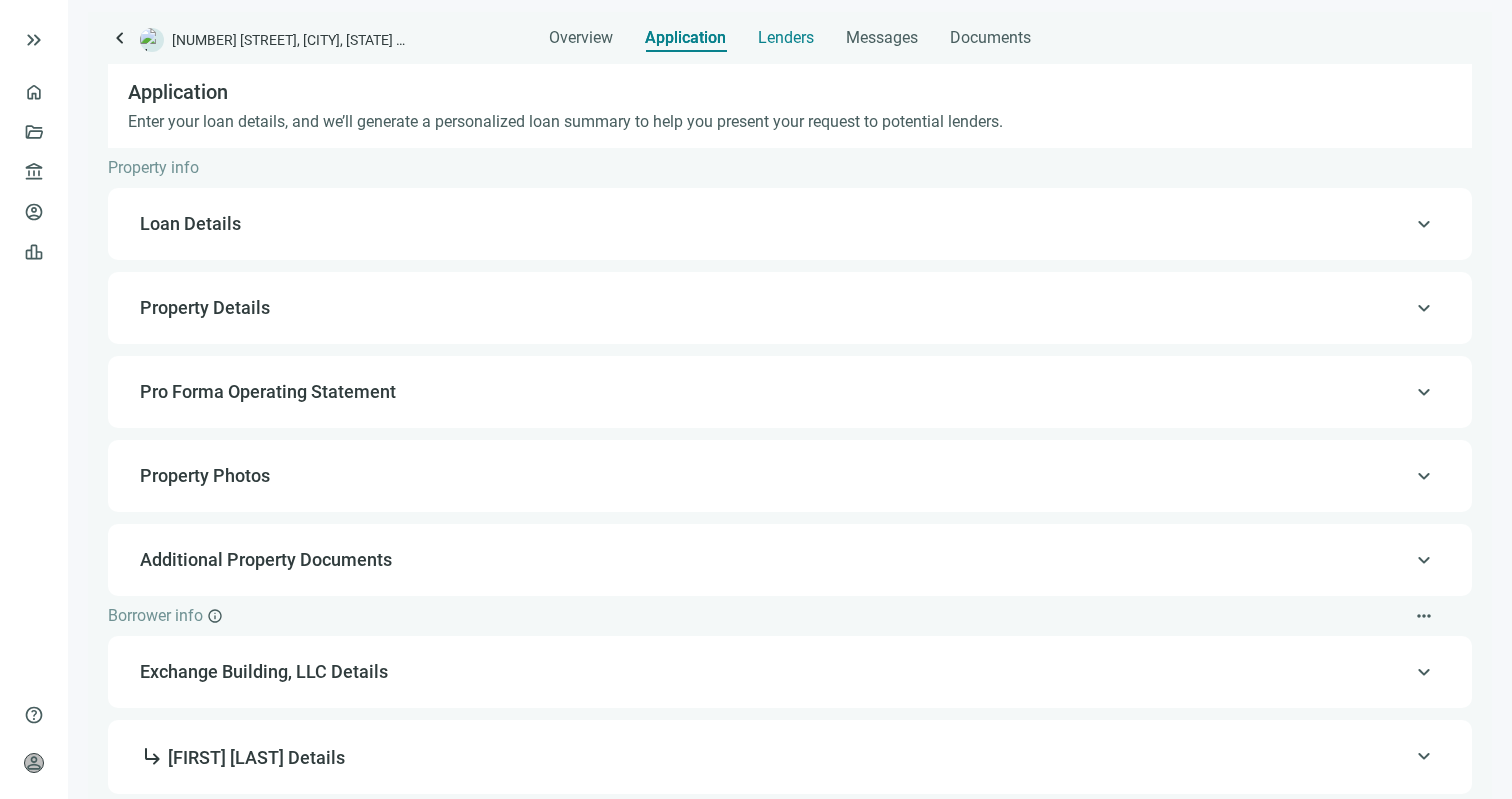 click on "Lenders" at bounding box center (786, 38) 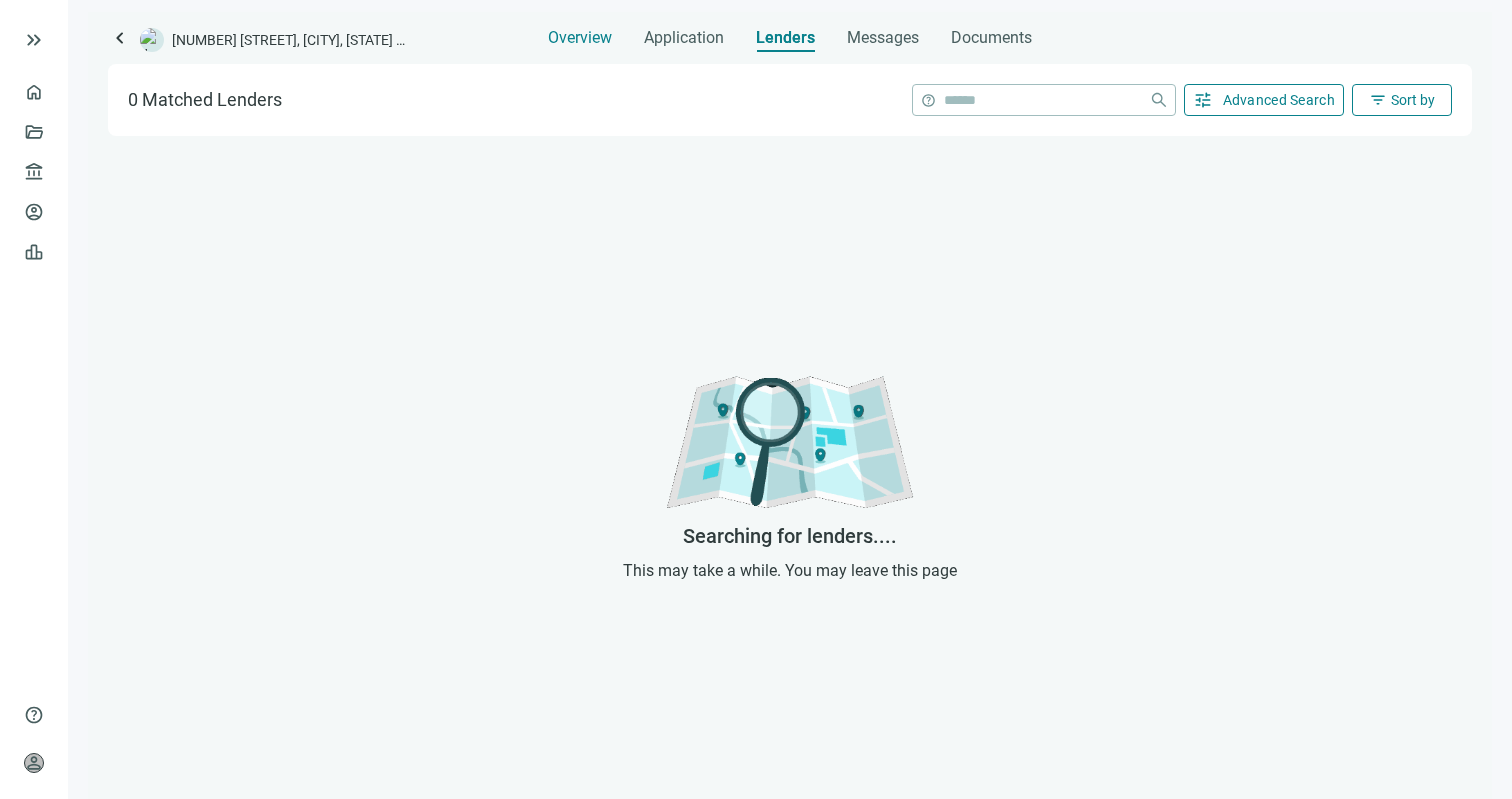 click on "Overview" at bounding box center (580, 38) 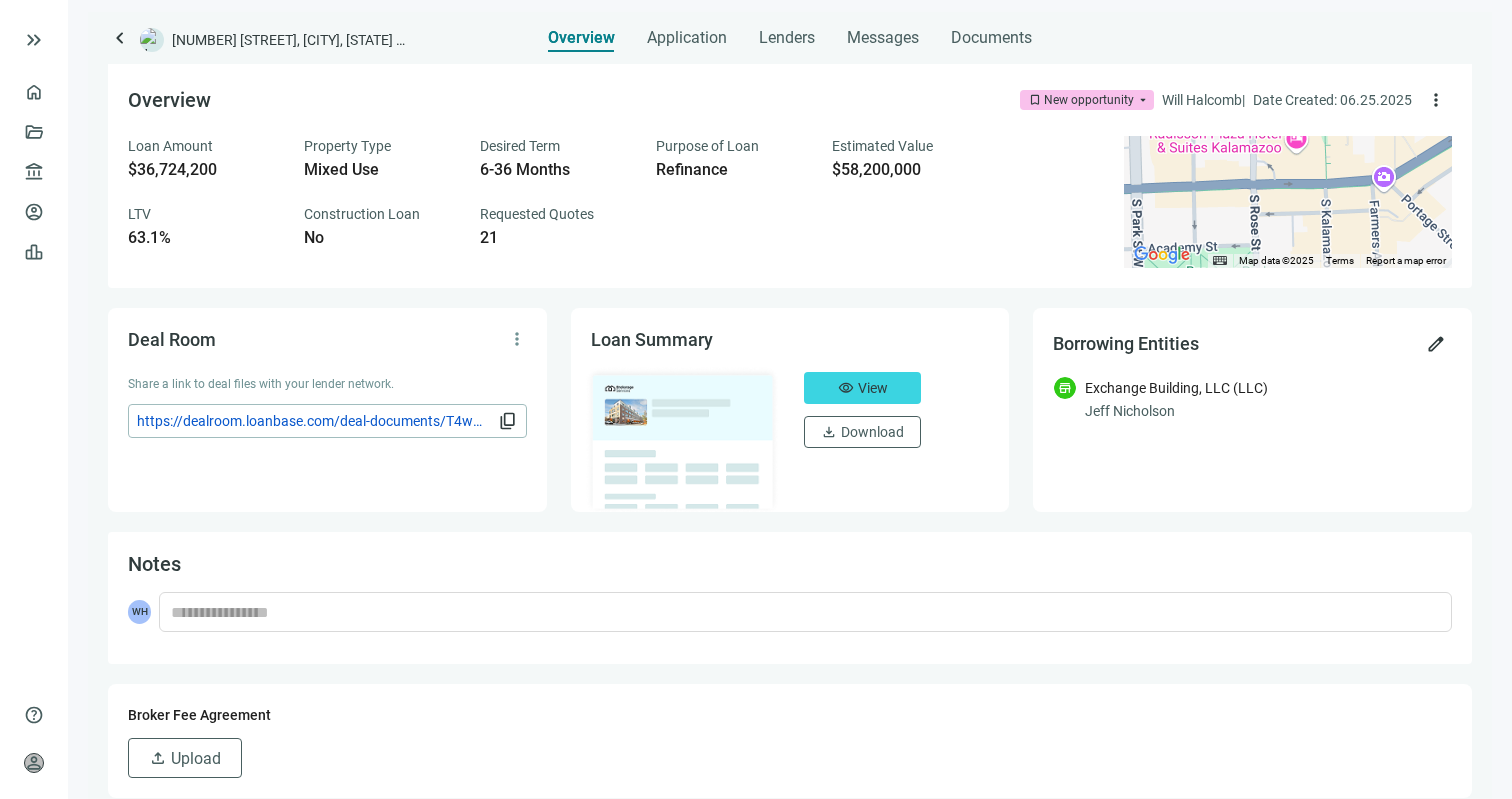 click on "keyboard_arrow_left" at bounding box center (120, 38) 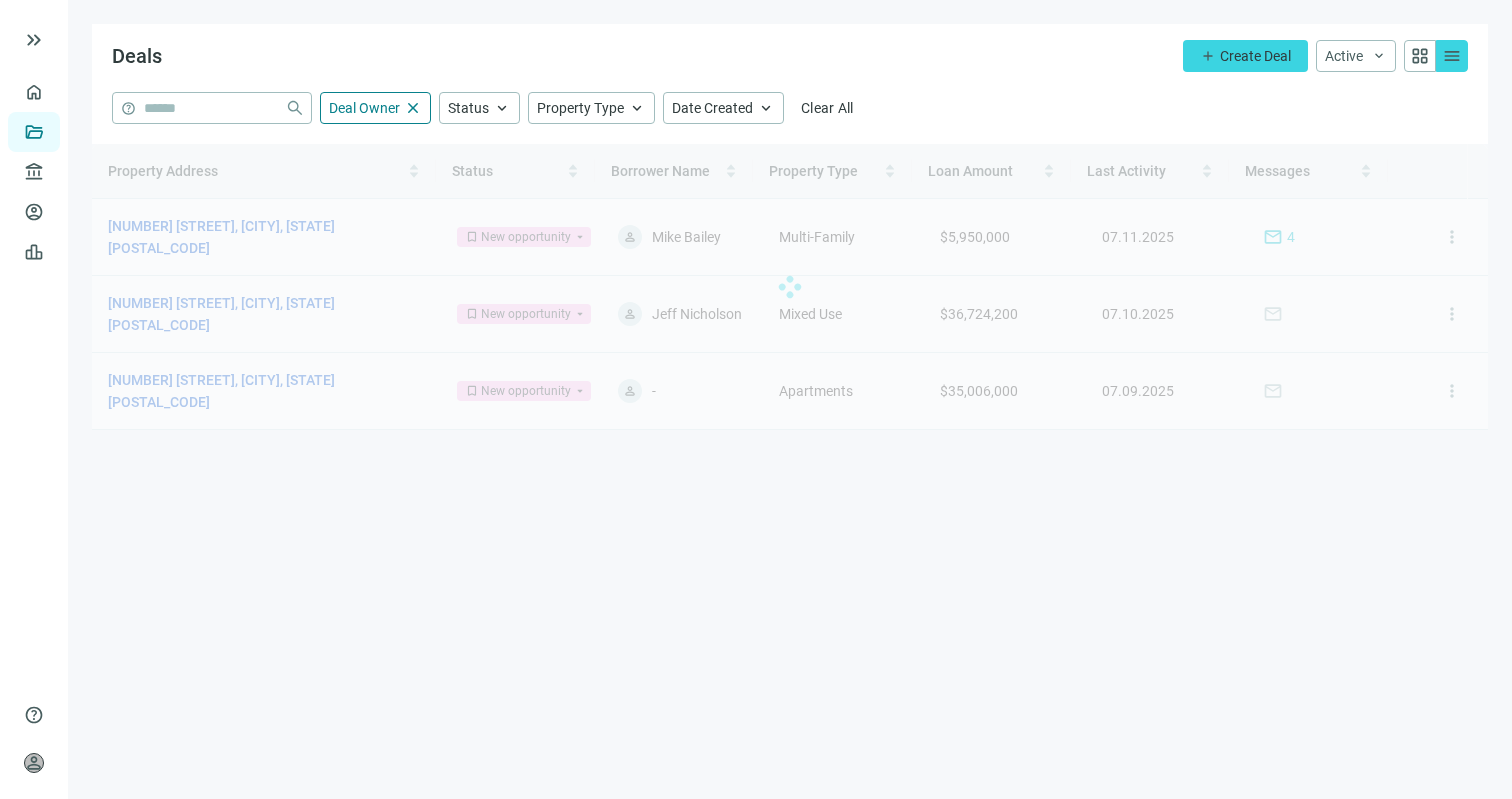click at bounding box center (790, 287) 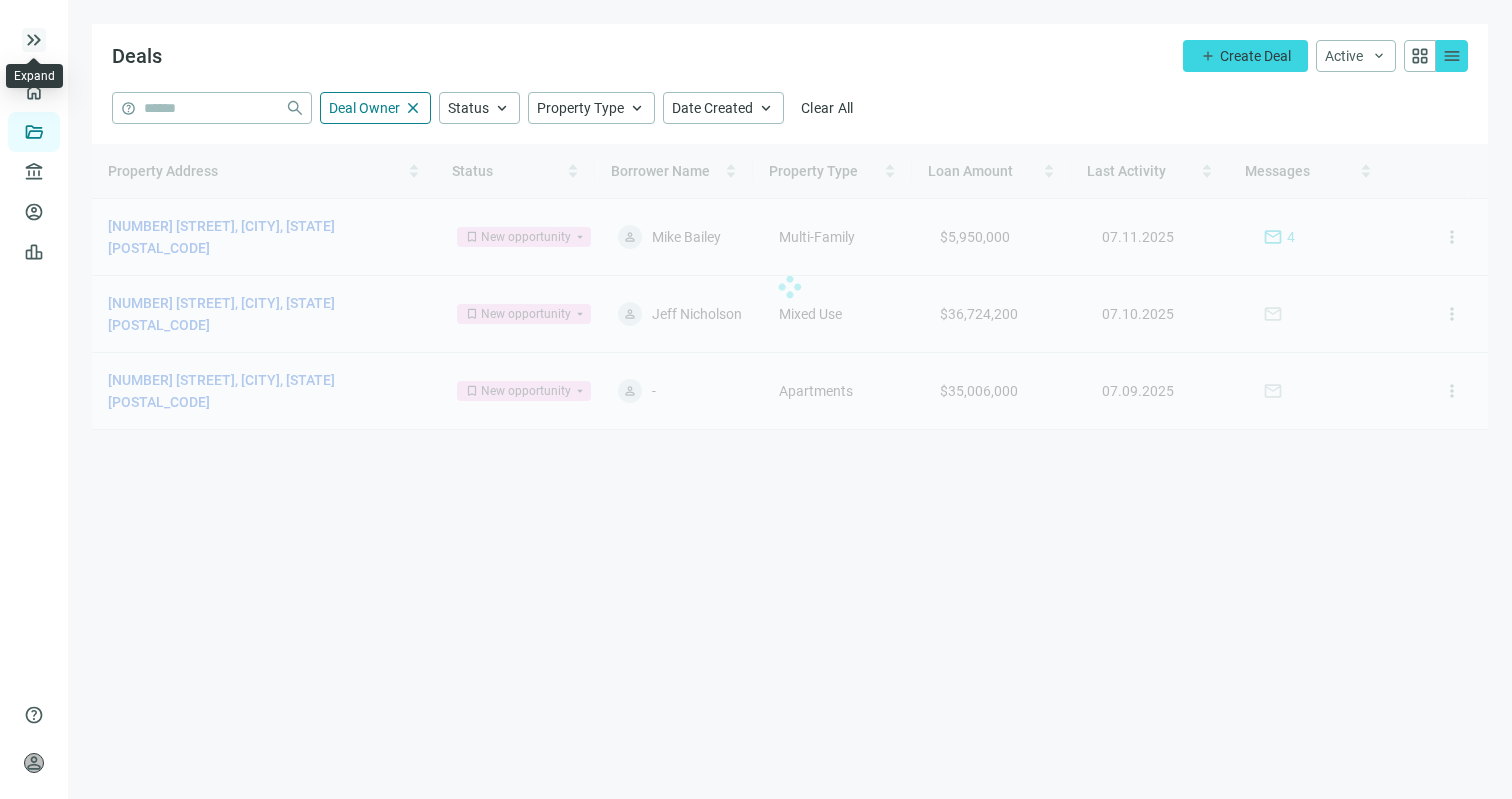 click on "keyboard_double_arrow_right" at bounding box center [34, 40] 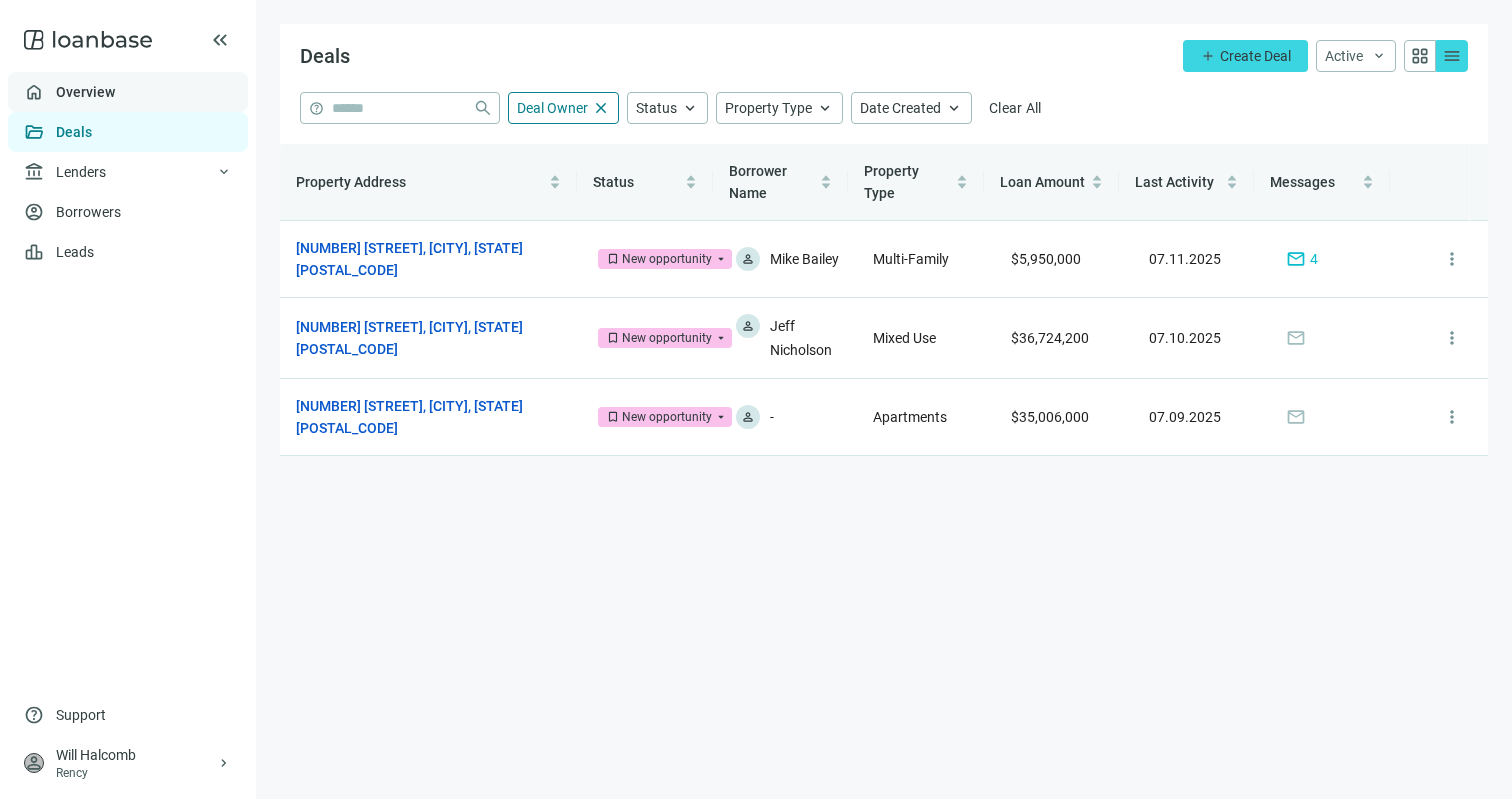 click on "Overview" at bounding box center [85, 92] 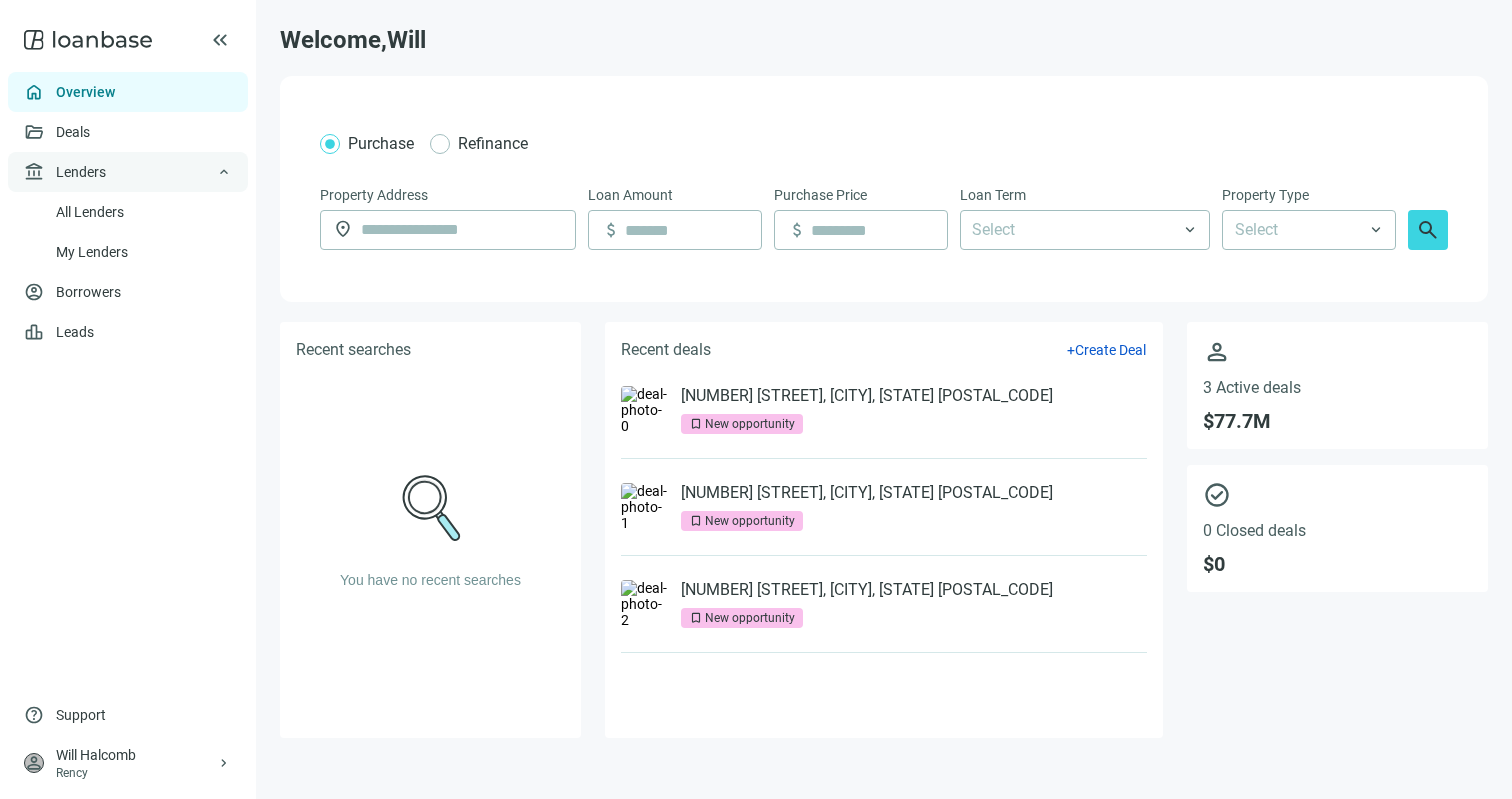 click on "Lenders" at bounding box center (81, 172) 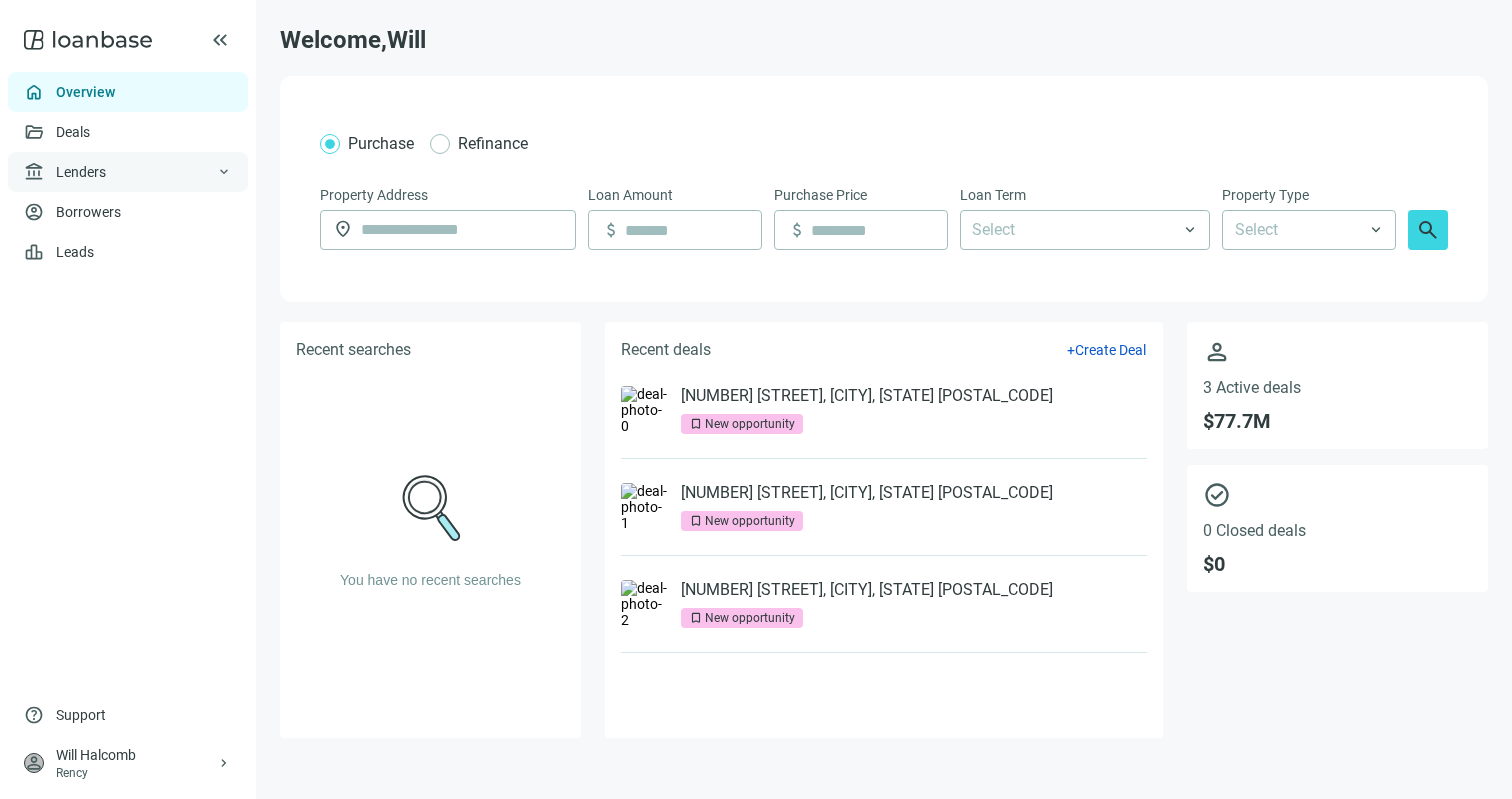 click on "Lenders" at bounding box center [81, 172] 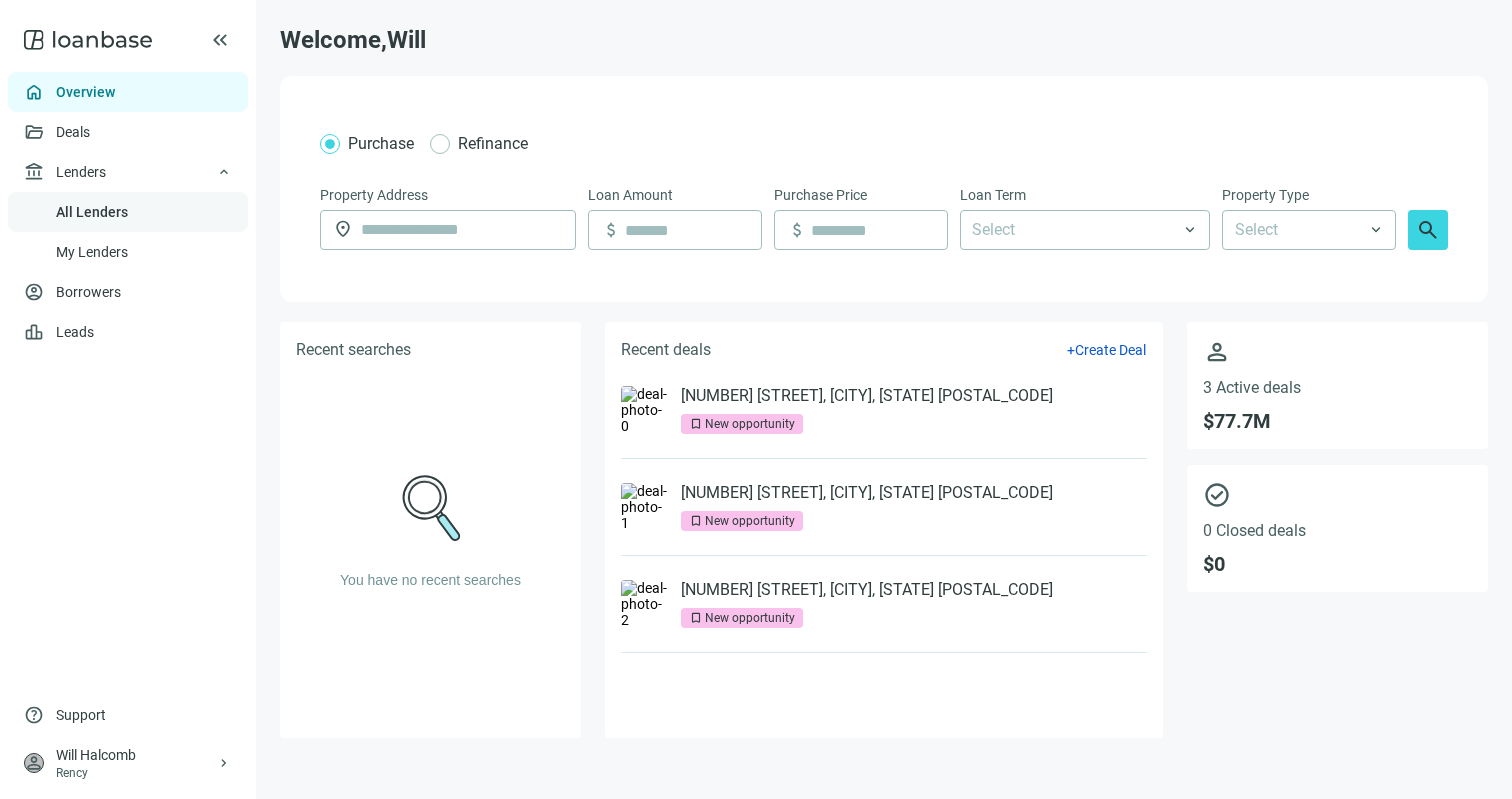 click on "All Lenders" at bounding box center (92, 212) 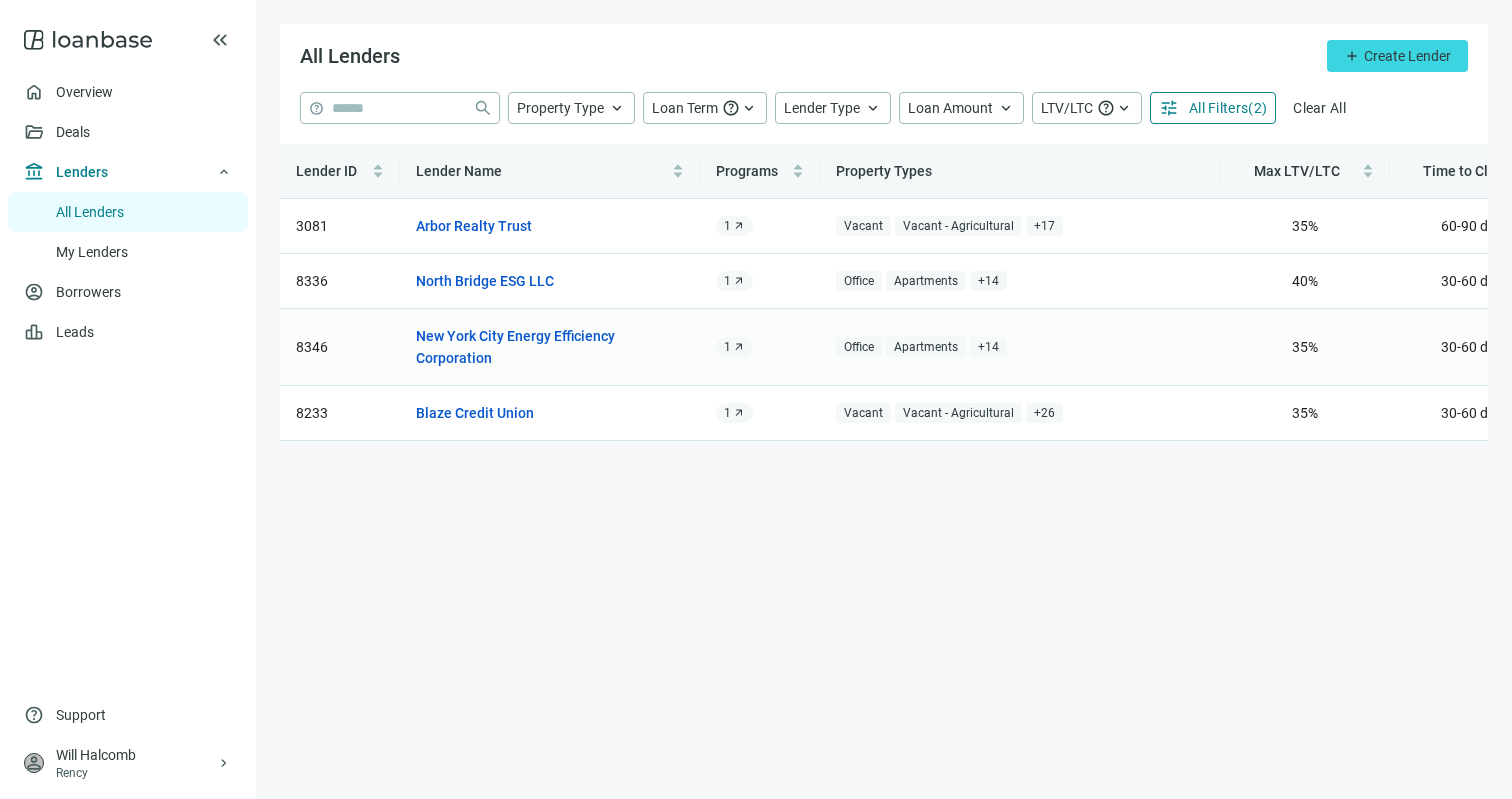 scroll, scrollTop: 0, scrollLeft: 121, axis: horizontal 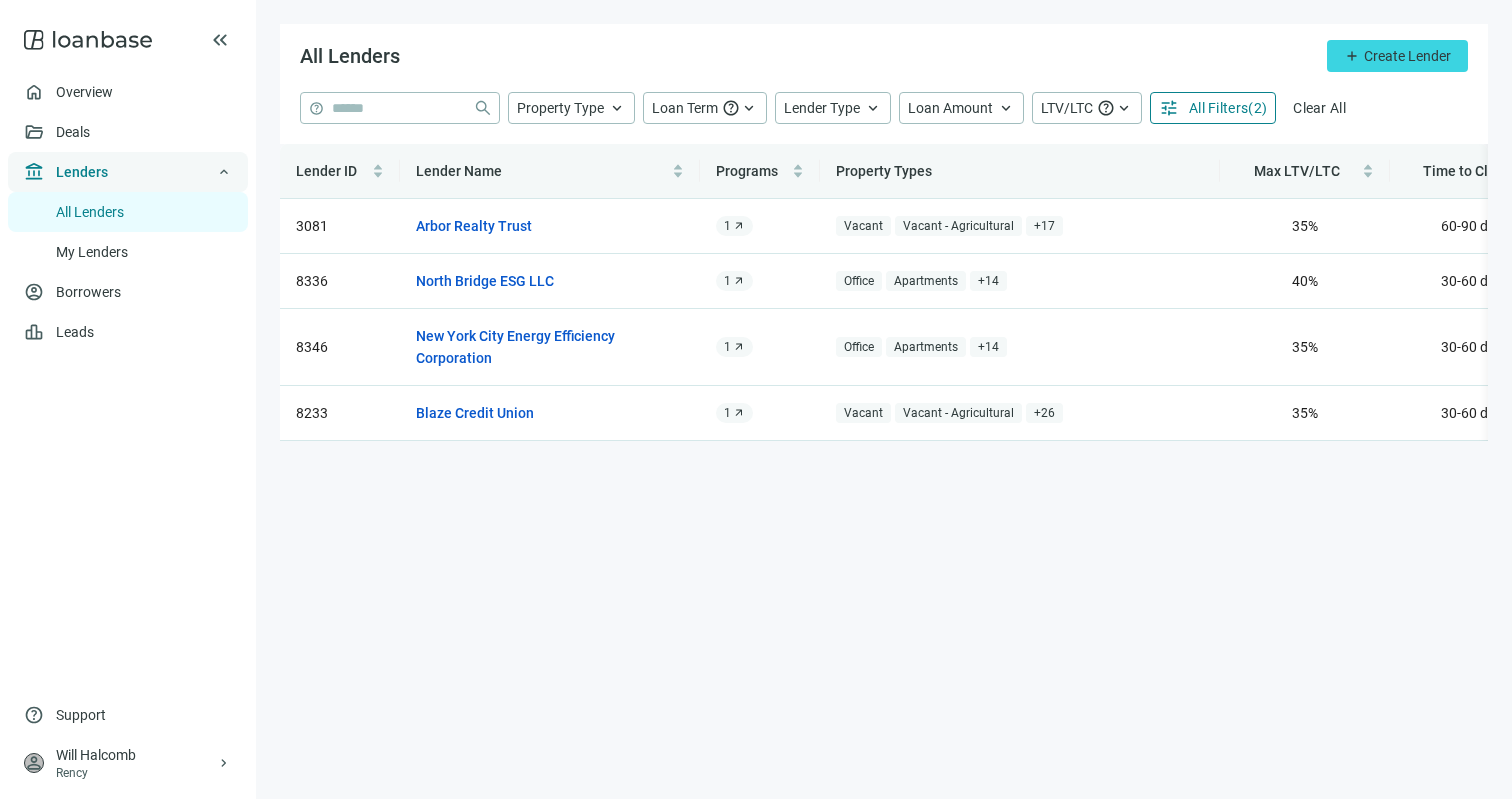 click on "Lenders" at bounding box center [82, 172] 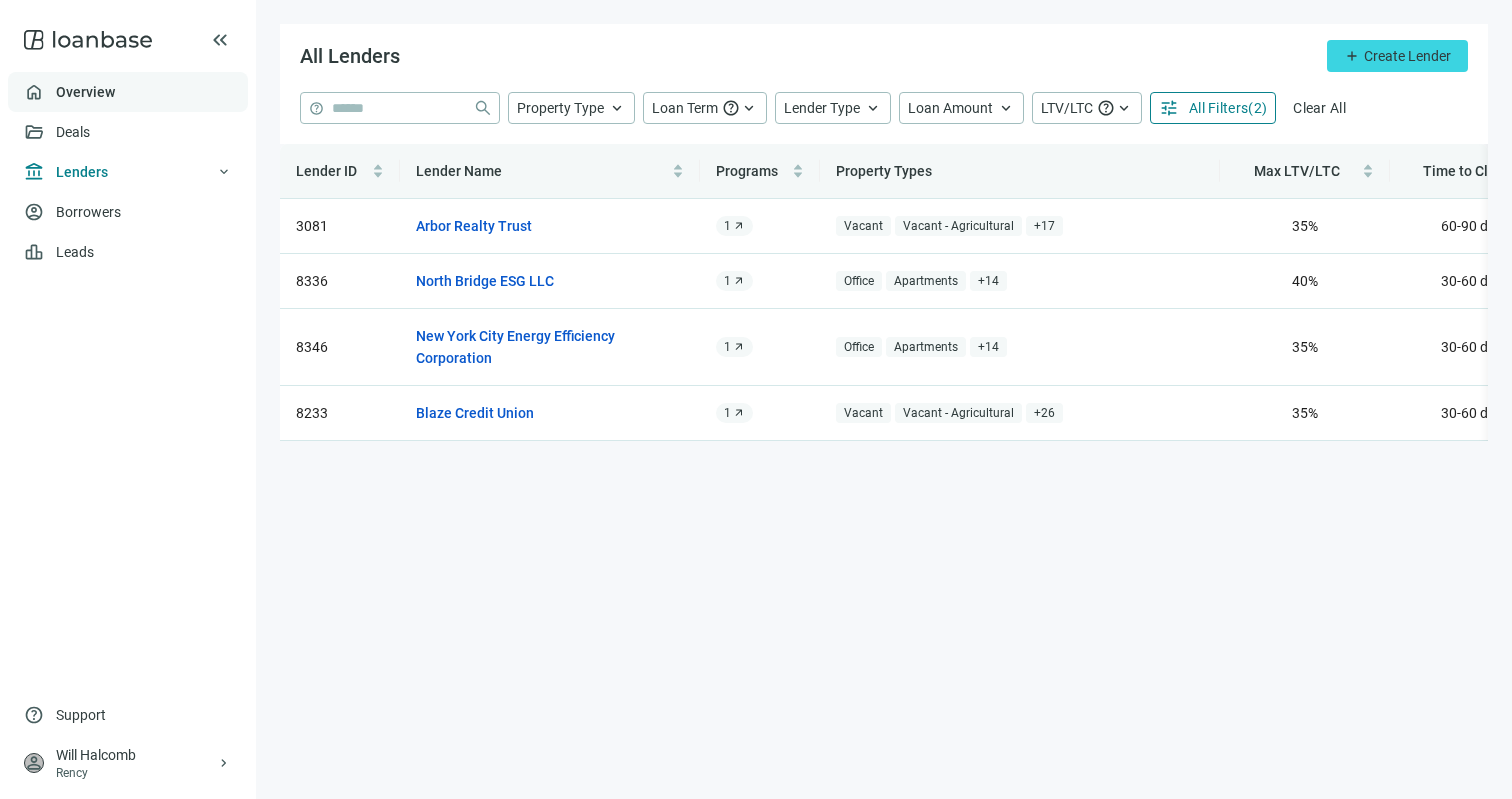 click on "Overview" at bounding box center [85, 92] 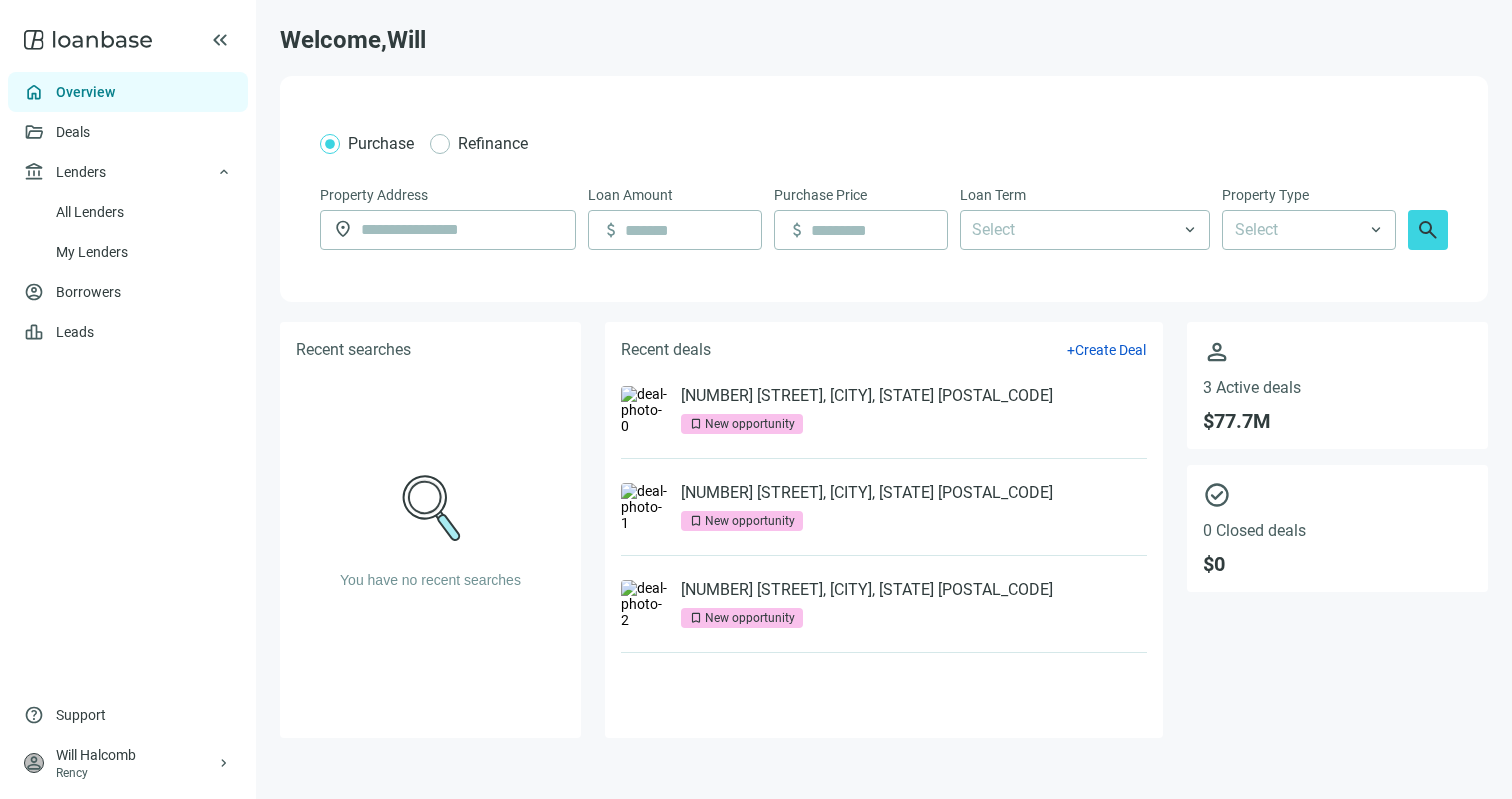 click 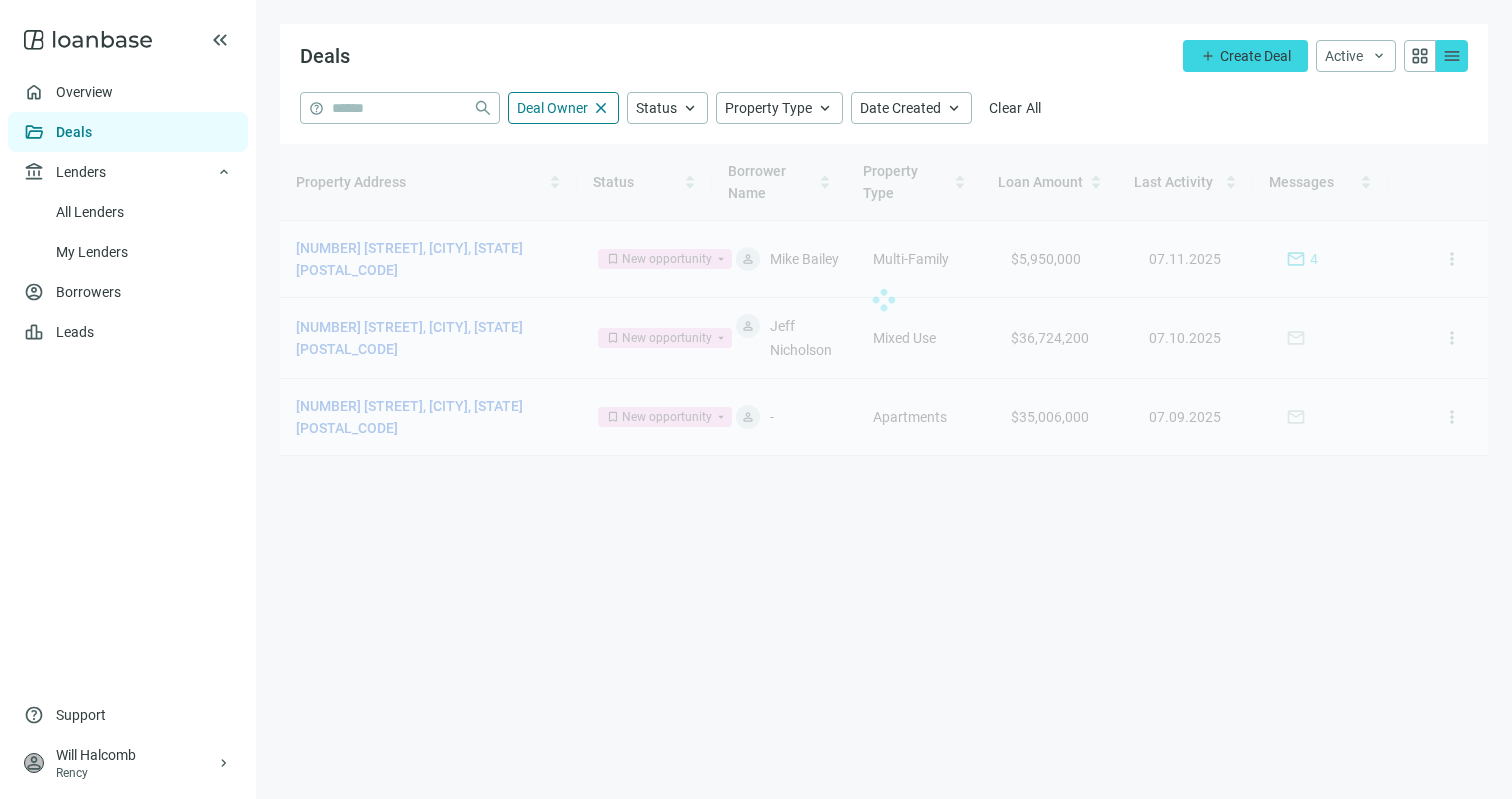click on "keyboard_double_arrow_left" at bounding box center [128, 40] 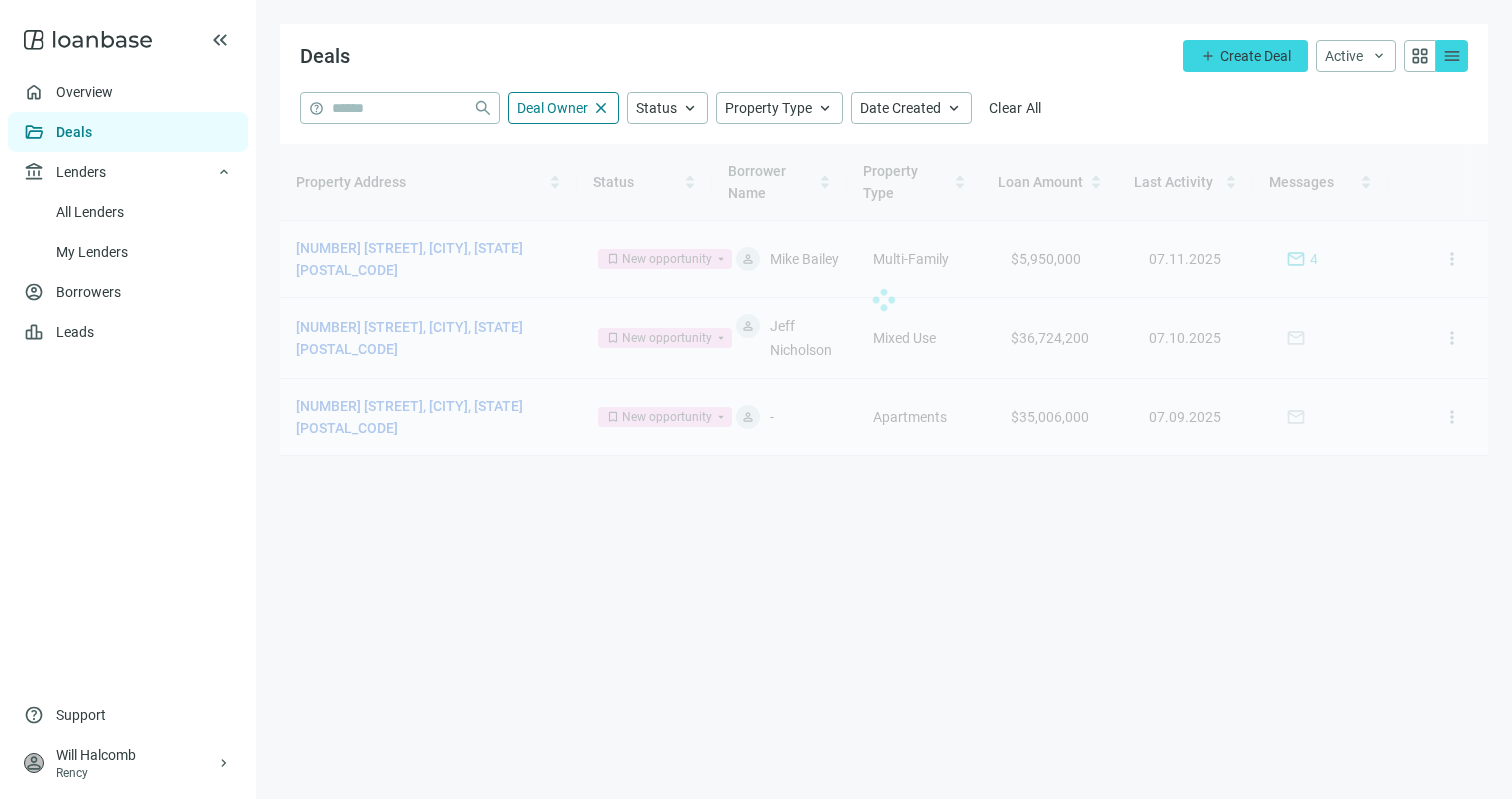 click 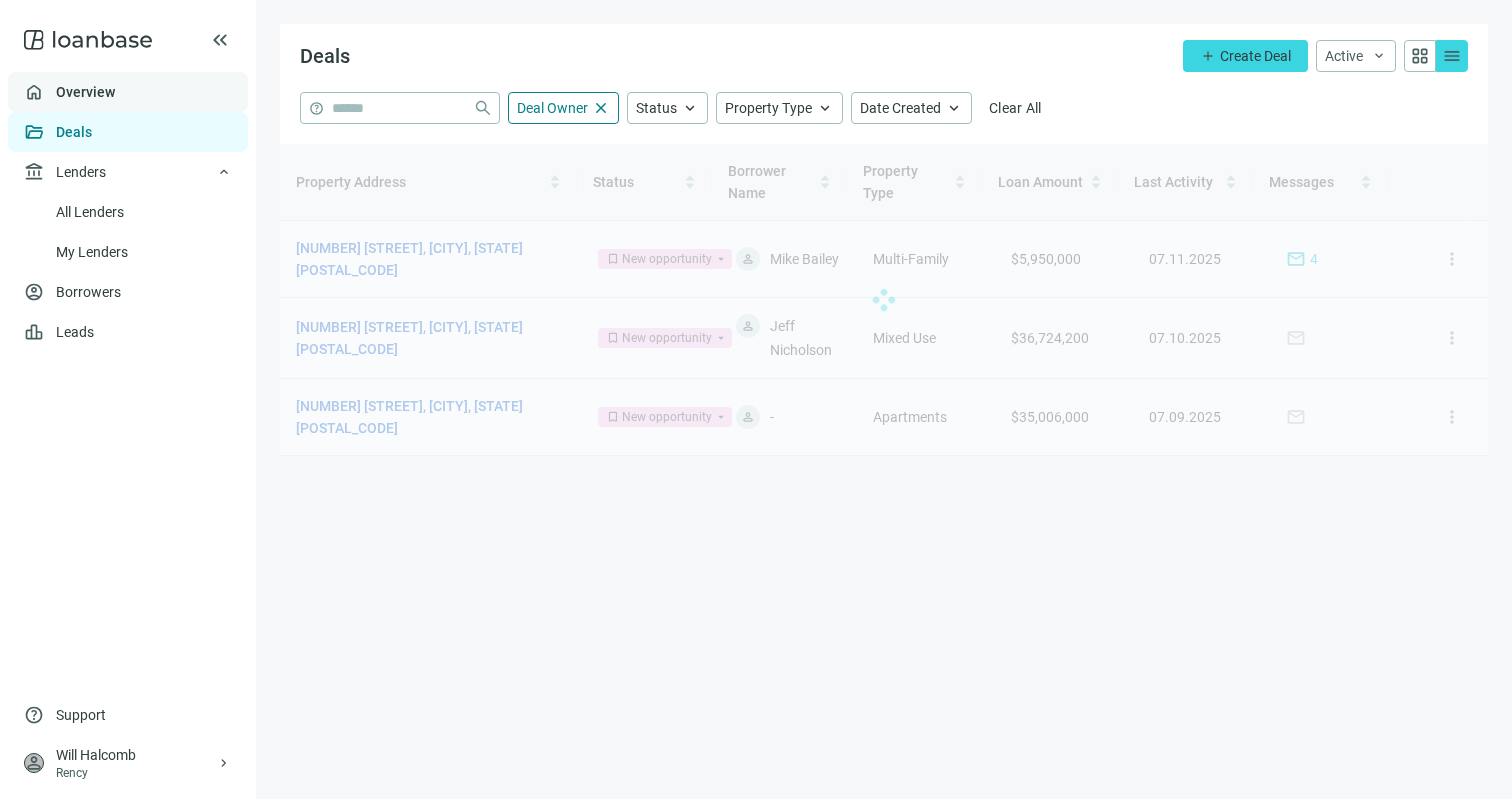 click on "Overview" at bounding box center [85, 92] 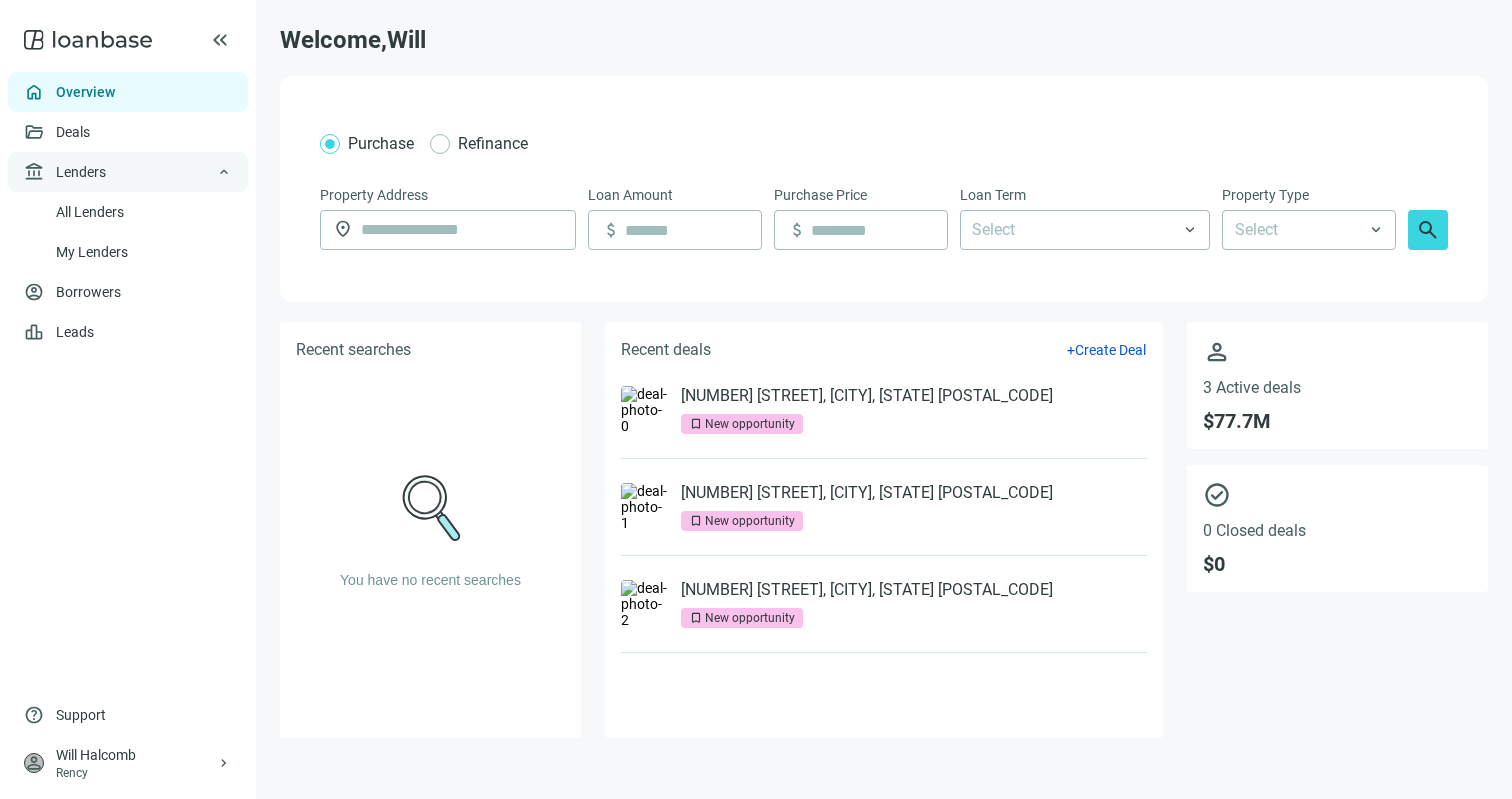click on "account_balance Lenders keyboard_arrow_up" at bounding box center (128, 172) 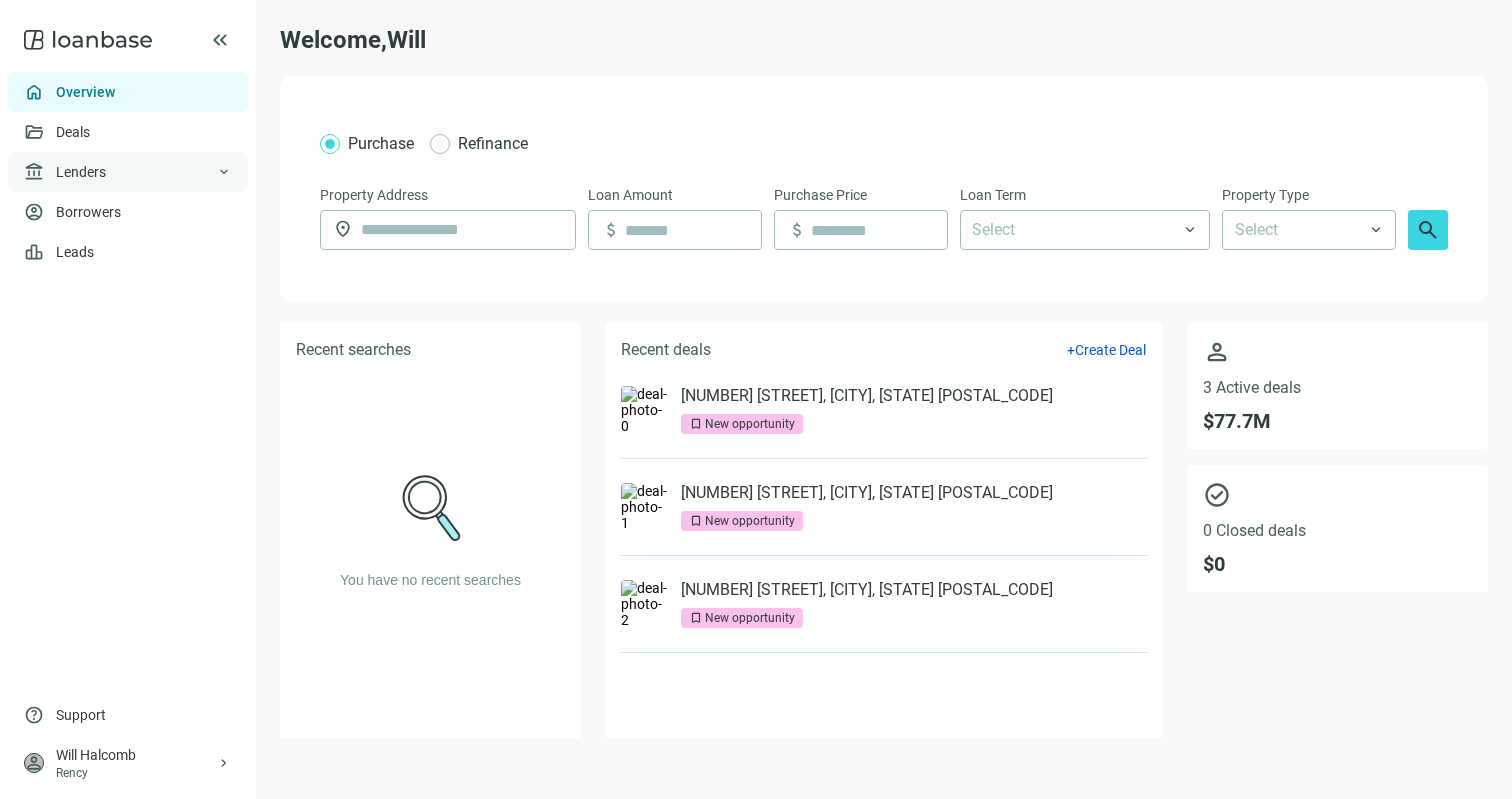 click on "account_balance Lenders keyboard_arrow_down" at bounding box center (128, 172) 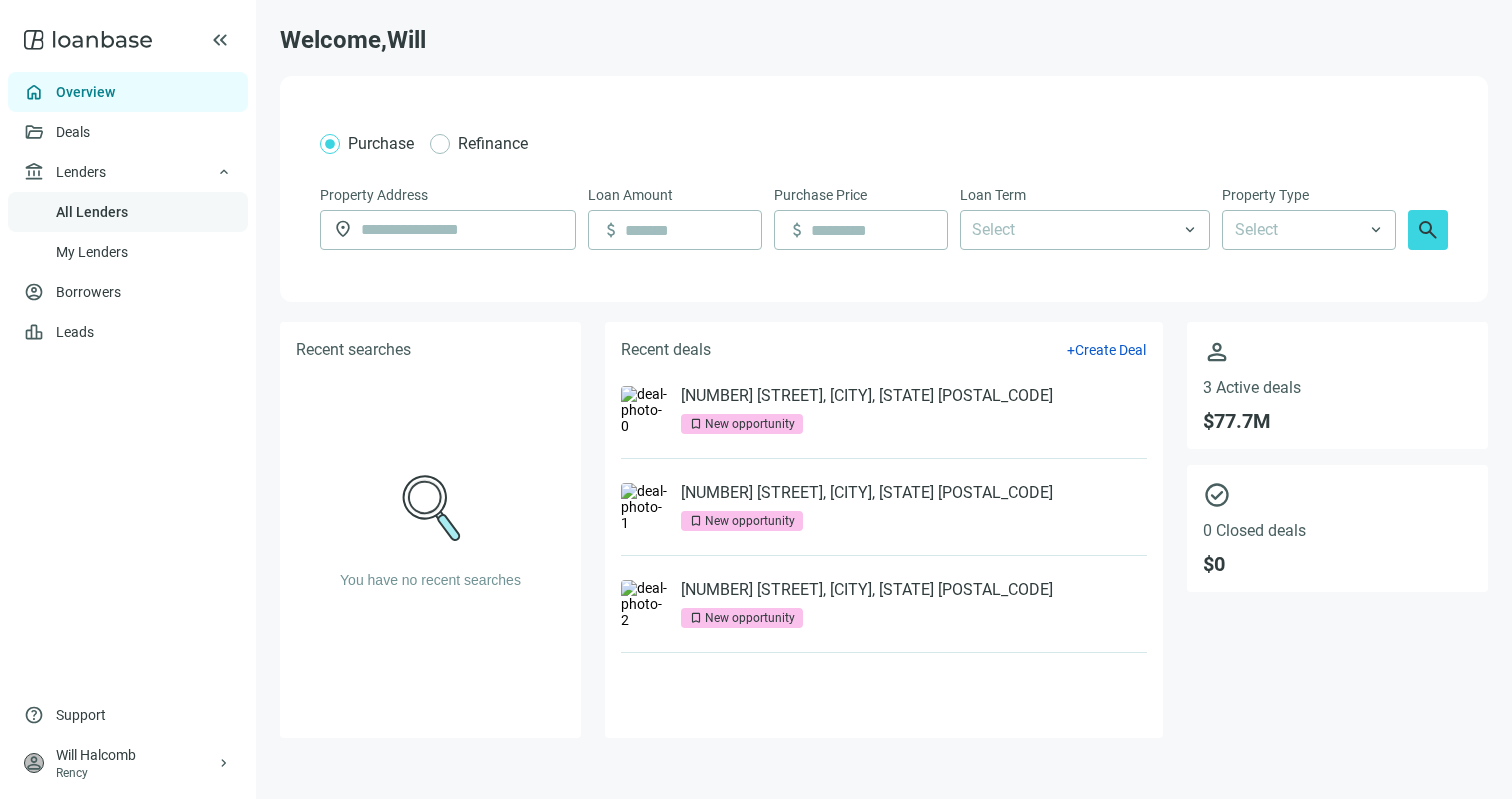 click on "All Lenders" at bounding box center [92, 212] 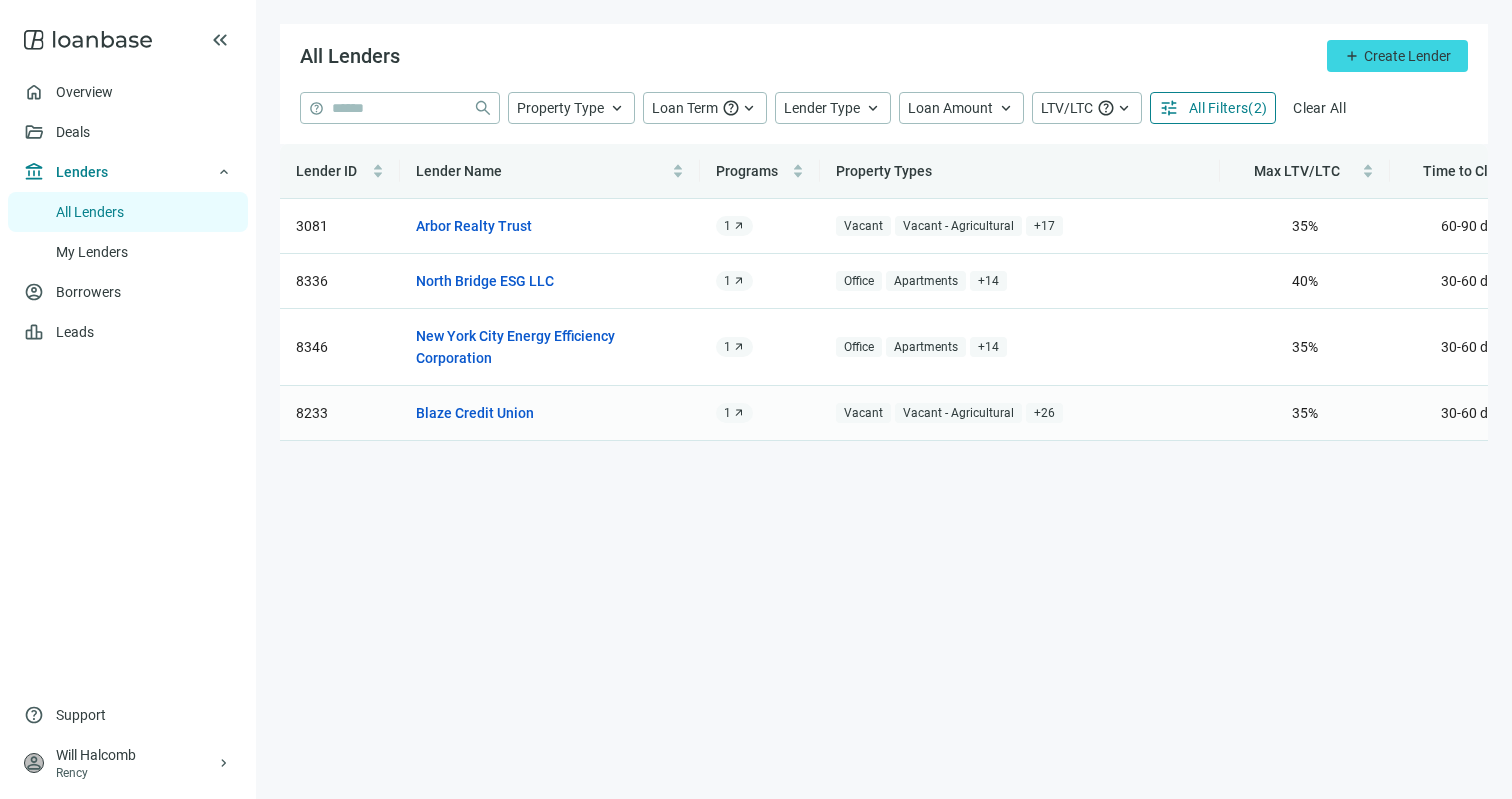 scroll, scrollTop: 0, scrollLeft: 42, axis: horizontal 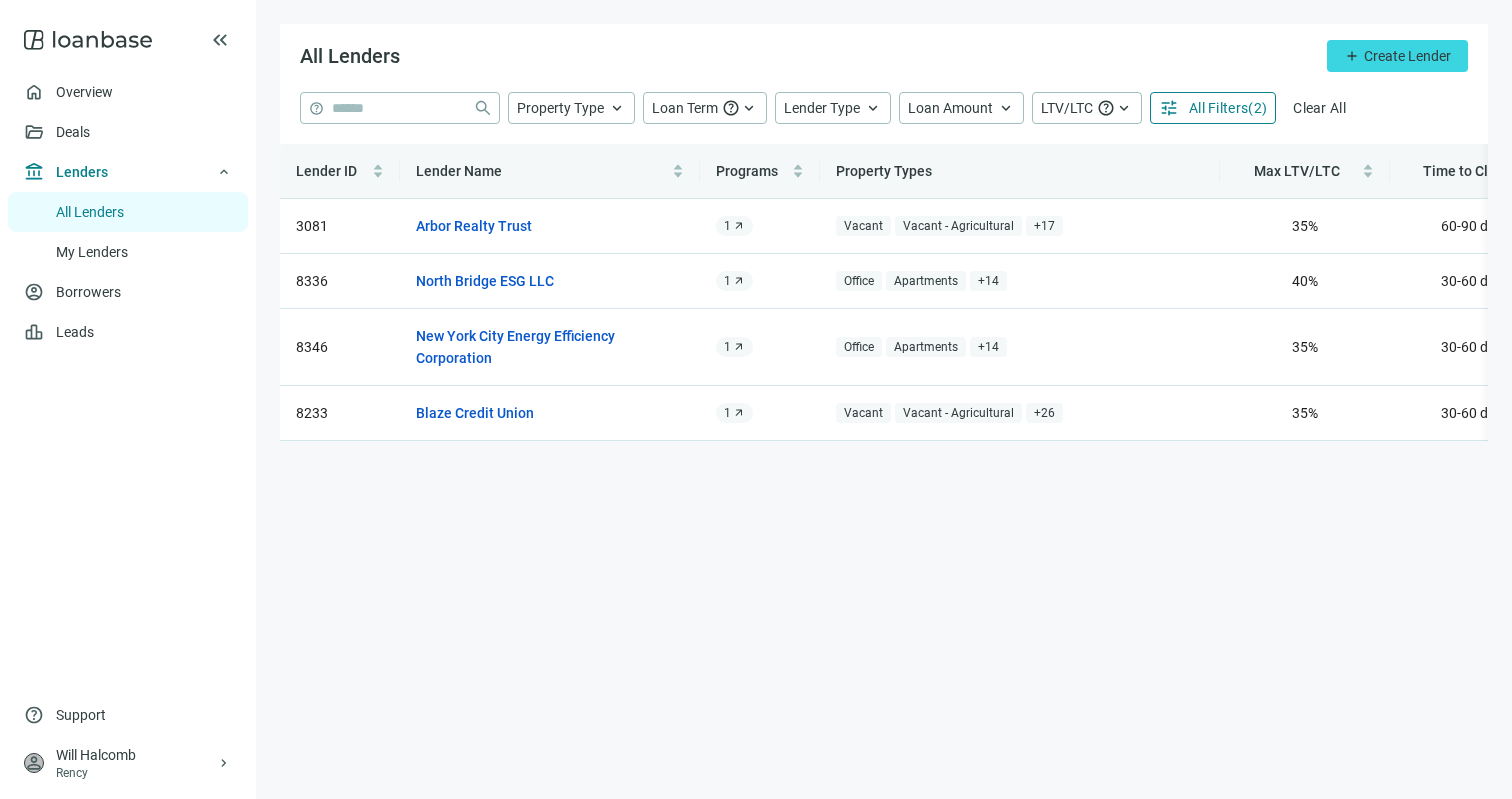 click on "All Lenders add Create Lender" at bounding box center [884, 58] 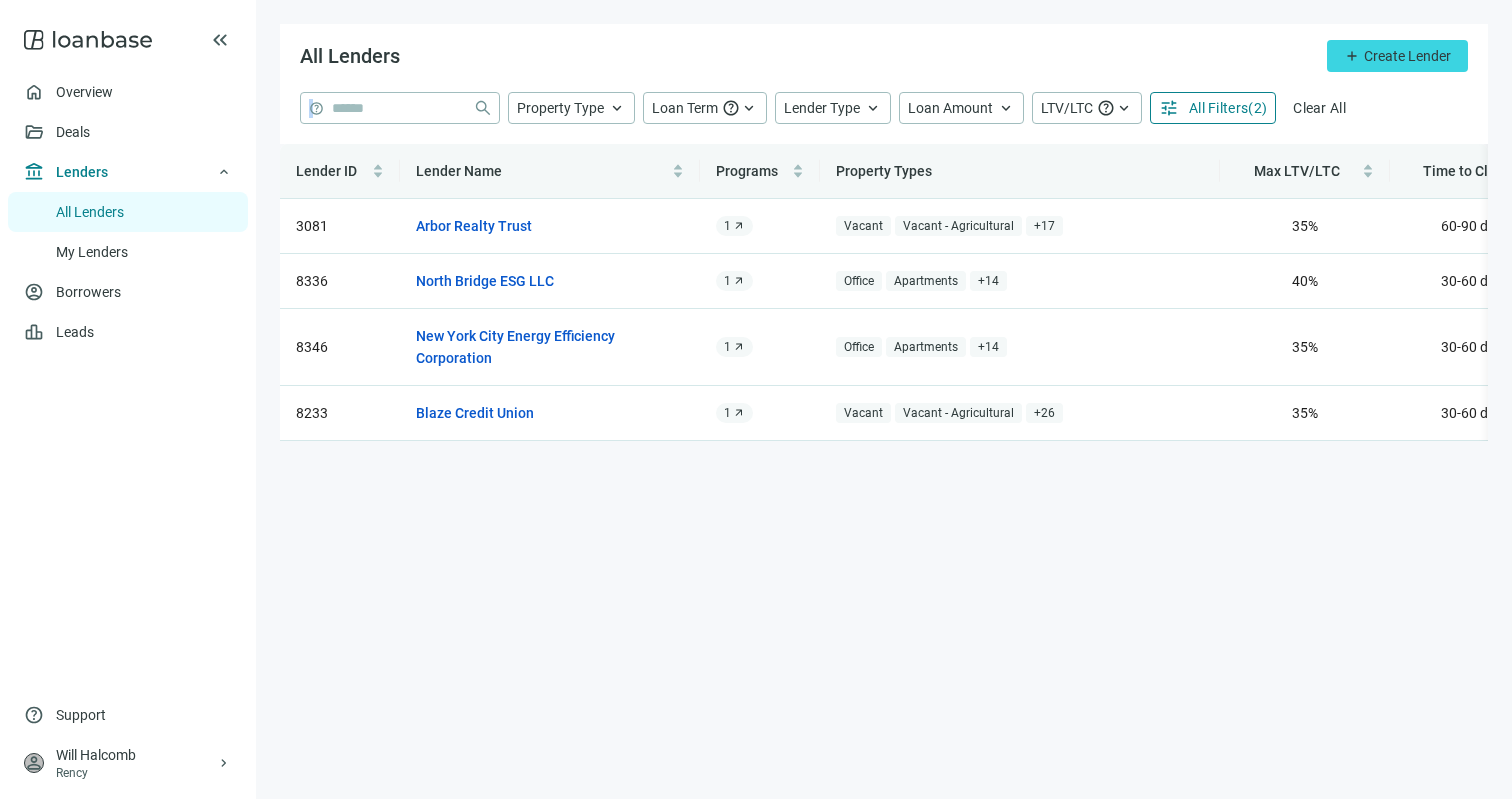 click on "All Lenders add Create Lender" at bounding box center [884, 58] 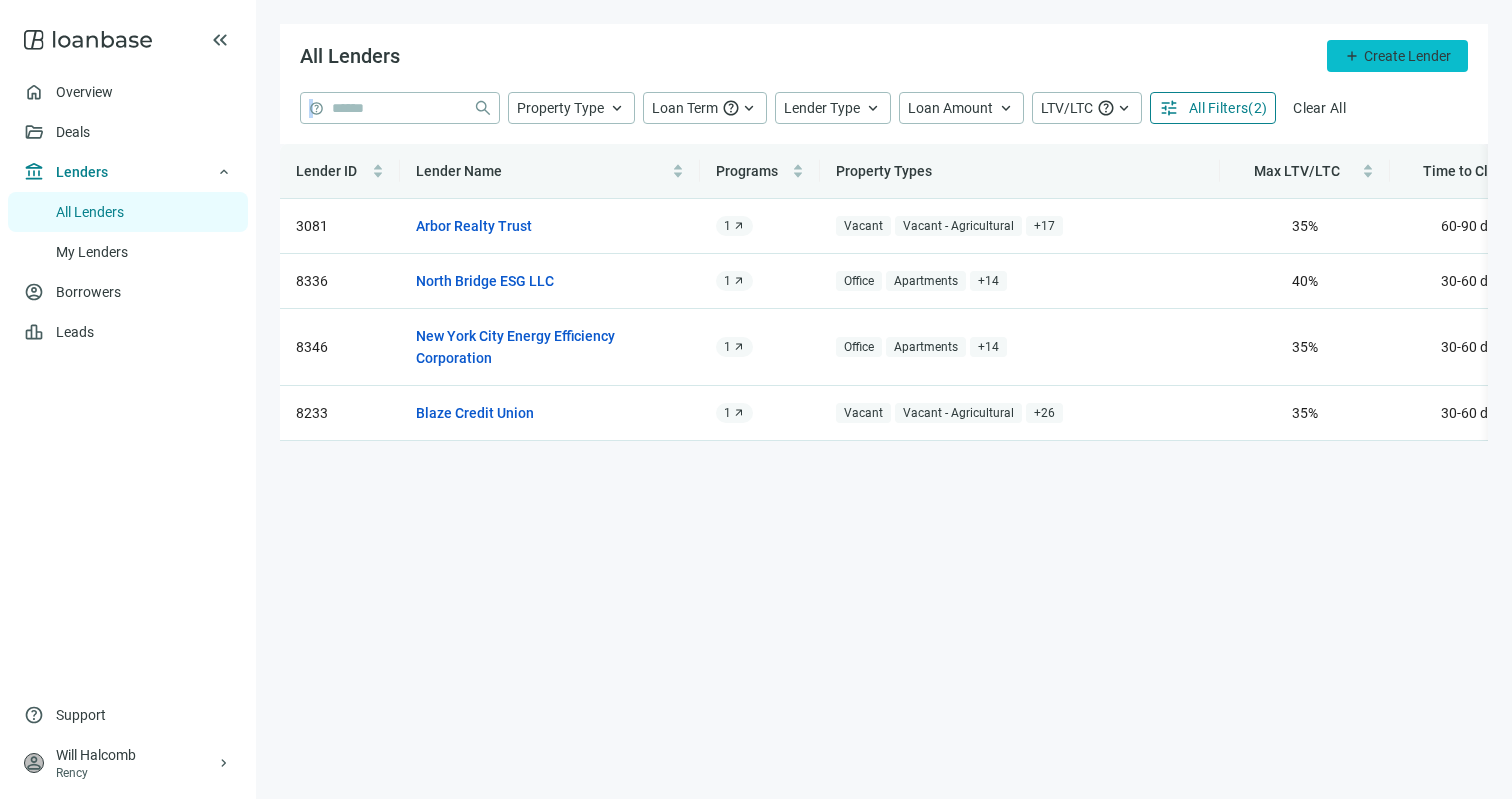 click on "Create Lender" at bounding box center [1407, 56] 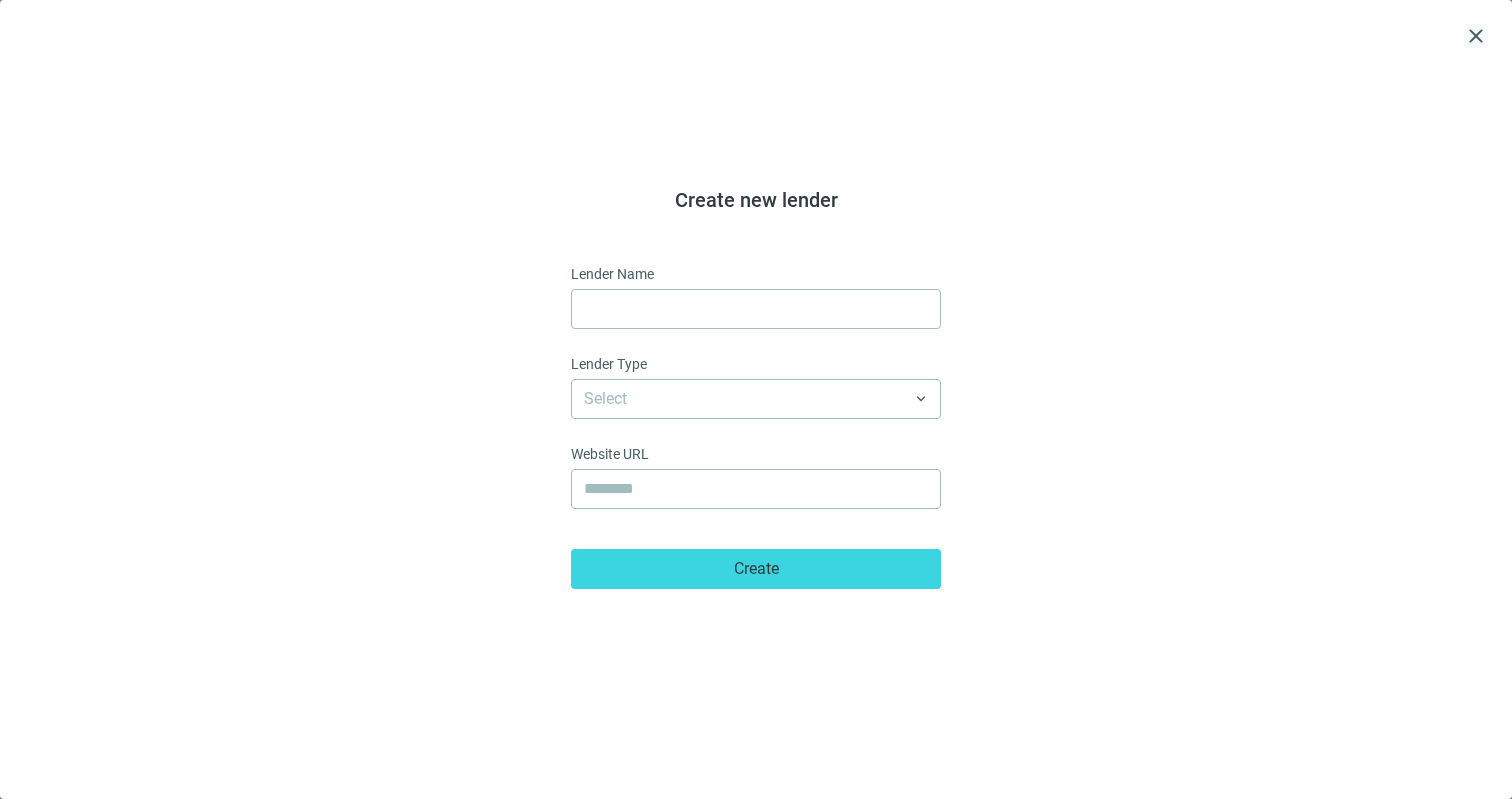 click on "close" at bounding box center [1476, 36] 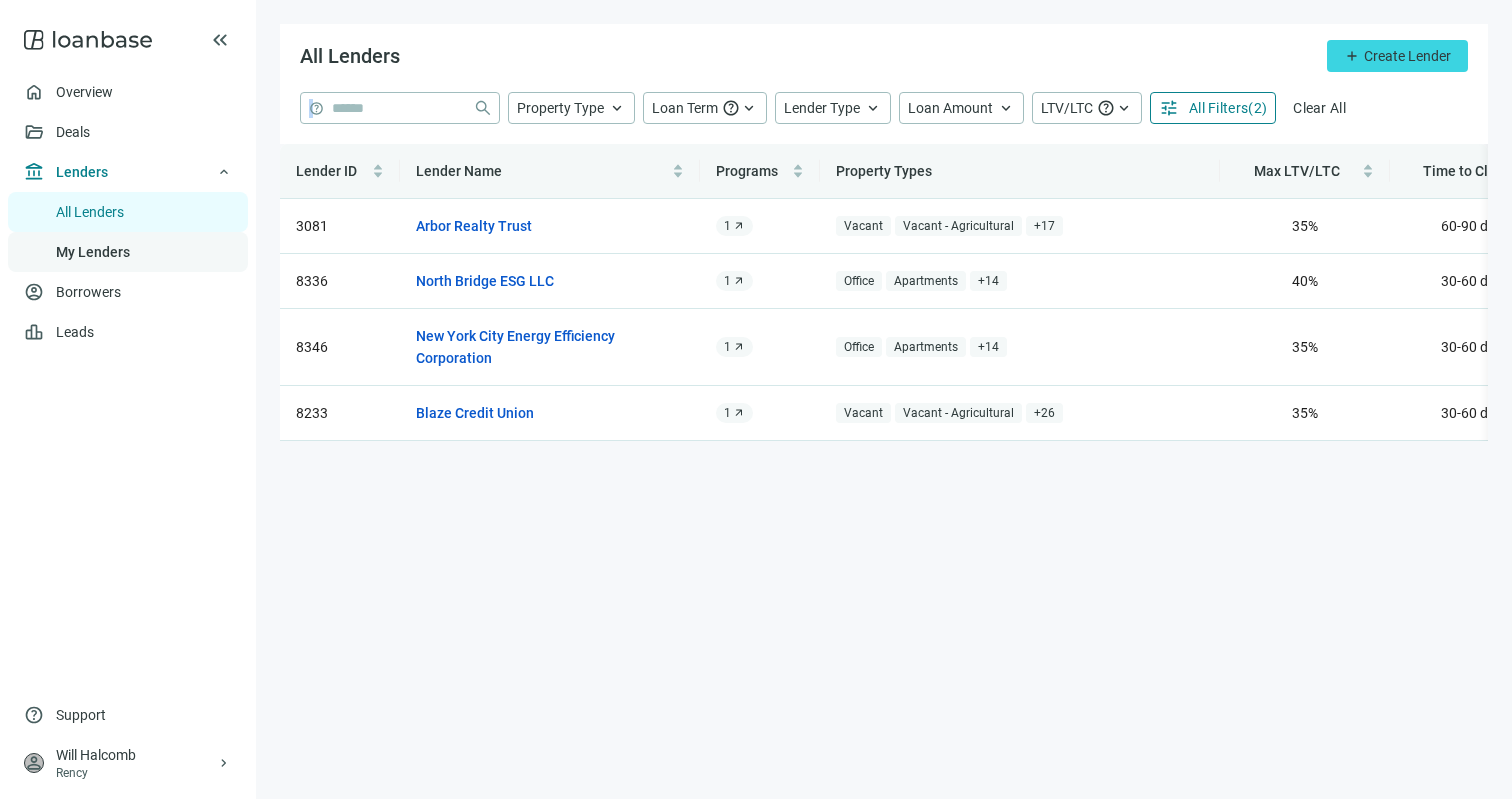 click on "My Lenders" at bounding box center [93, 252] 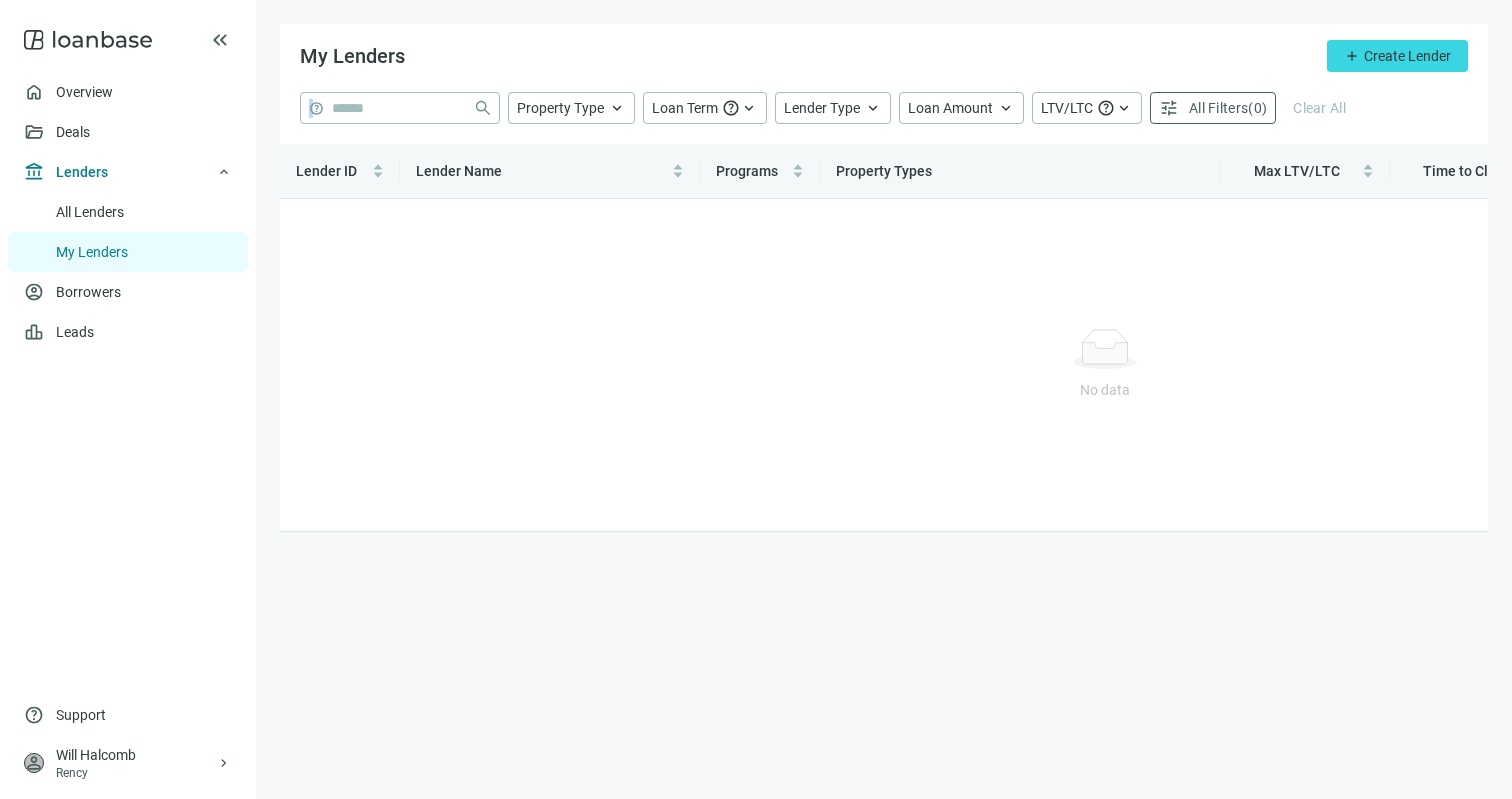 click on "My Lenders" at bounding box center (92, 252) 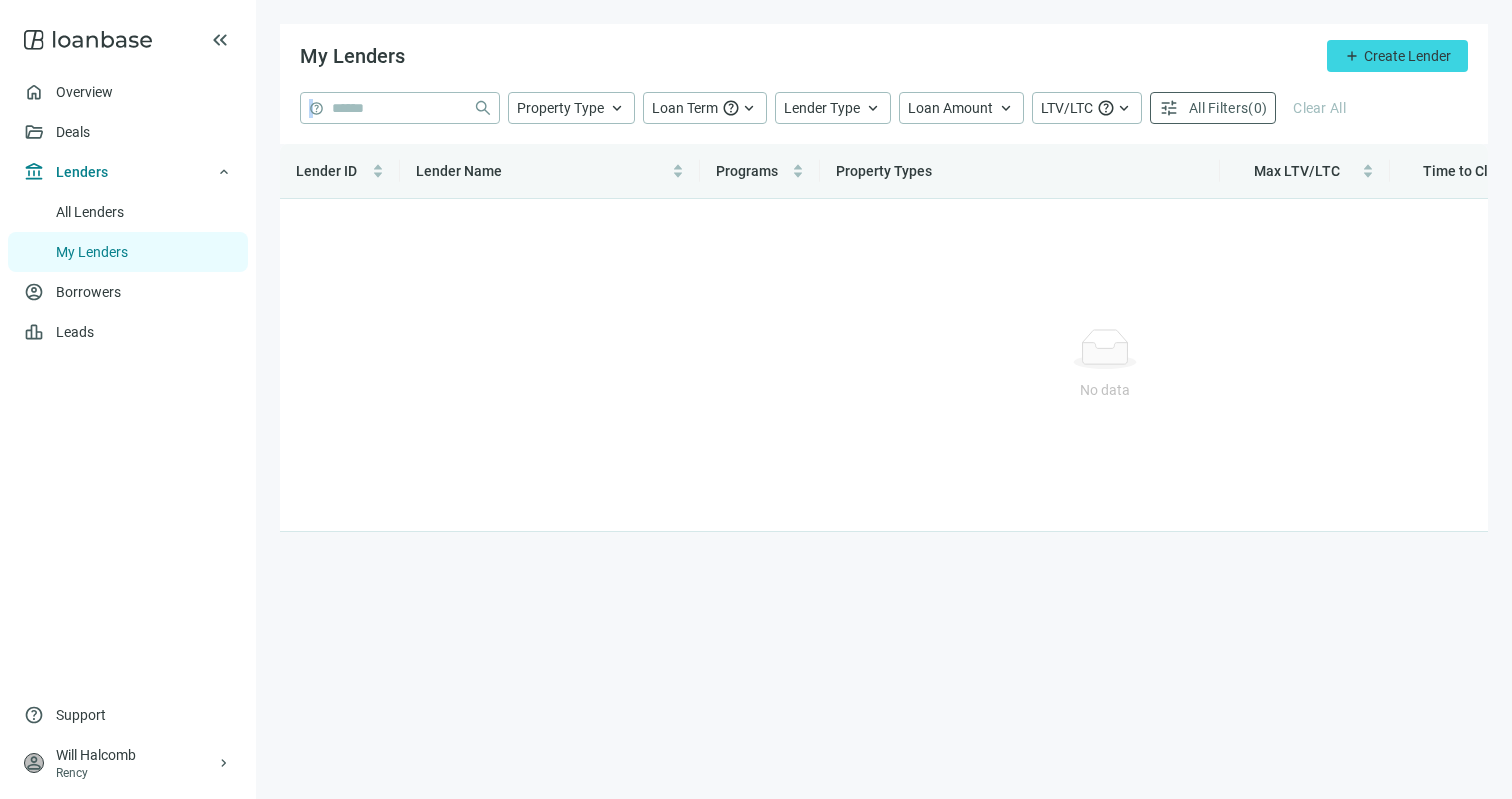 click on "My Lenders" at bounding box center [92, 252] 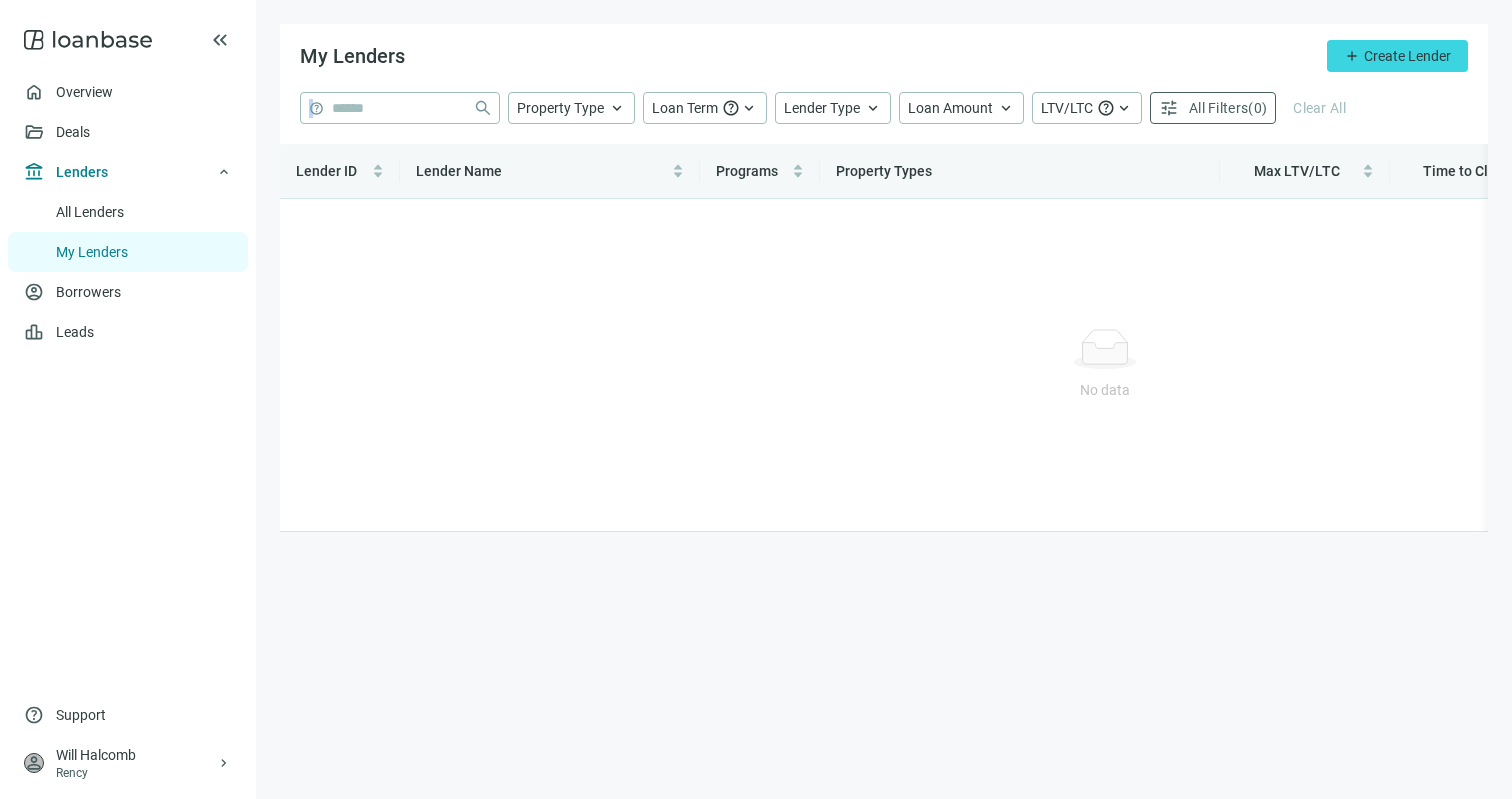 click 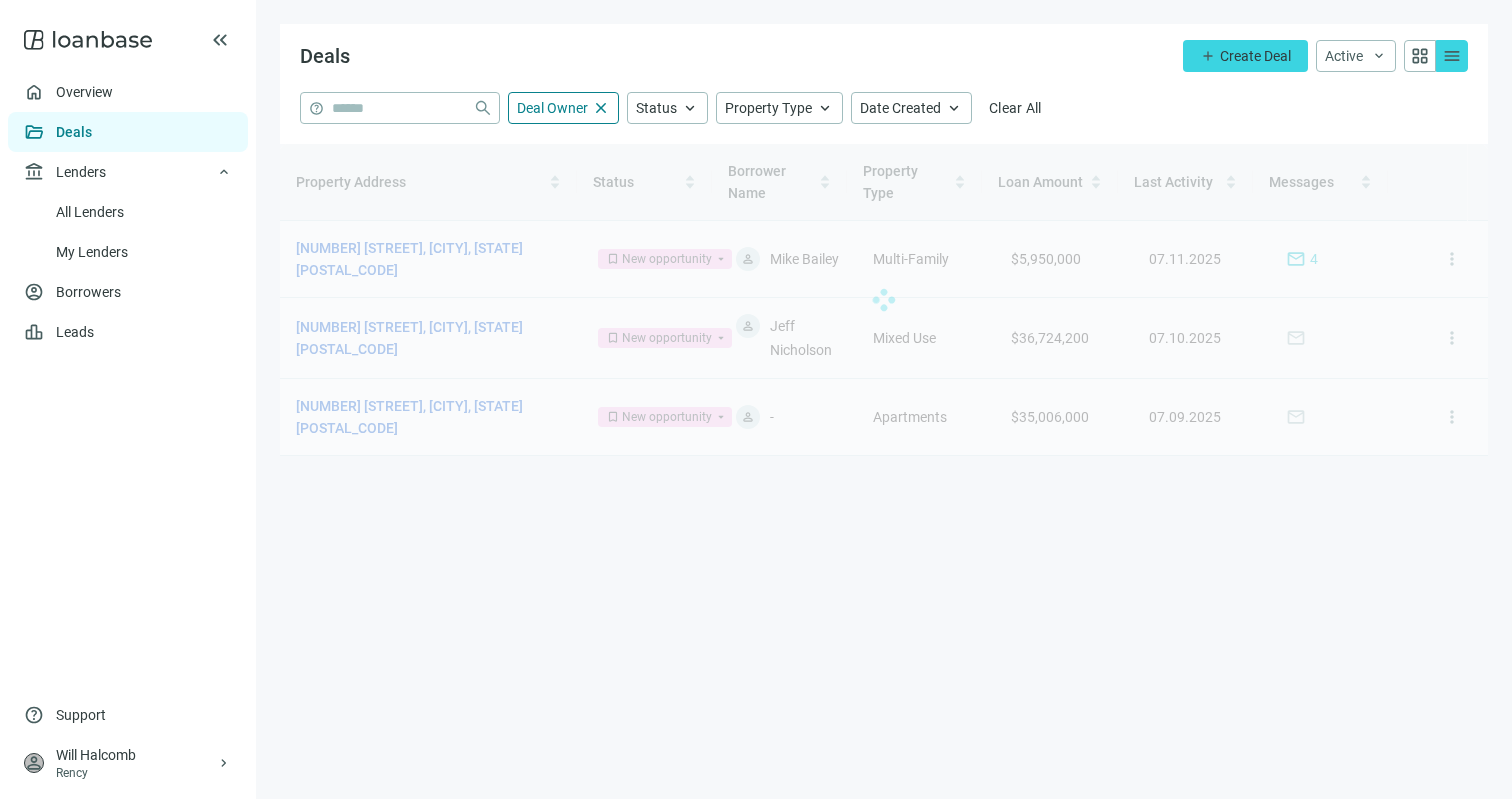 click 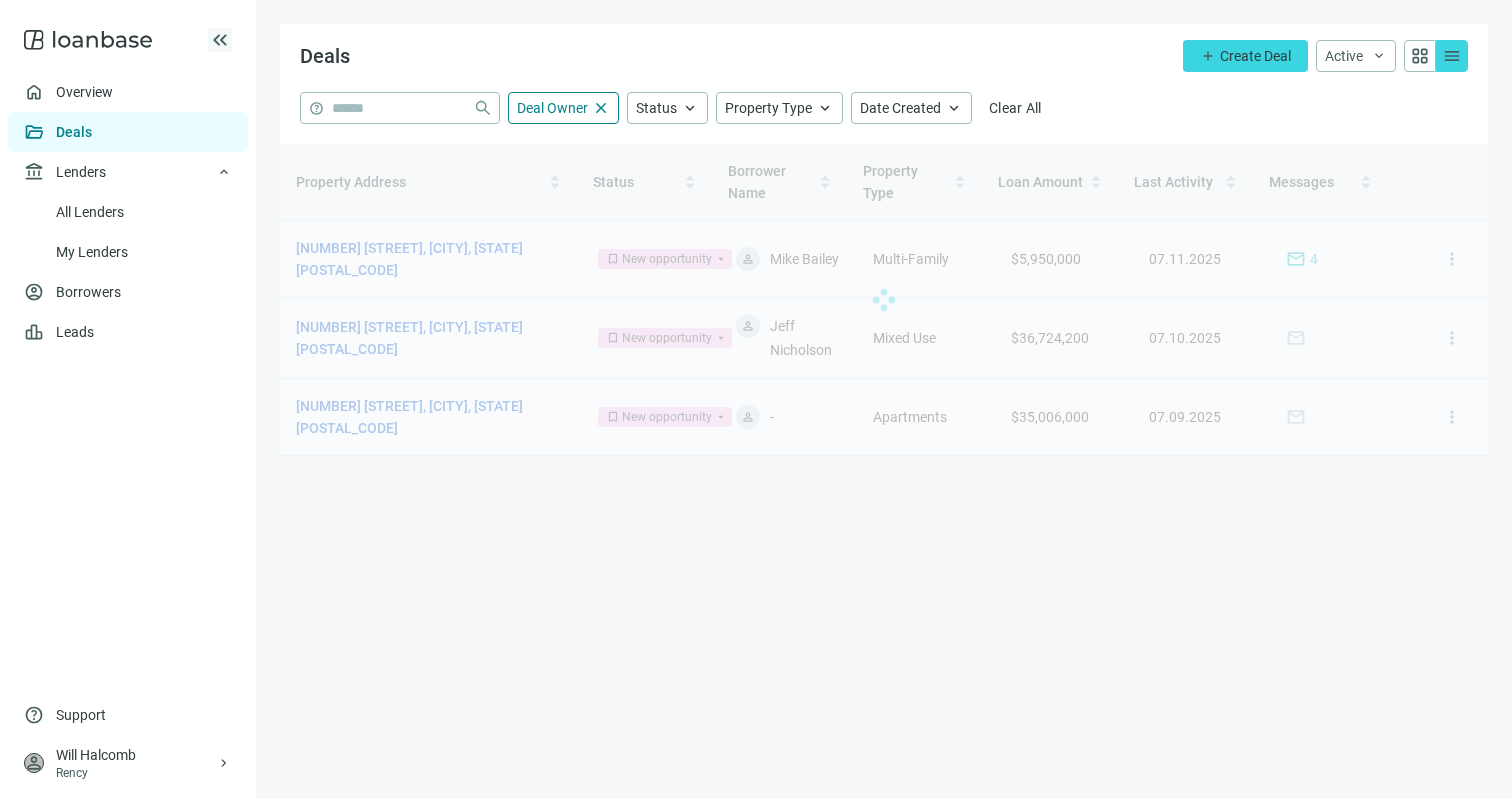 click on "keyboard_double_arrow_left" at bounding box center [220, 40] 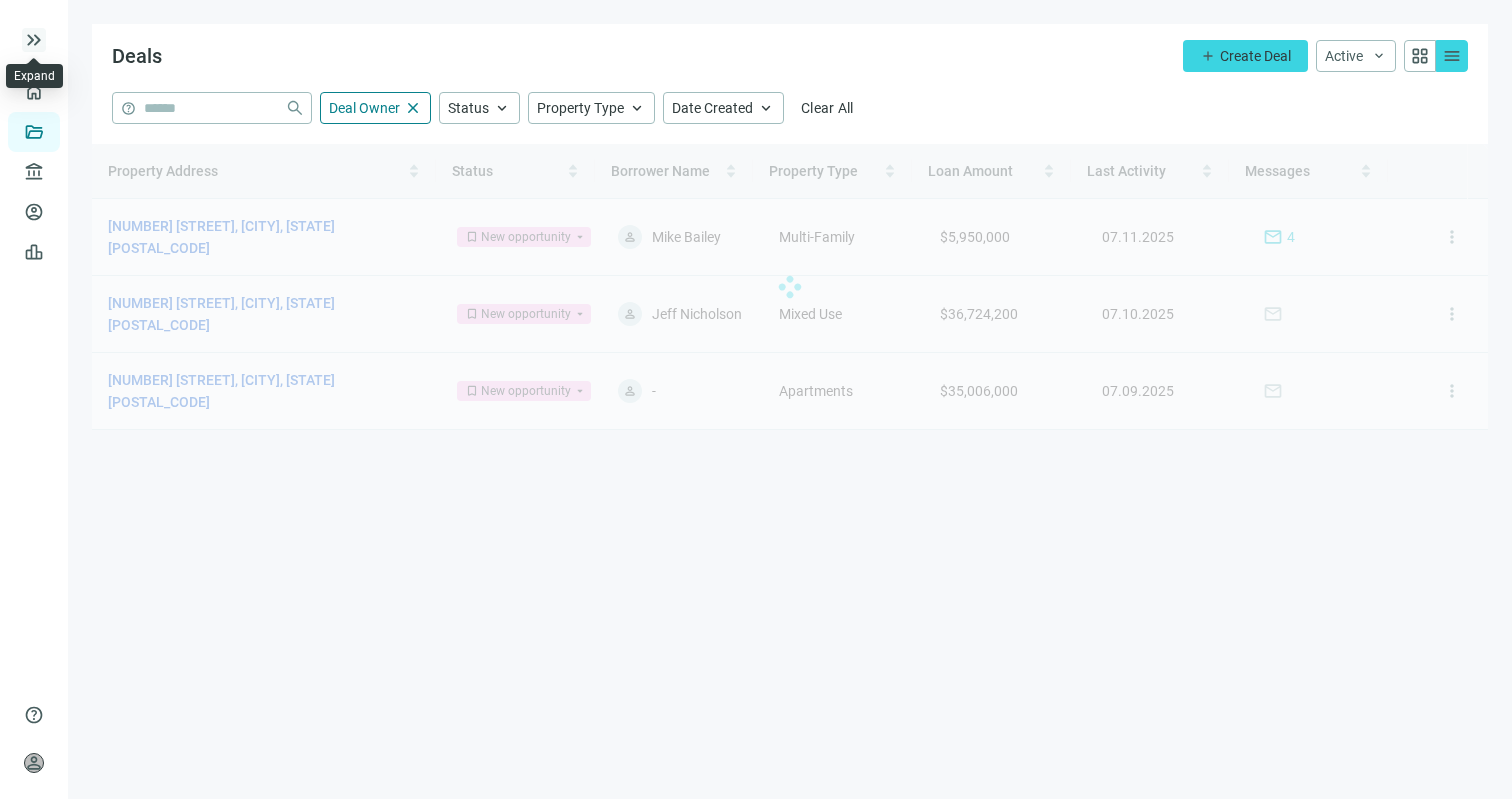click on "keyboard_double_arrow_right" at bounding box center (34, 40) 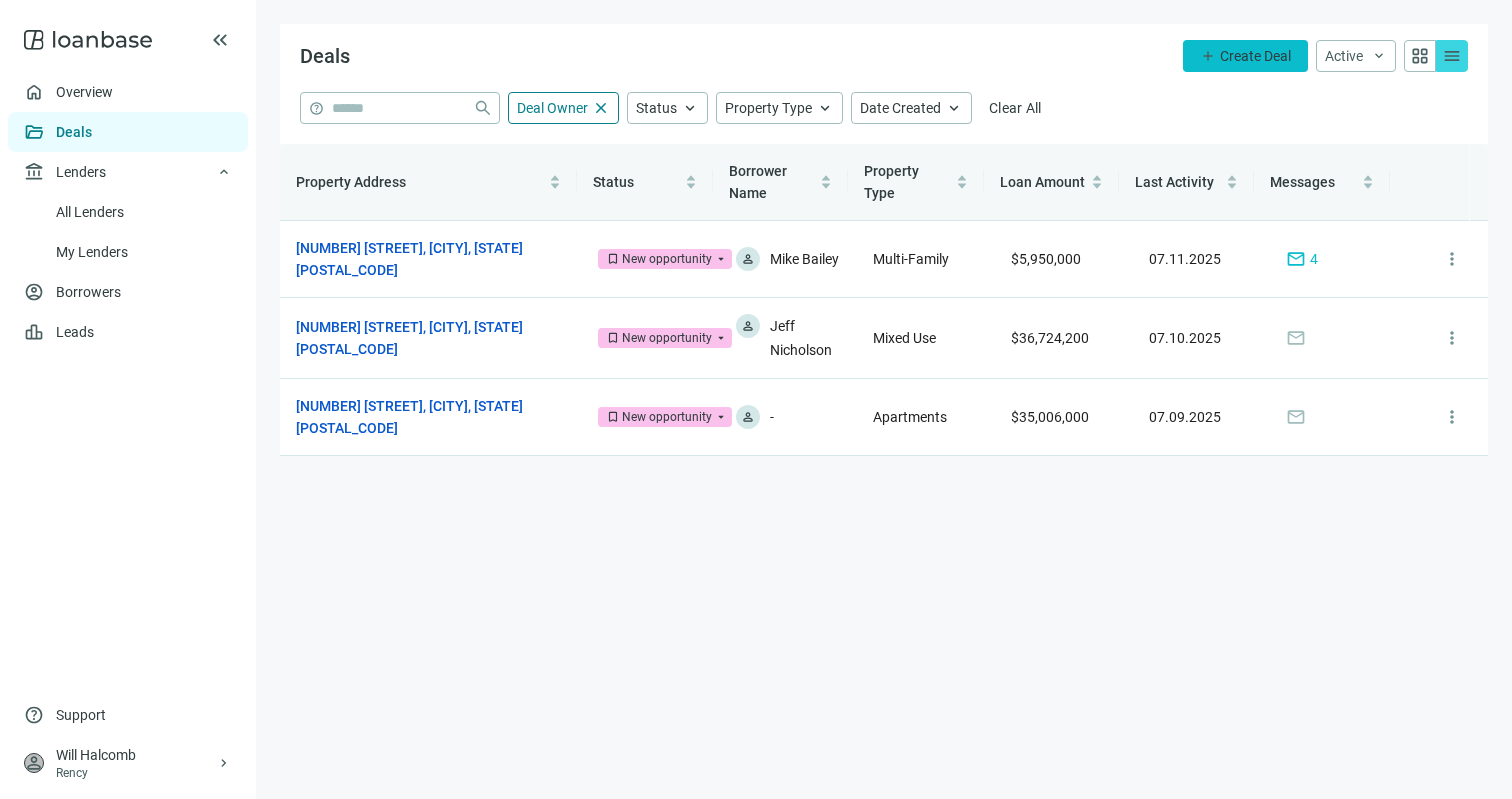 click on "add Create Deal" at bounding box center (1245, 56) 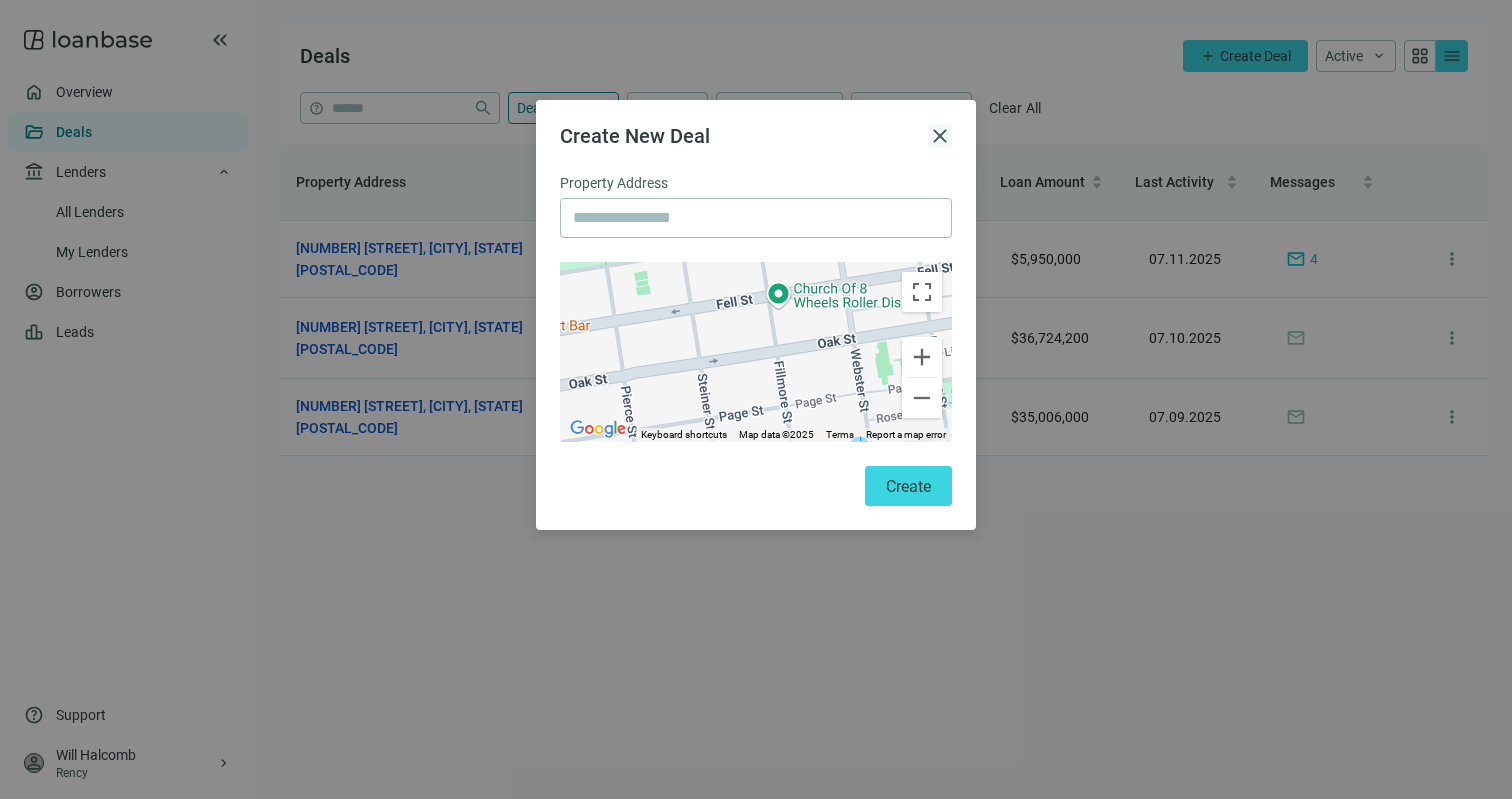 click on "close" at bounding box center (940, 136) 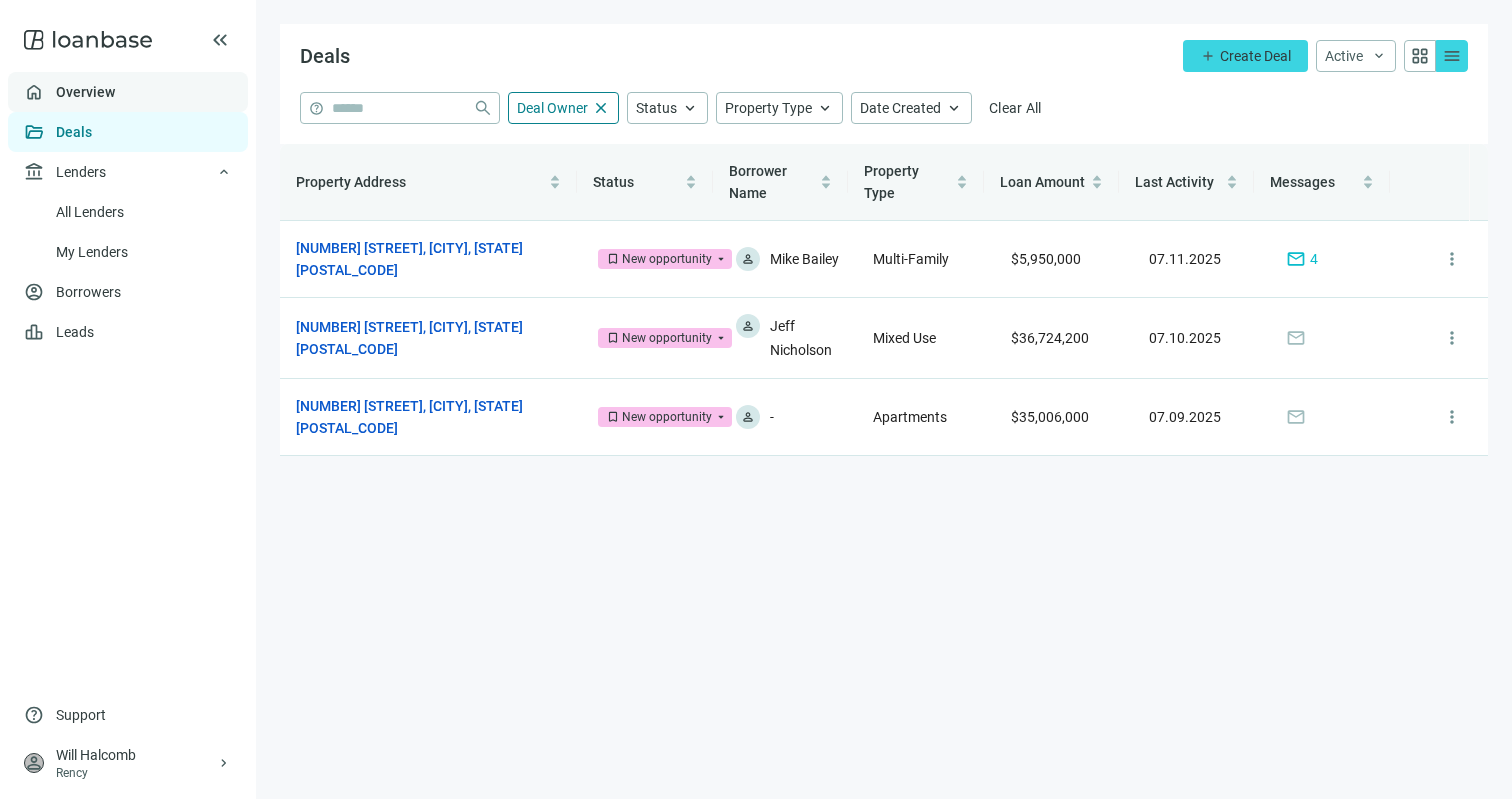click on "Overview" at bounding box center [85, 92] 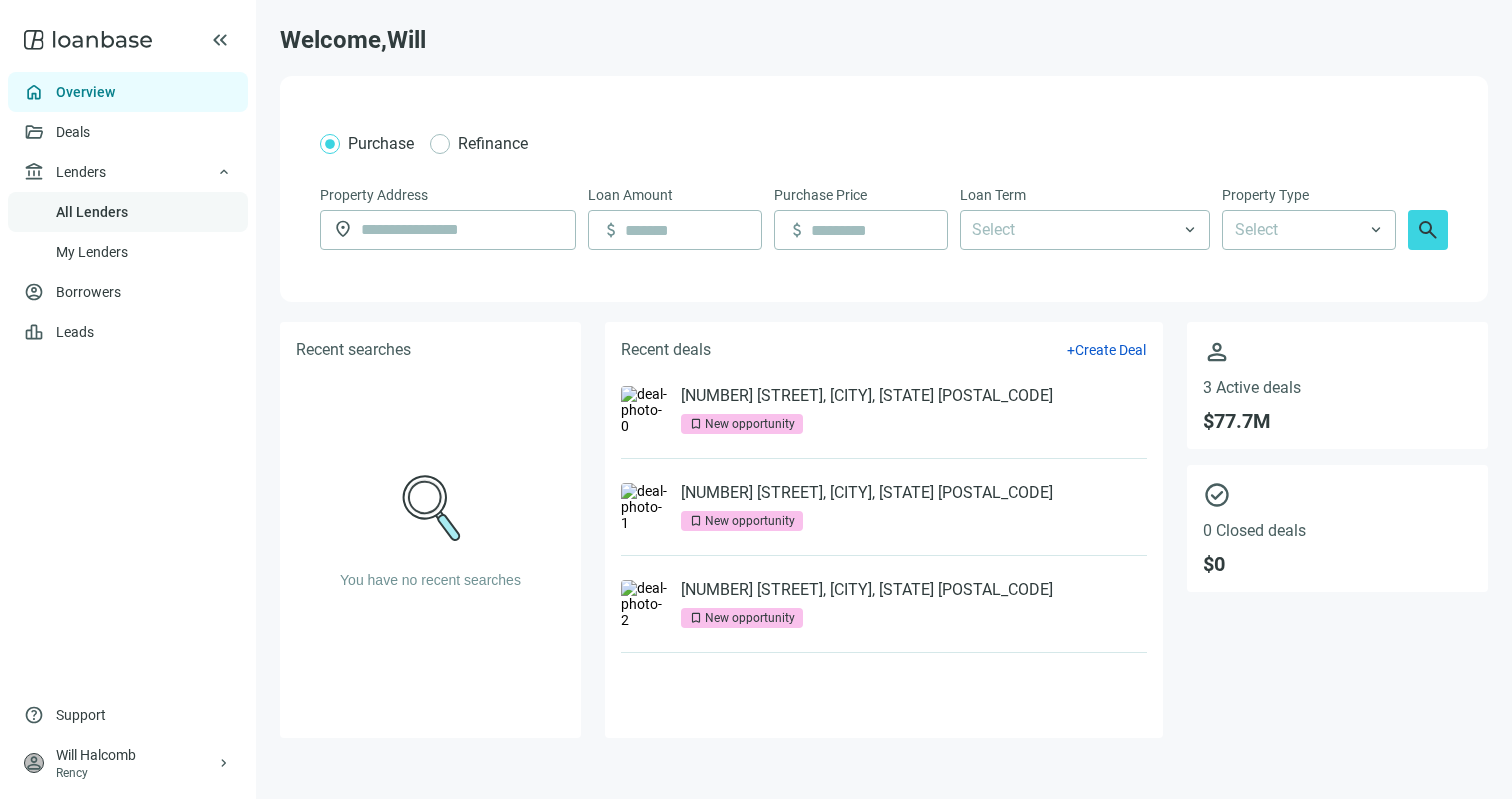 click on "All Lenders" at bounding box center (92, 212) 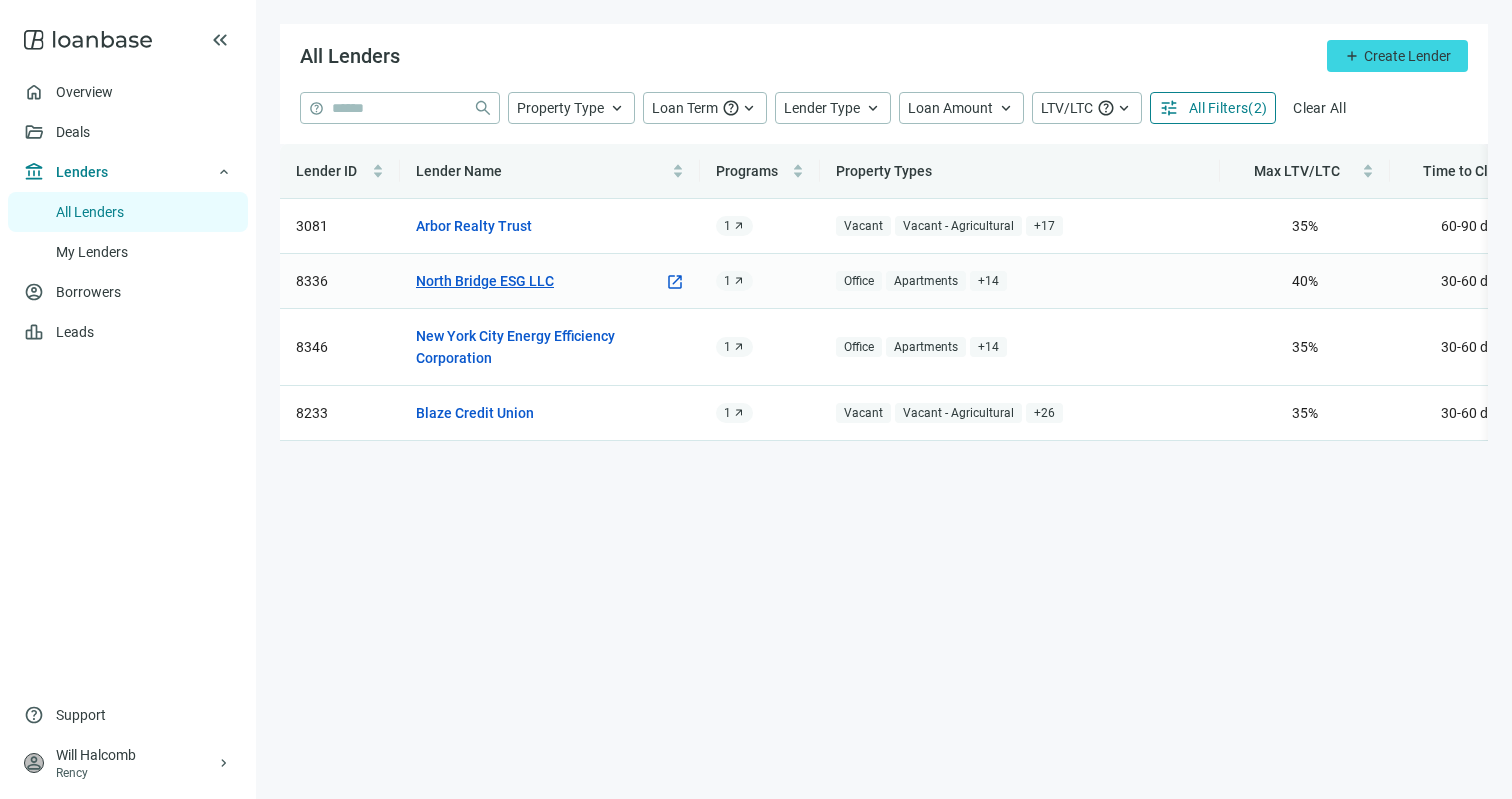 click on "North Bridge ESG LLC" at bounding box center [485, 281] 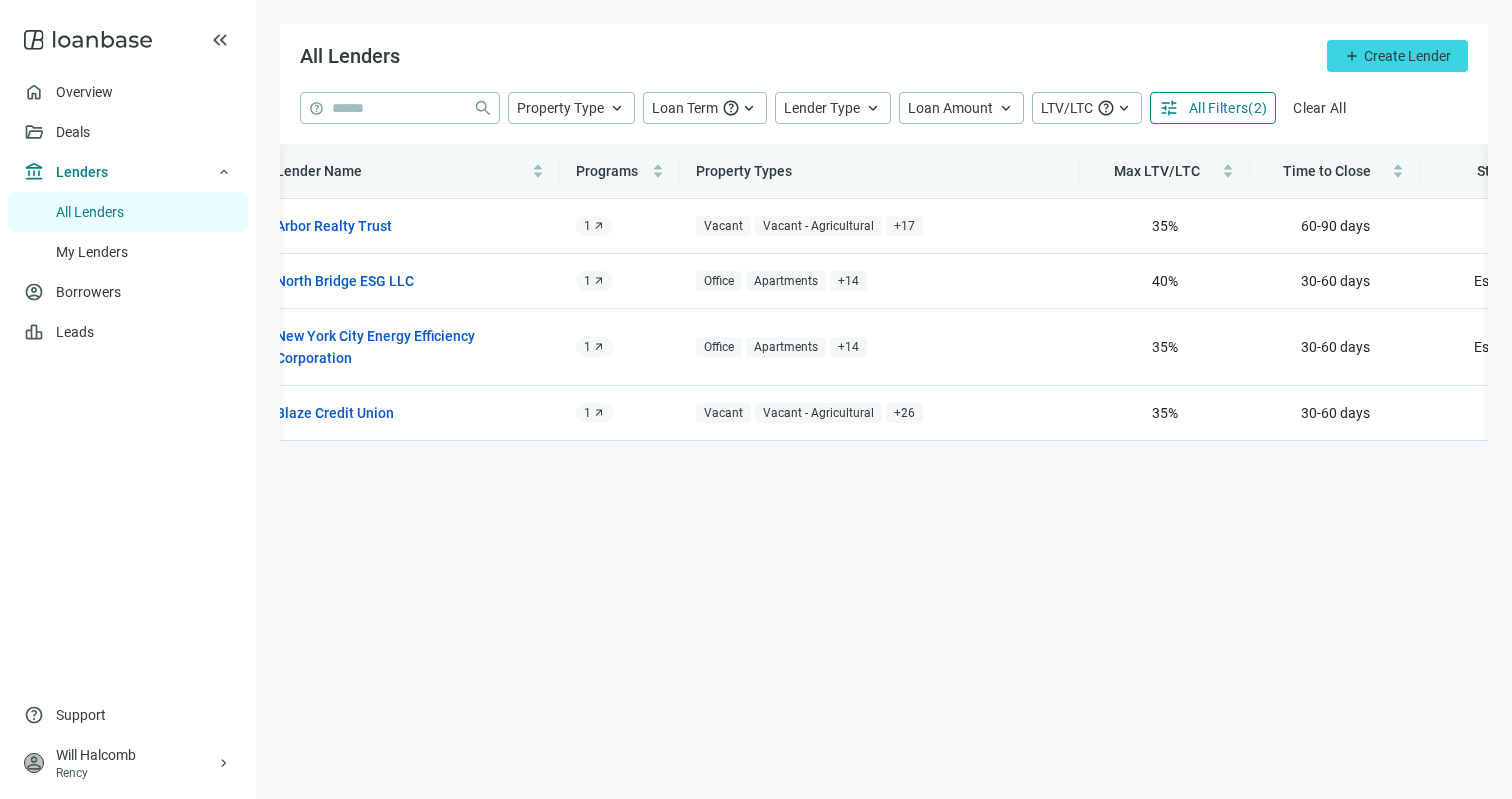 click on "All Filters" at bounding box center [1218, 108] 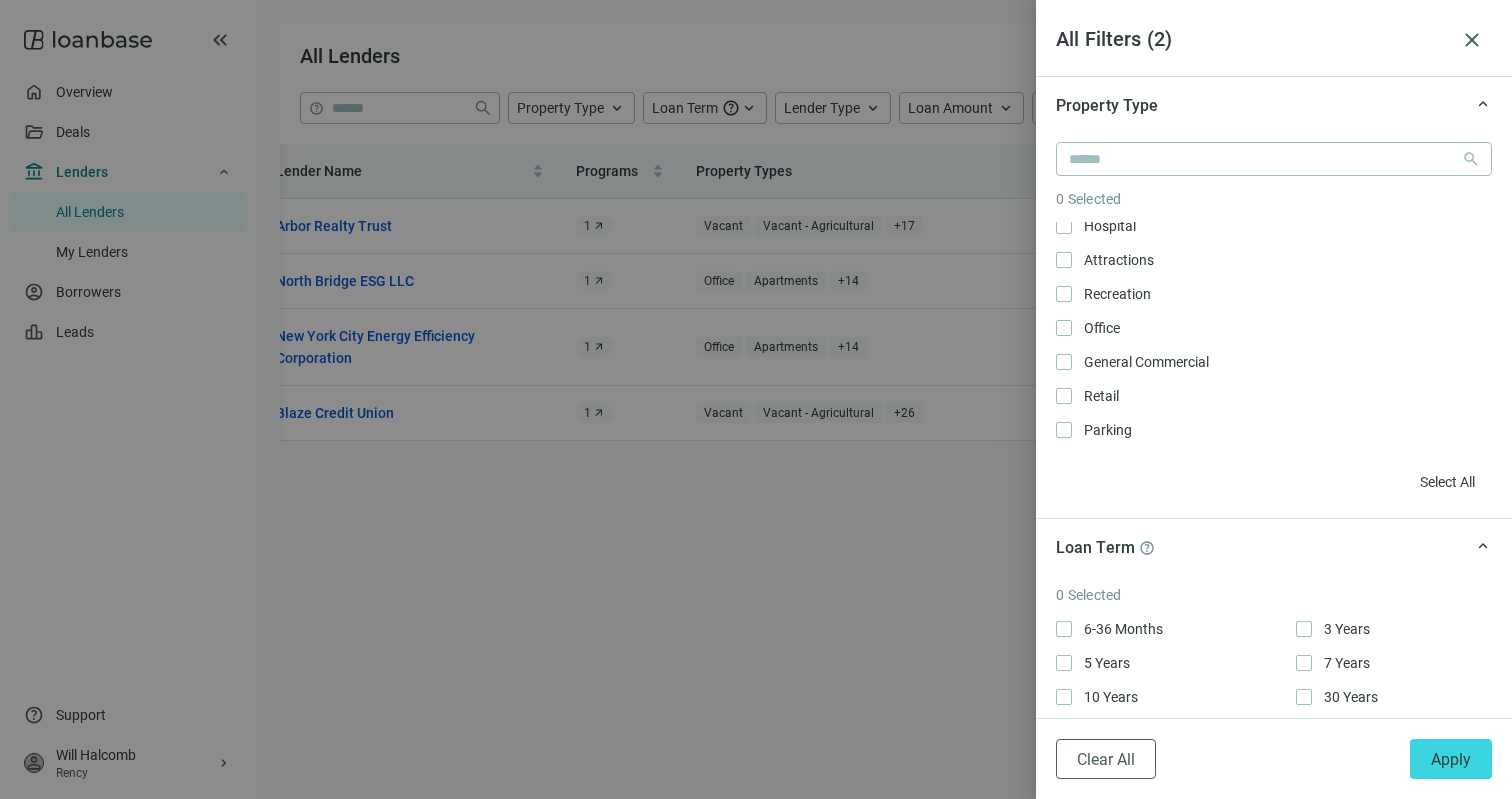 scroll, scrollTop: 918, scrollLeft: 0, axis: vertical 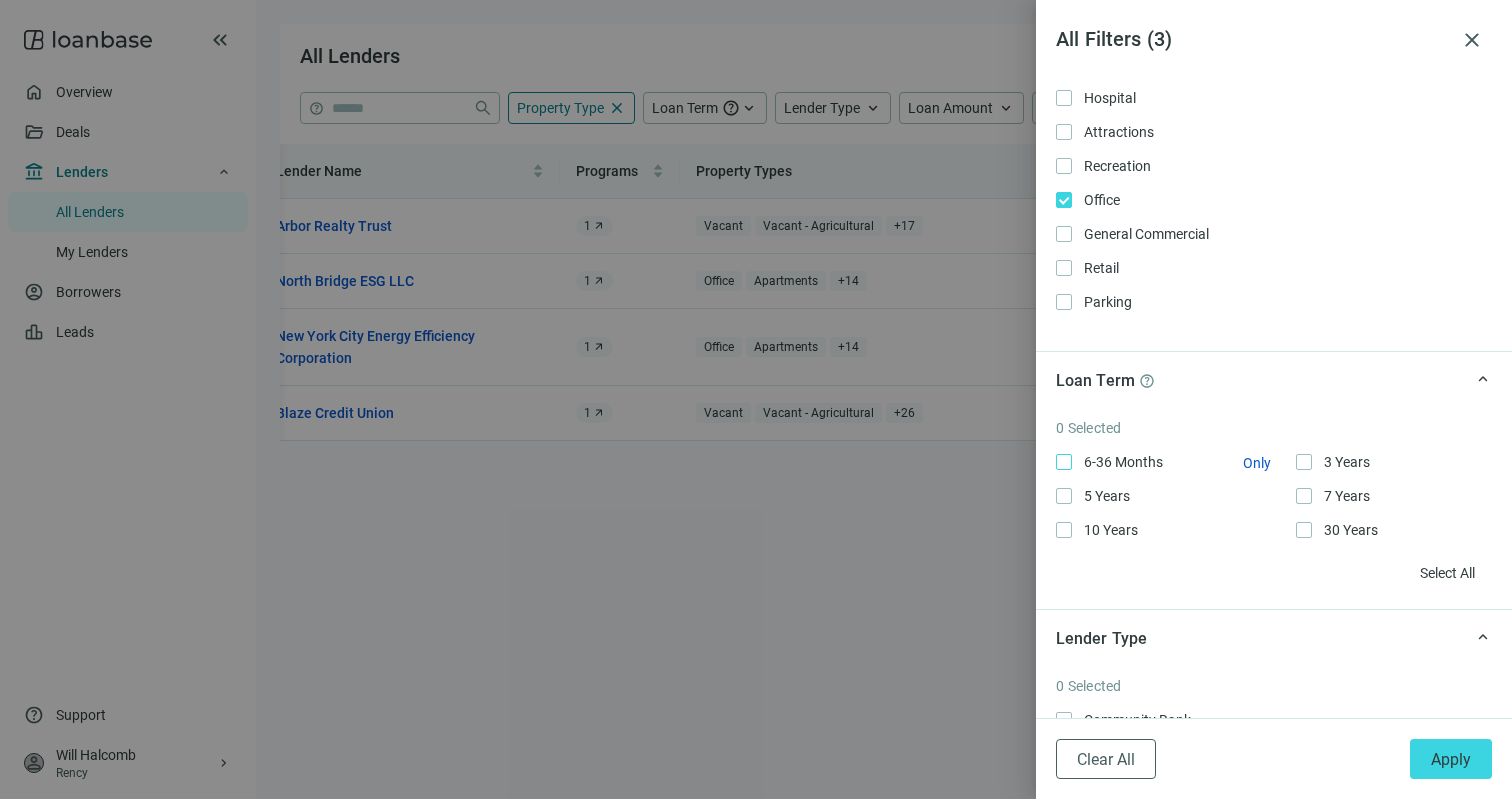 click on "6-36 Months Only" at bounding box center [1121, 462] 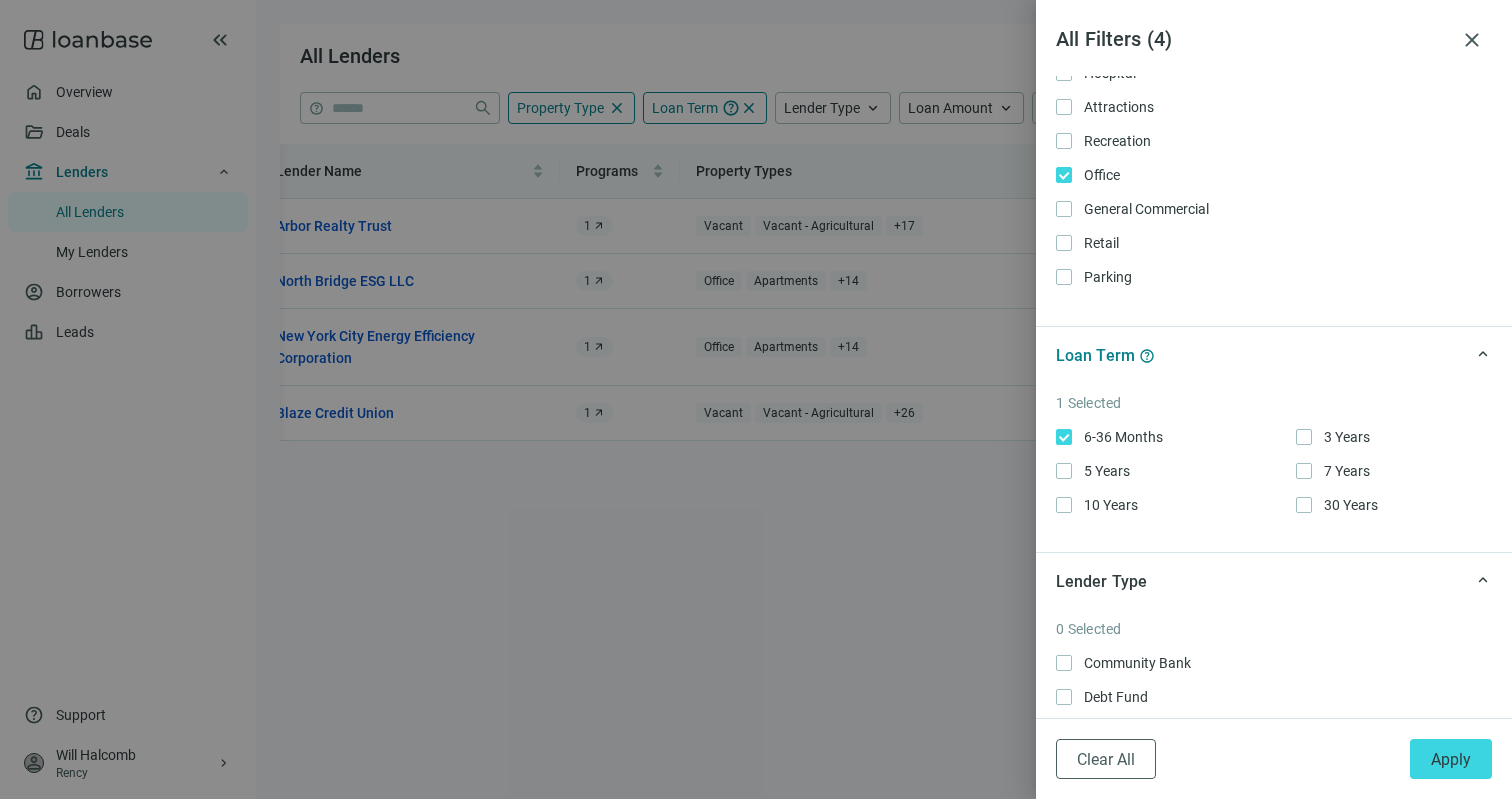 scroll, scrollTop: 239, scrollLeft: 0, axis: vertical 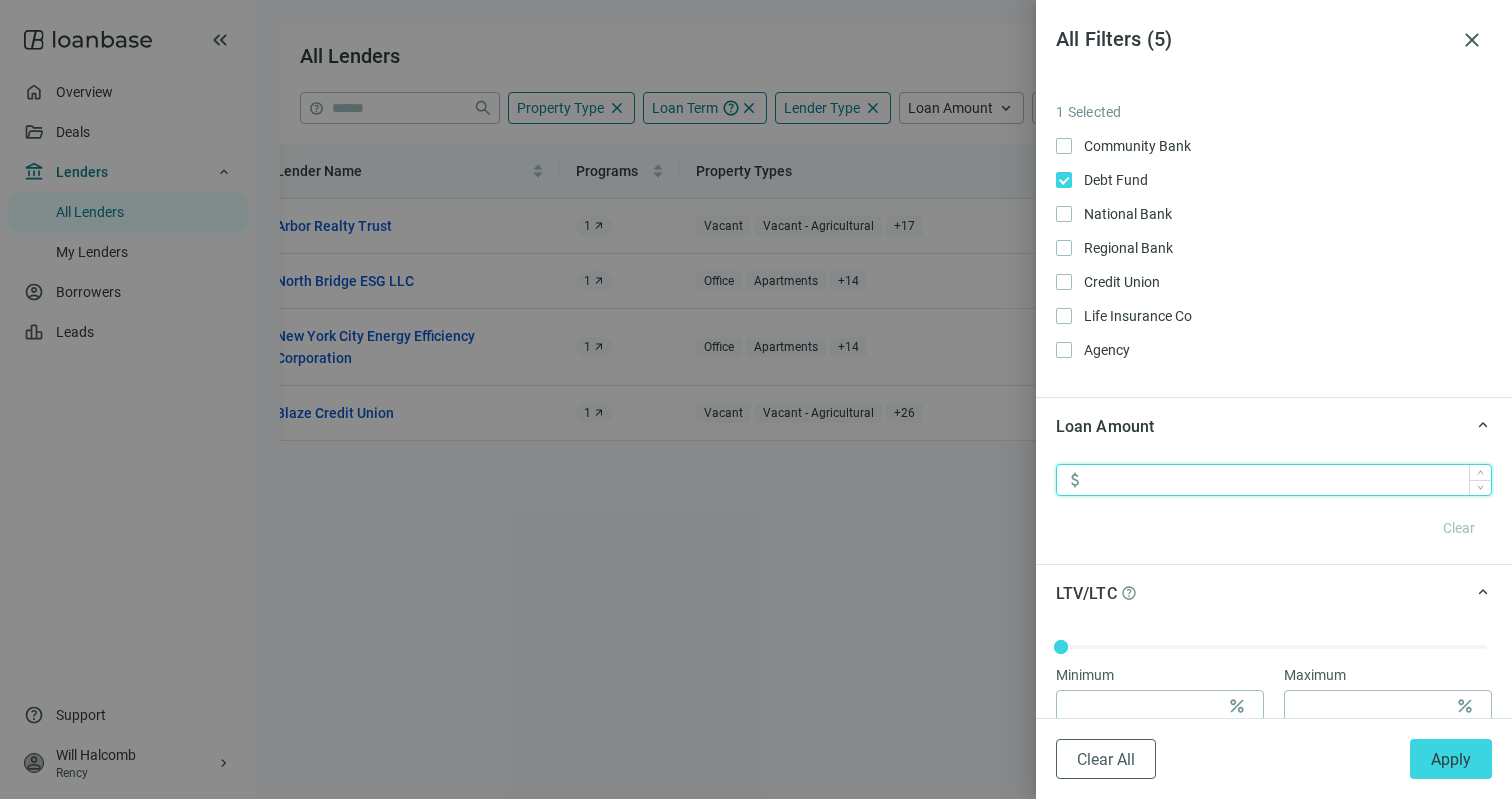 click at bounding box center [1290, 480] 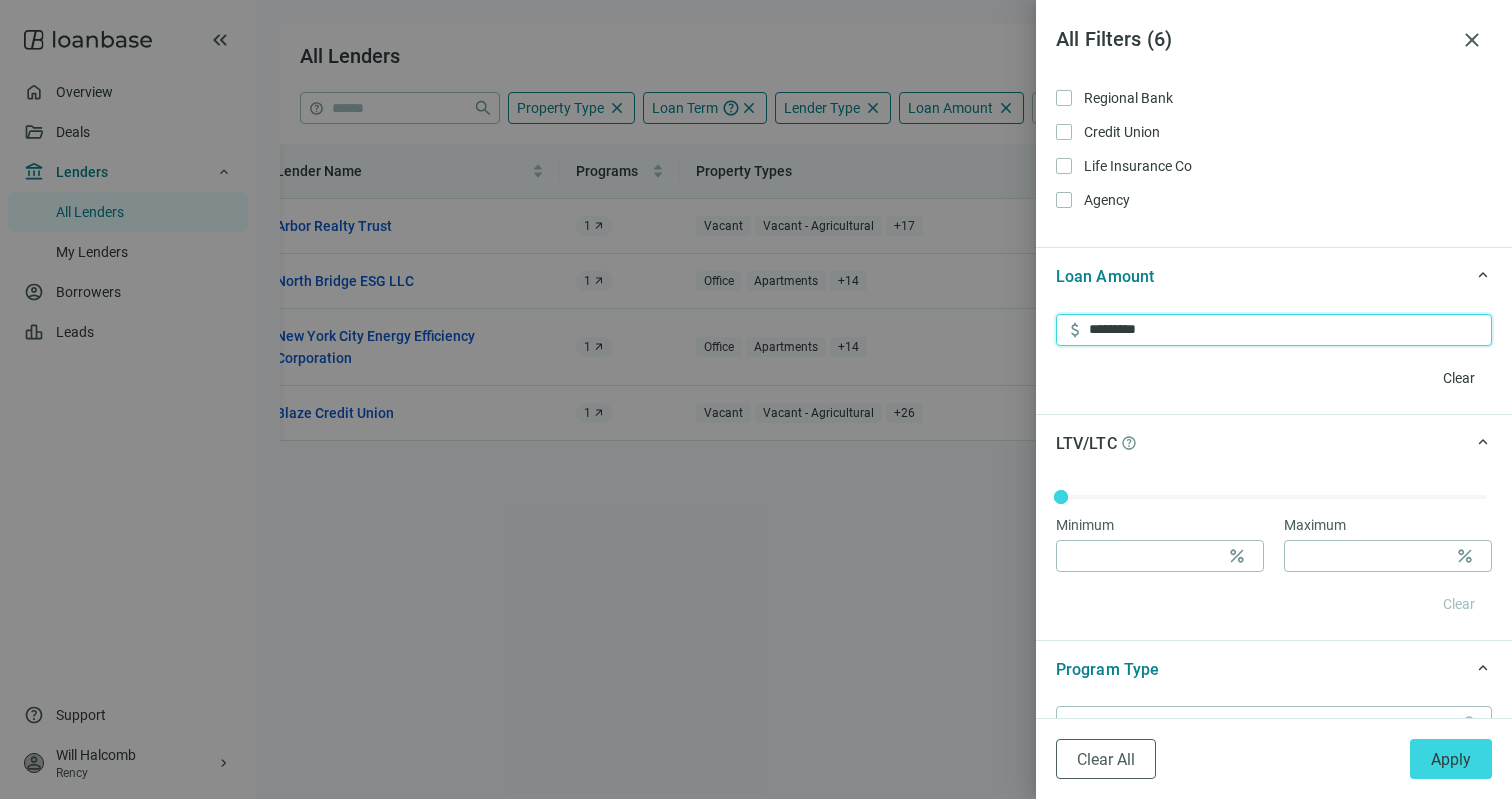 scroll, scrollTop: 848, scrollLeft: 0, axis: vertical 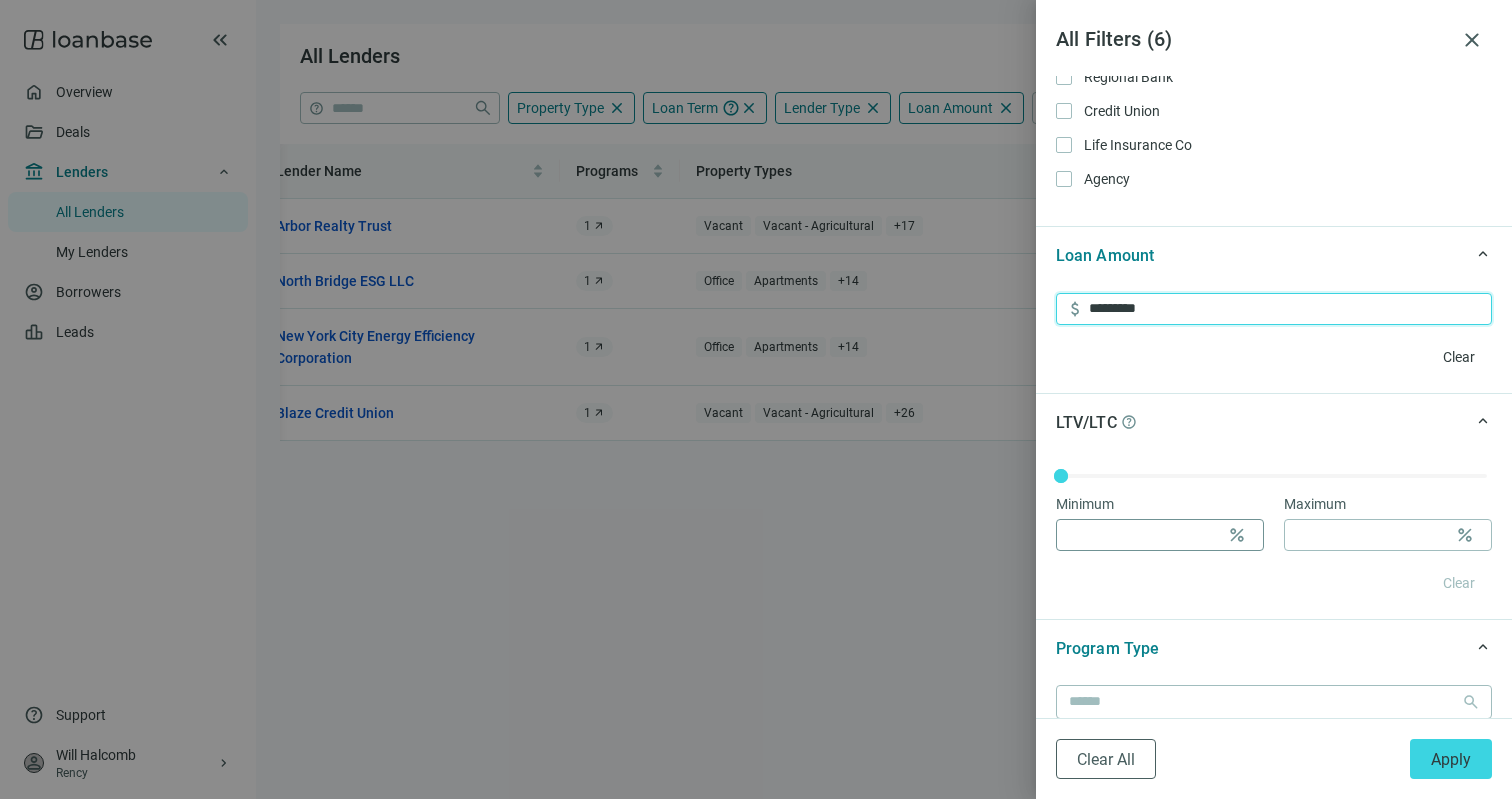 type on "*********" 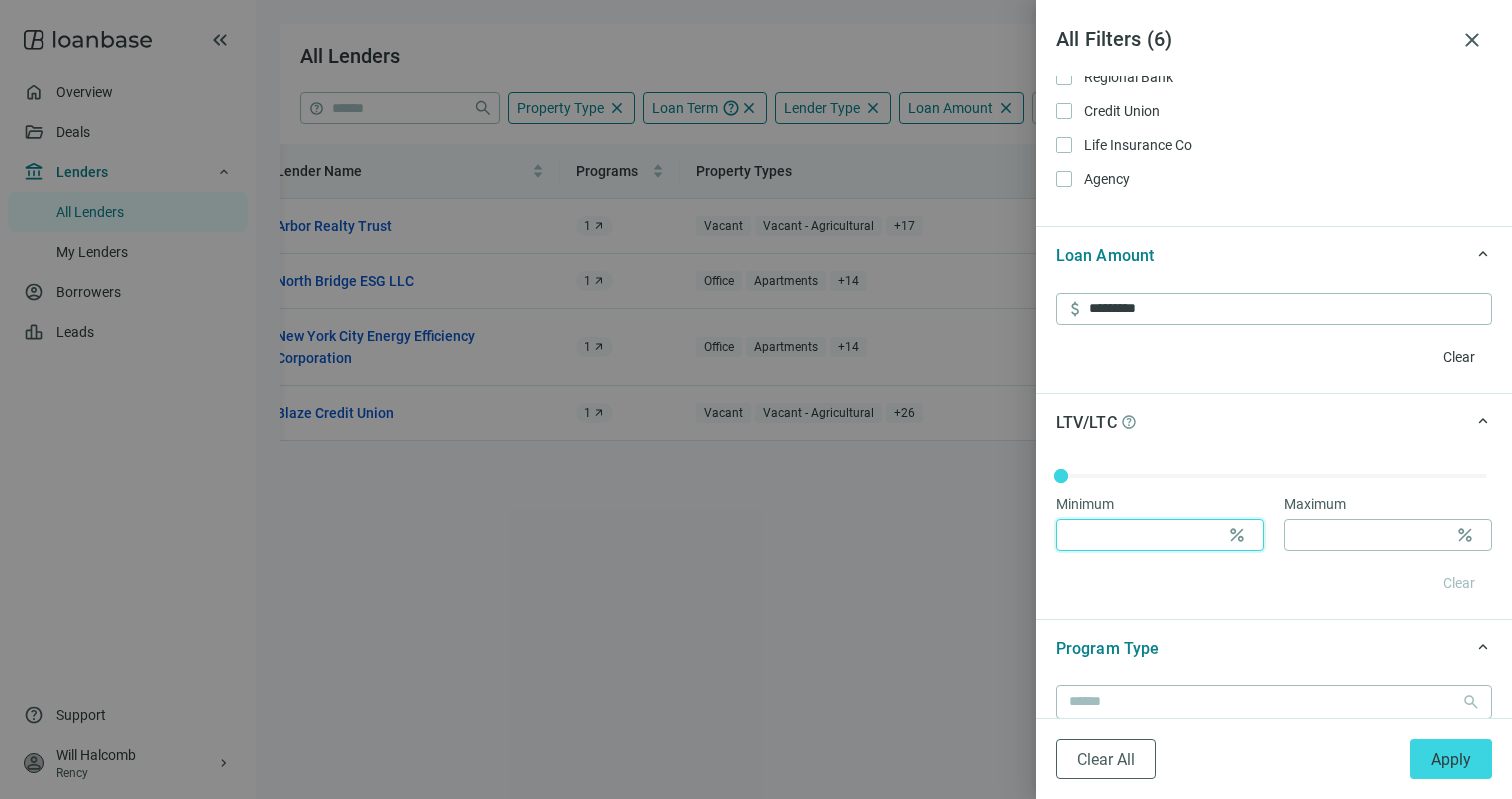 click at bounding box center (1142, 535) 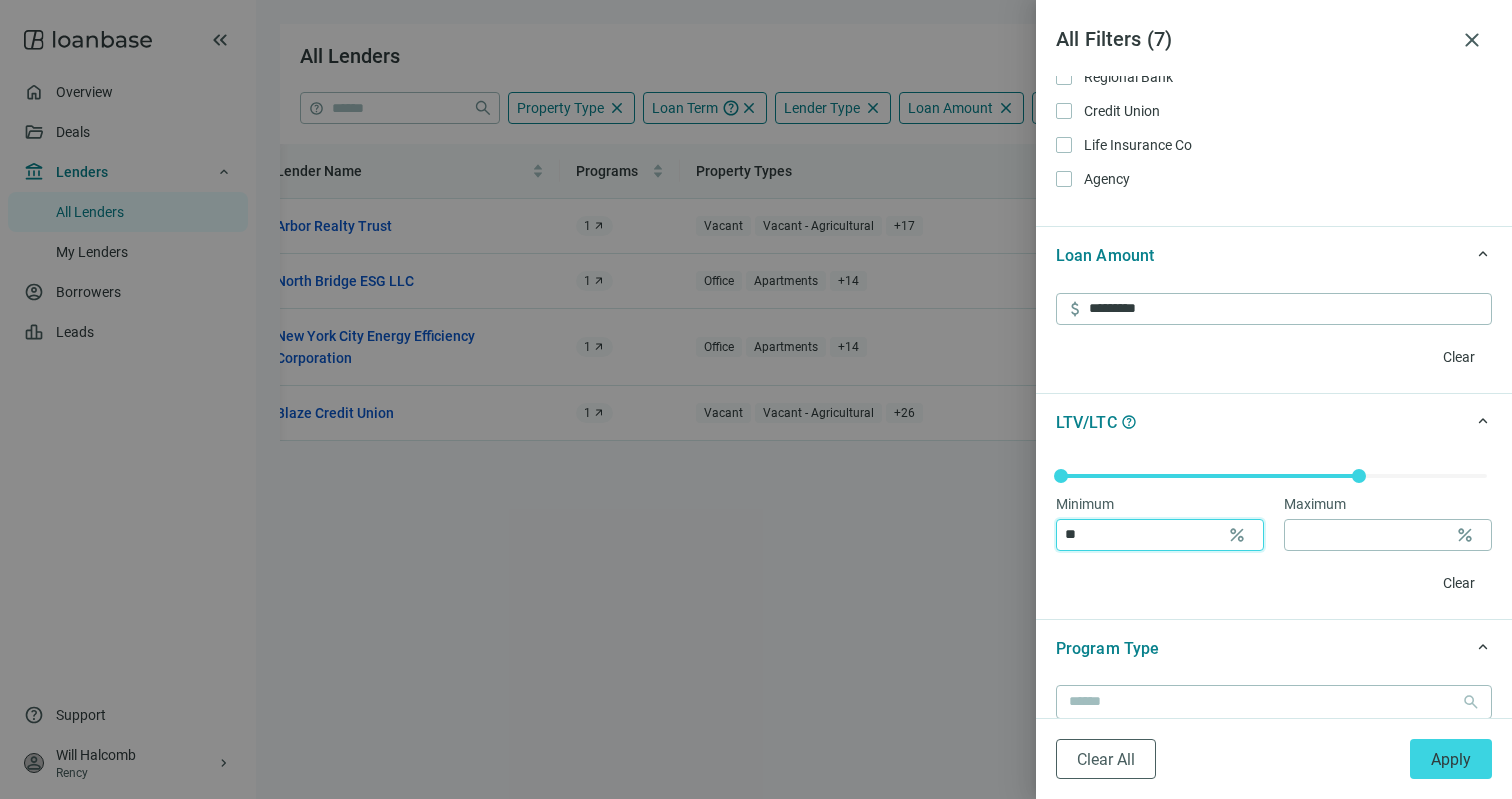 drag, startPoint x: 1172, startPoint y: 534, endPoint x: 1042, endPoint y: 529, distance: 130.09612 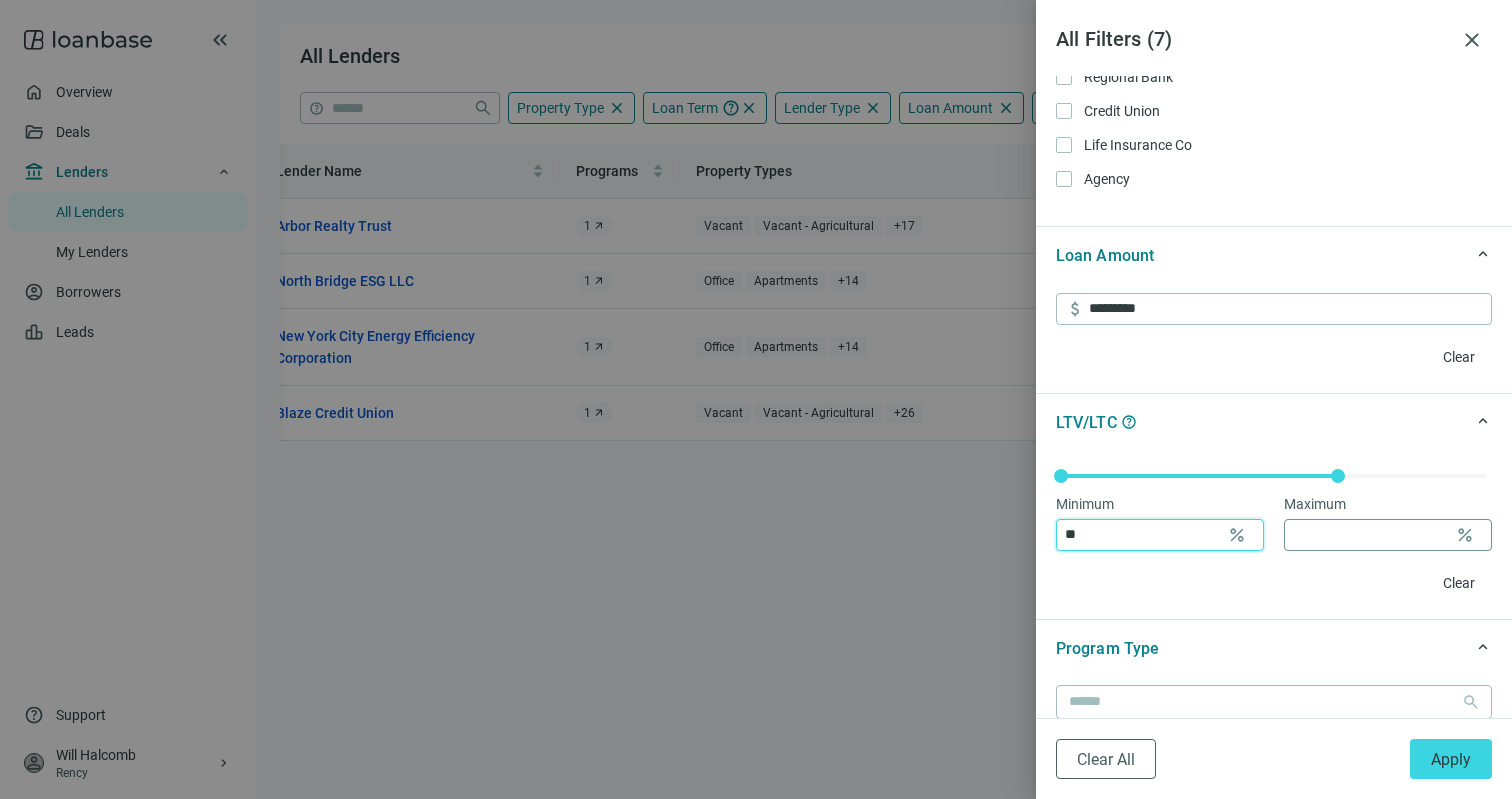 type on "**" 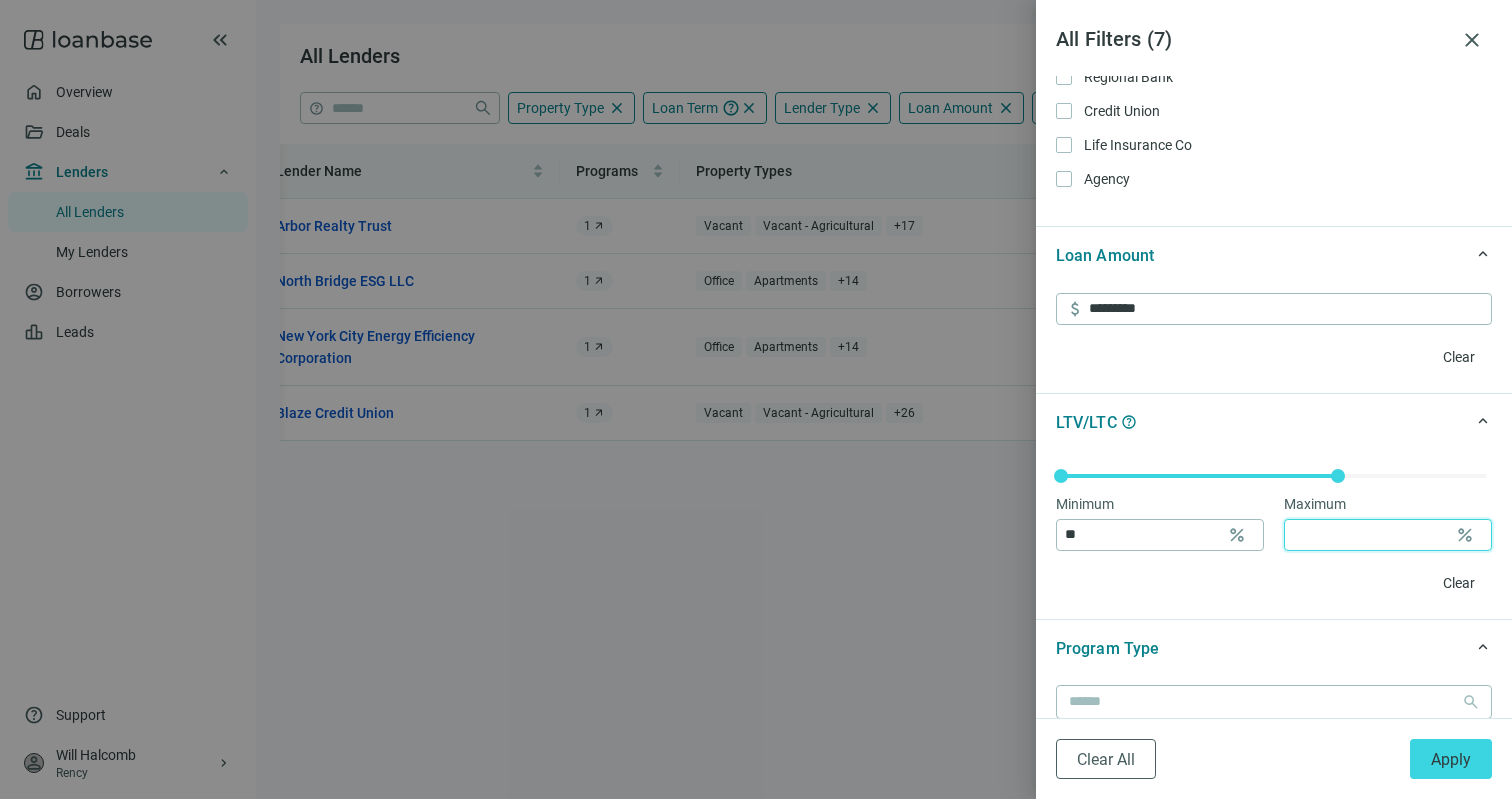 click at bounding box center (1370, 535) 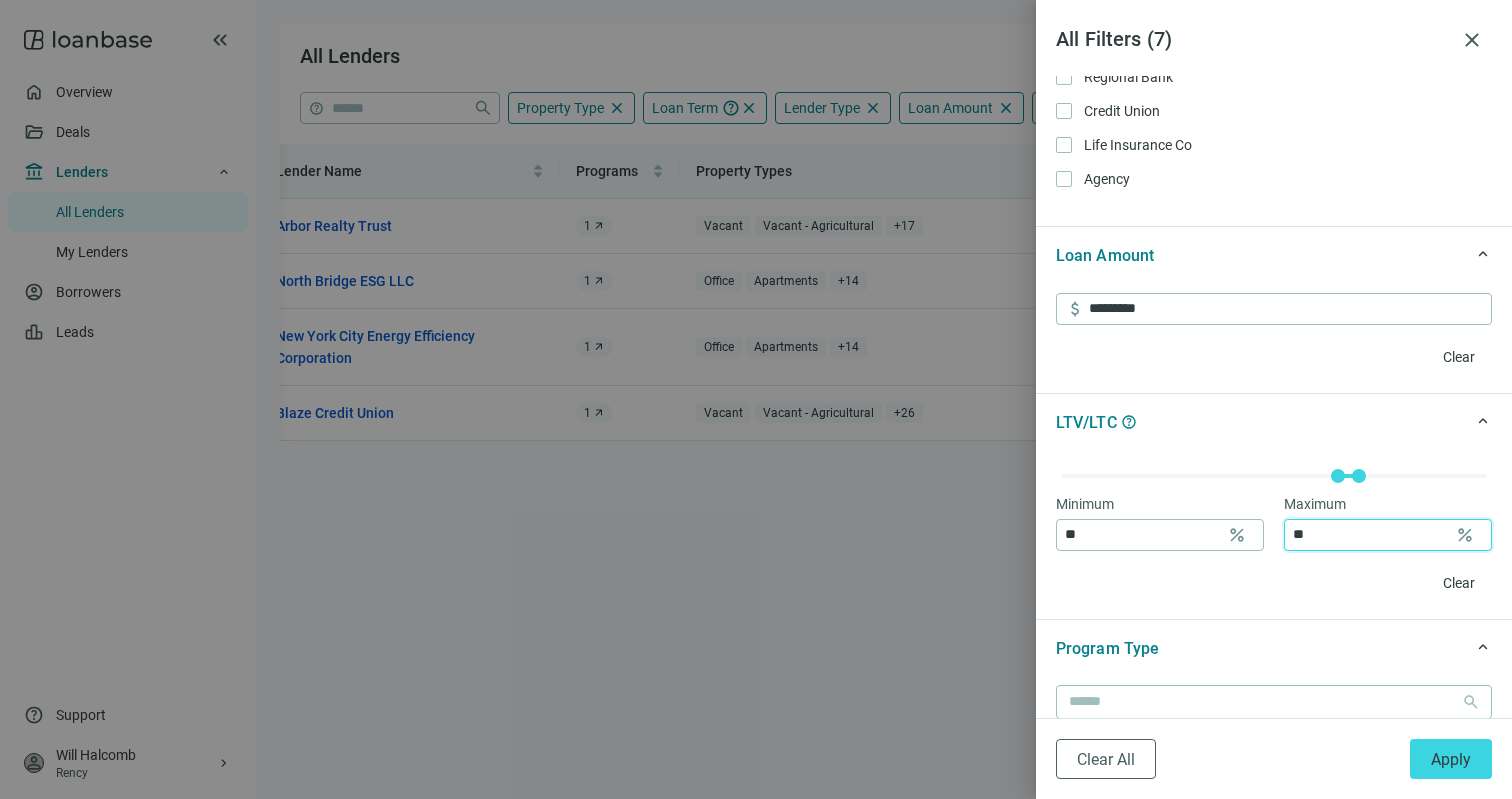 type on "**" 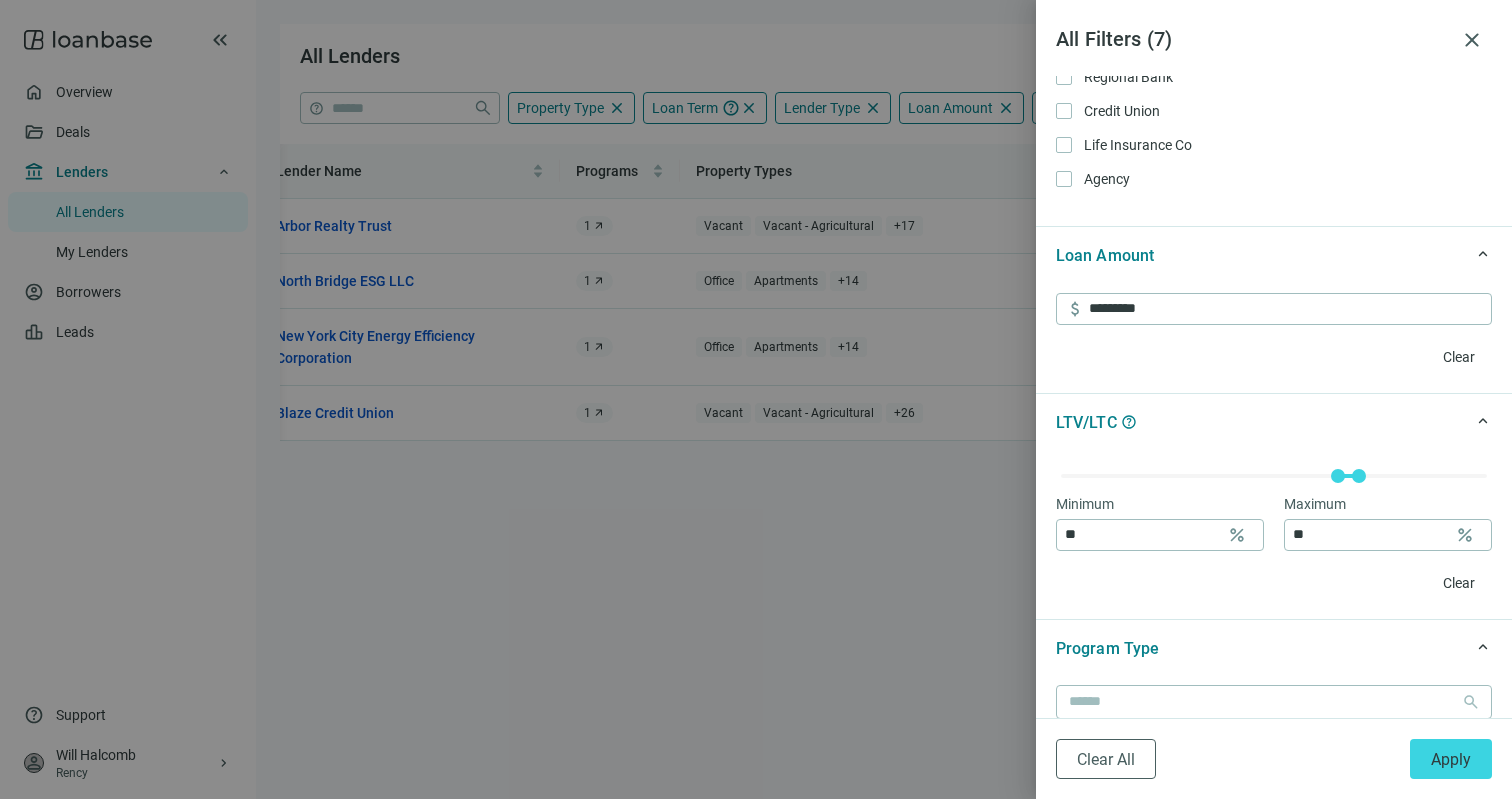 click on "Minimum ** percent Maximum ** percent Clear" at bounding box center [1274, 535] 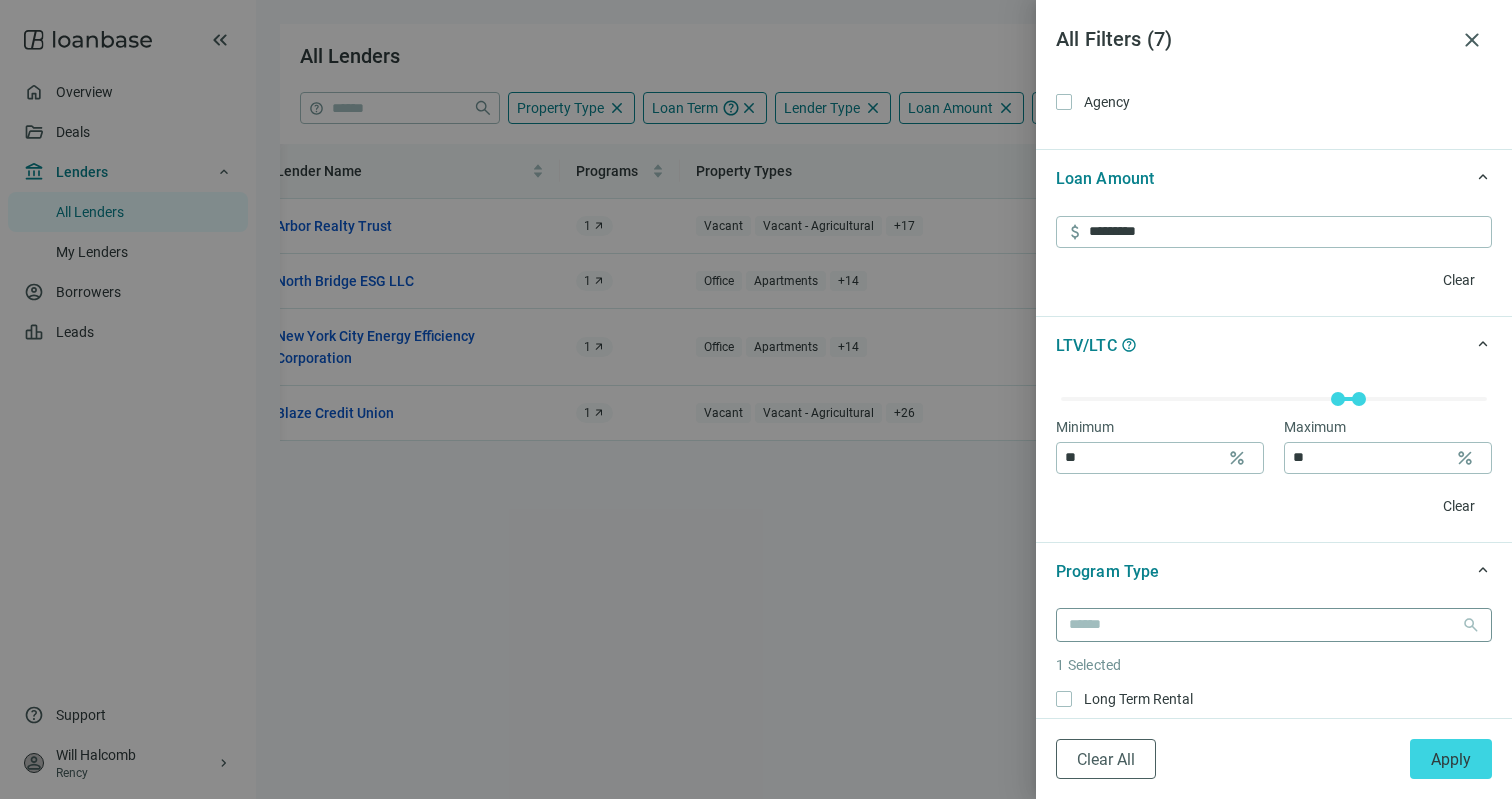 scroll, scrollTop: 1096, scrollLeft: 0, axis: vertical 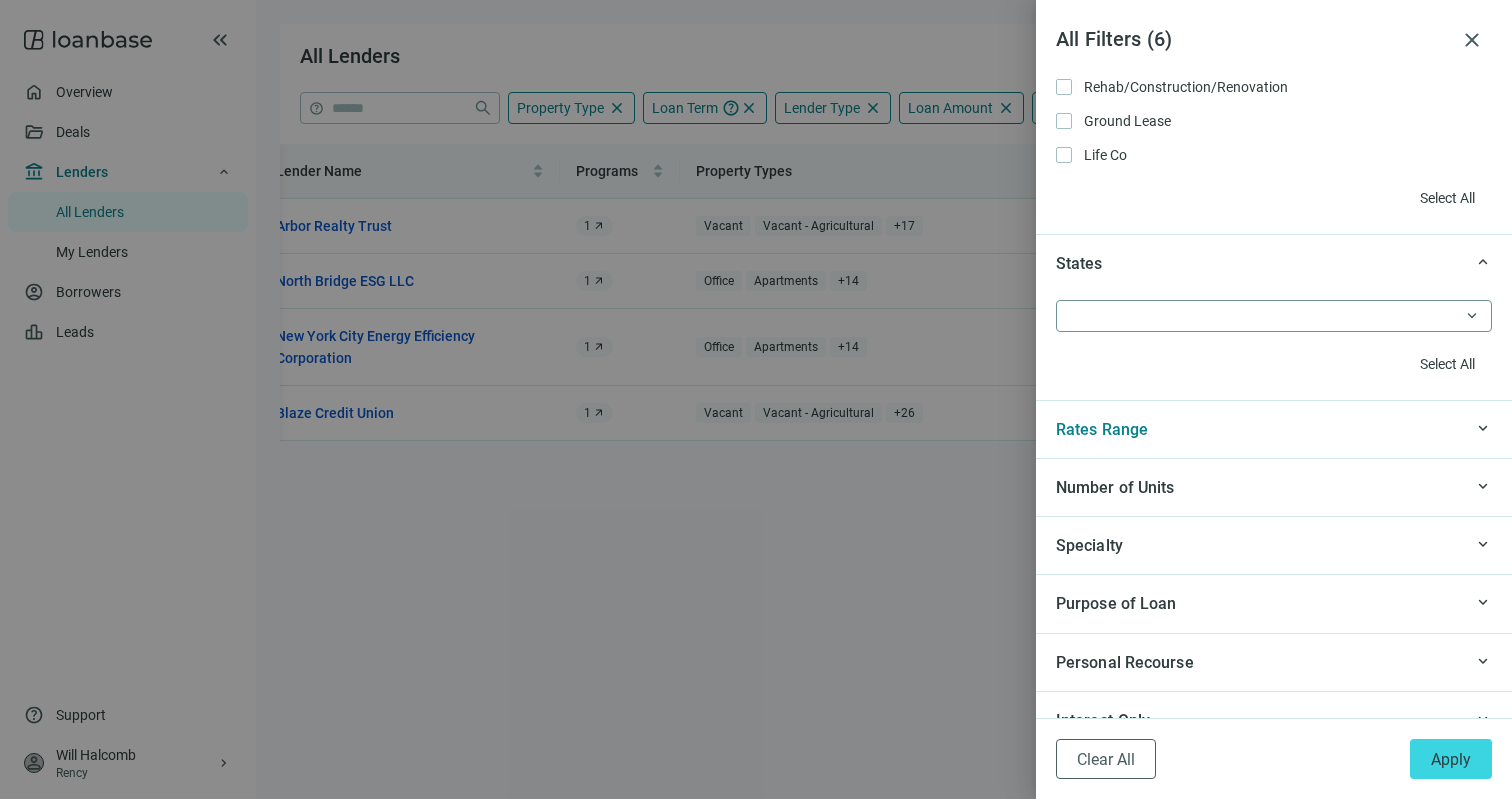 click at bounding box center [1264, 316] 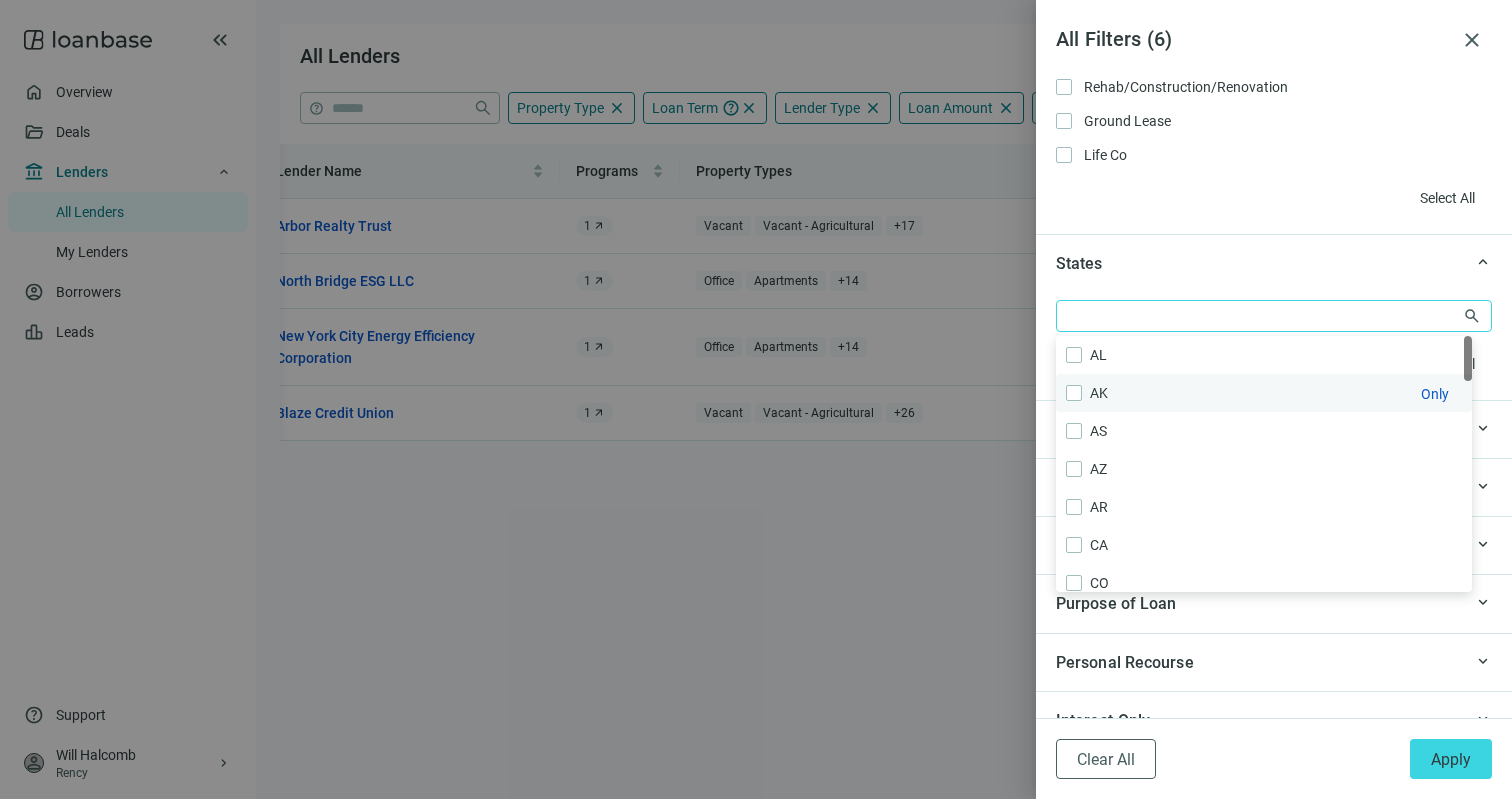 type on "*" 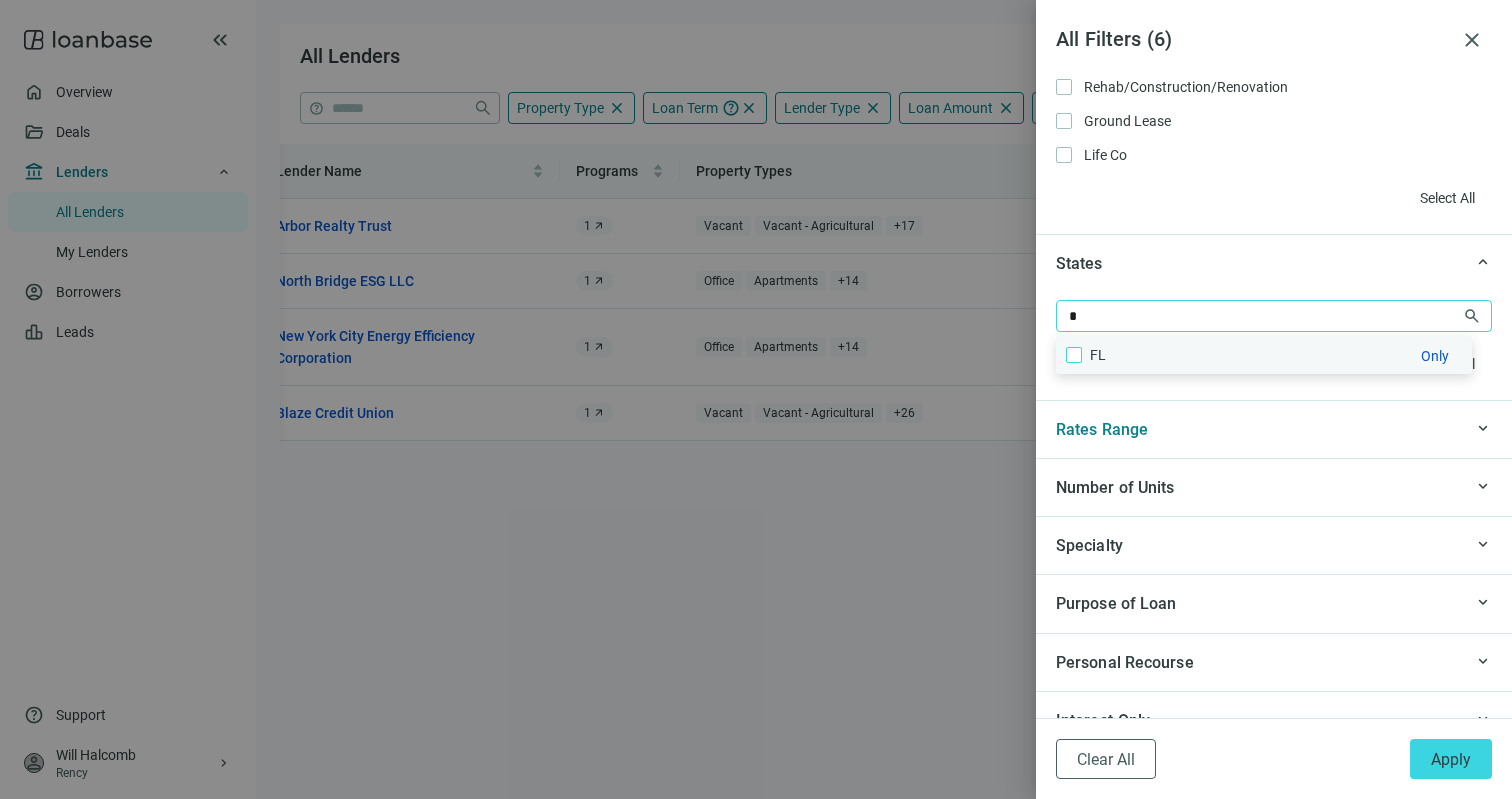 type 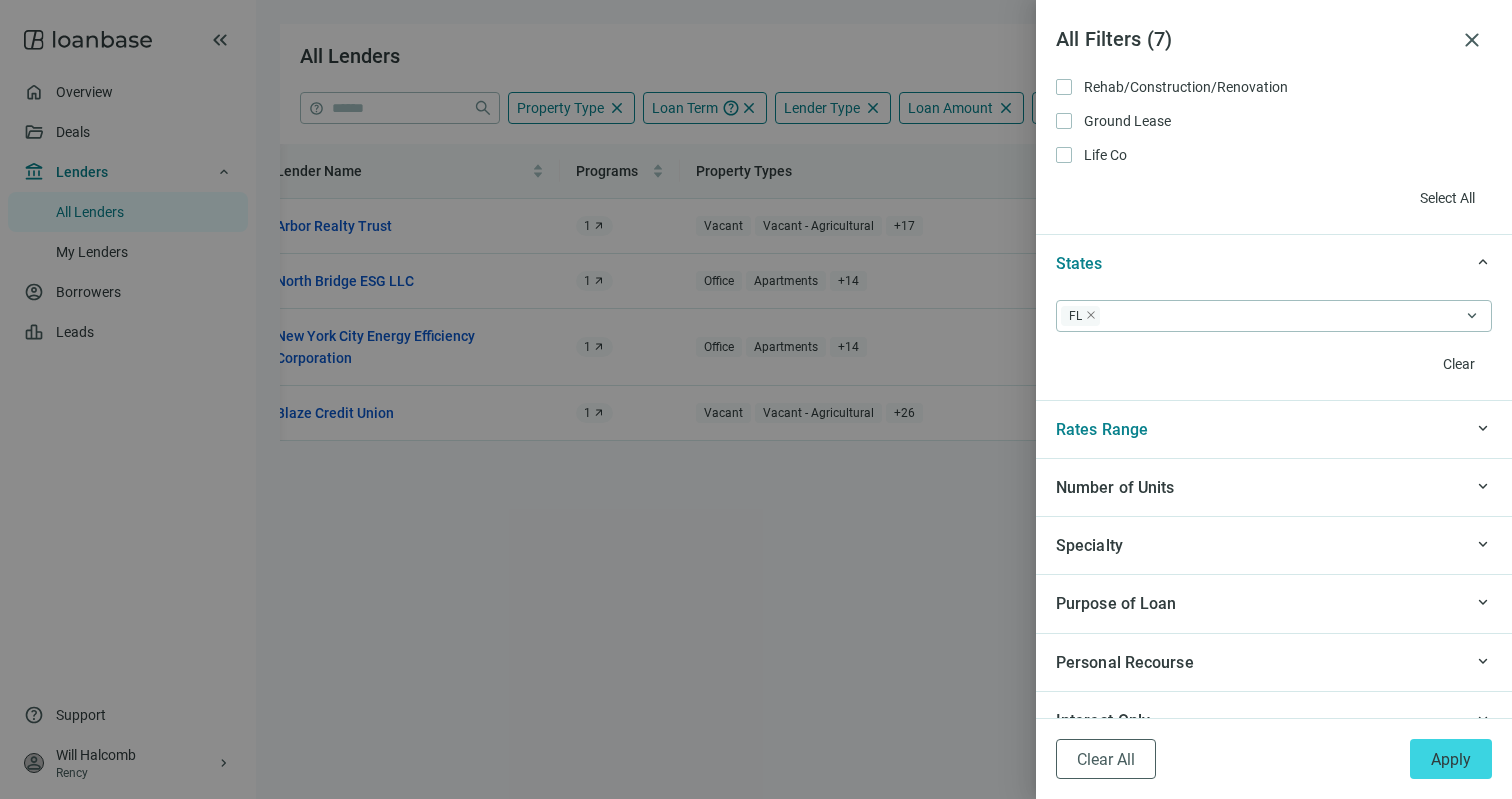 click on "keyboard_arrow_up States" at bounding box center [1274, 263] 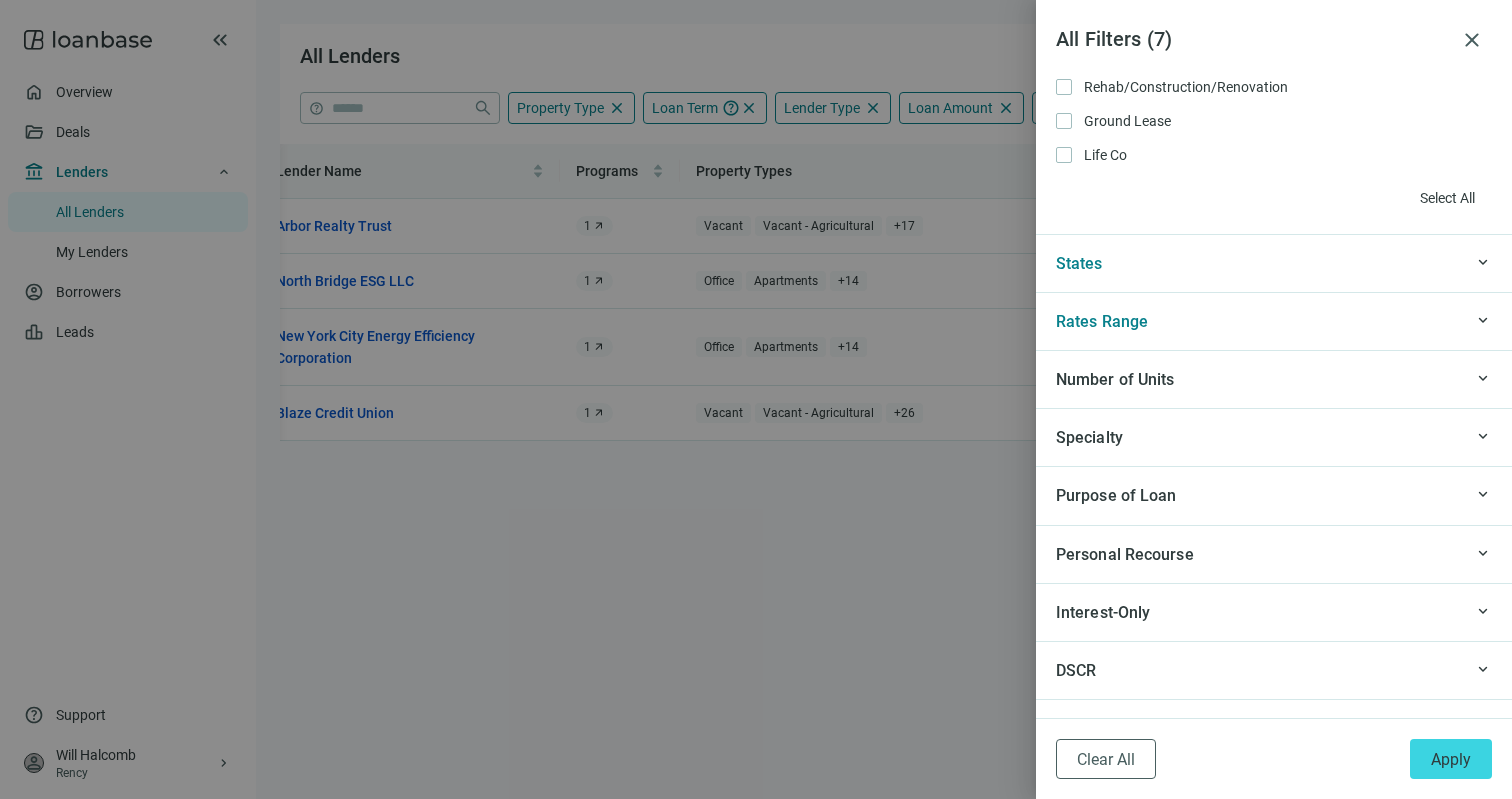 click on "Number of Units" at bounding box center (1257, 379) 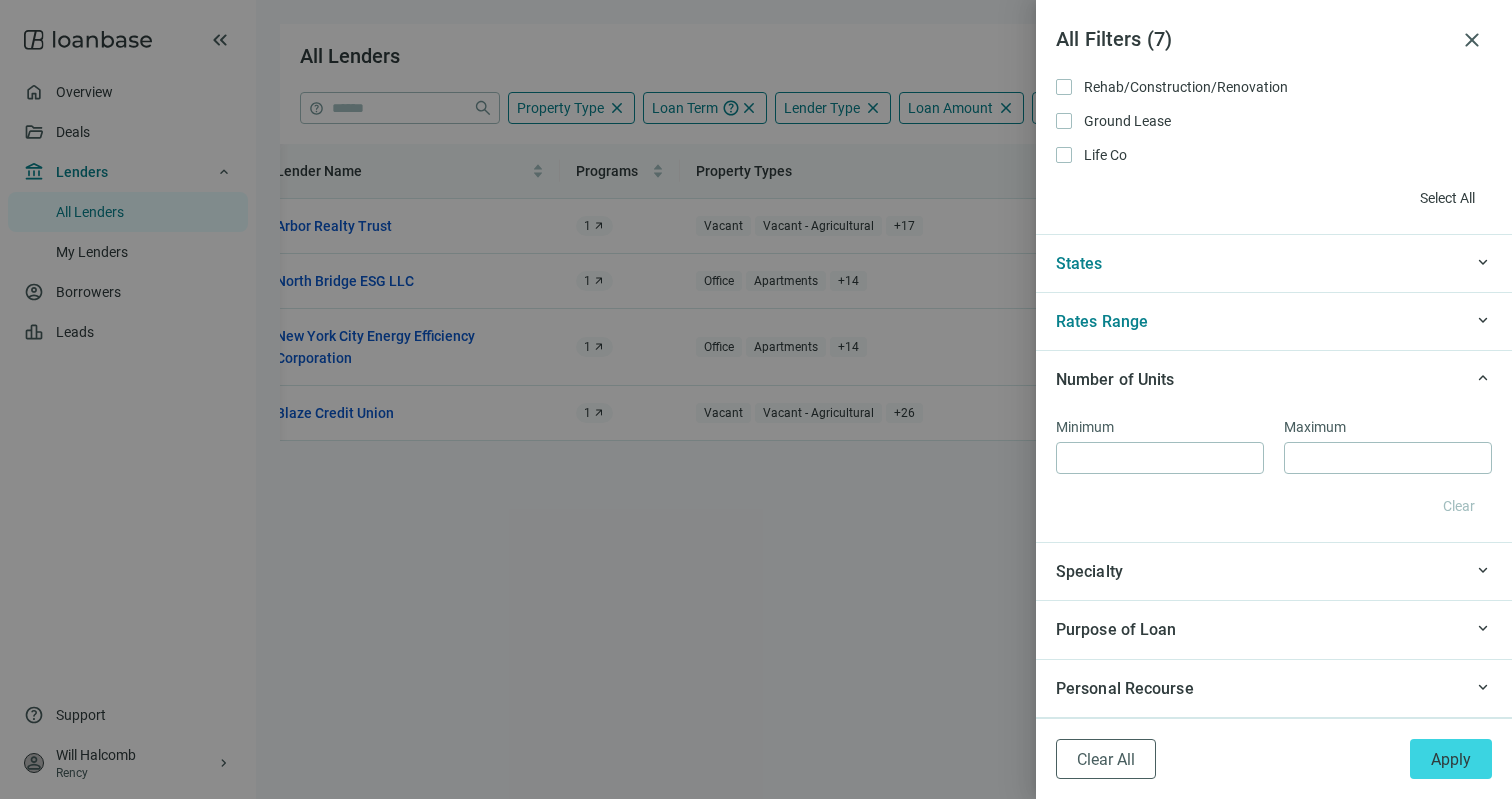 scroll, scrollTop: 1760, scrollLeft: 0, axis: vertical 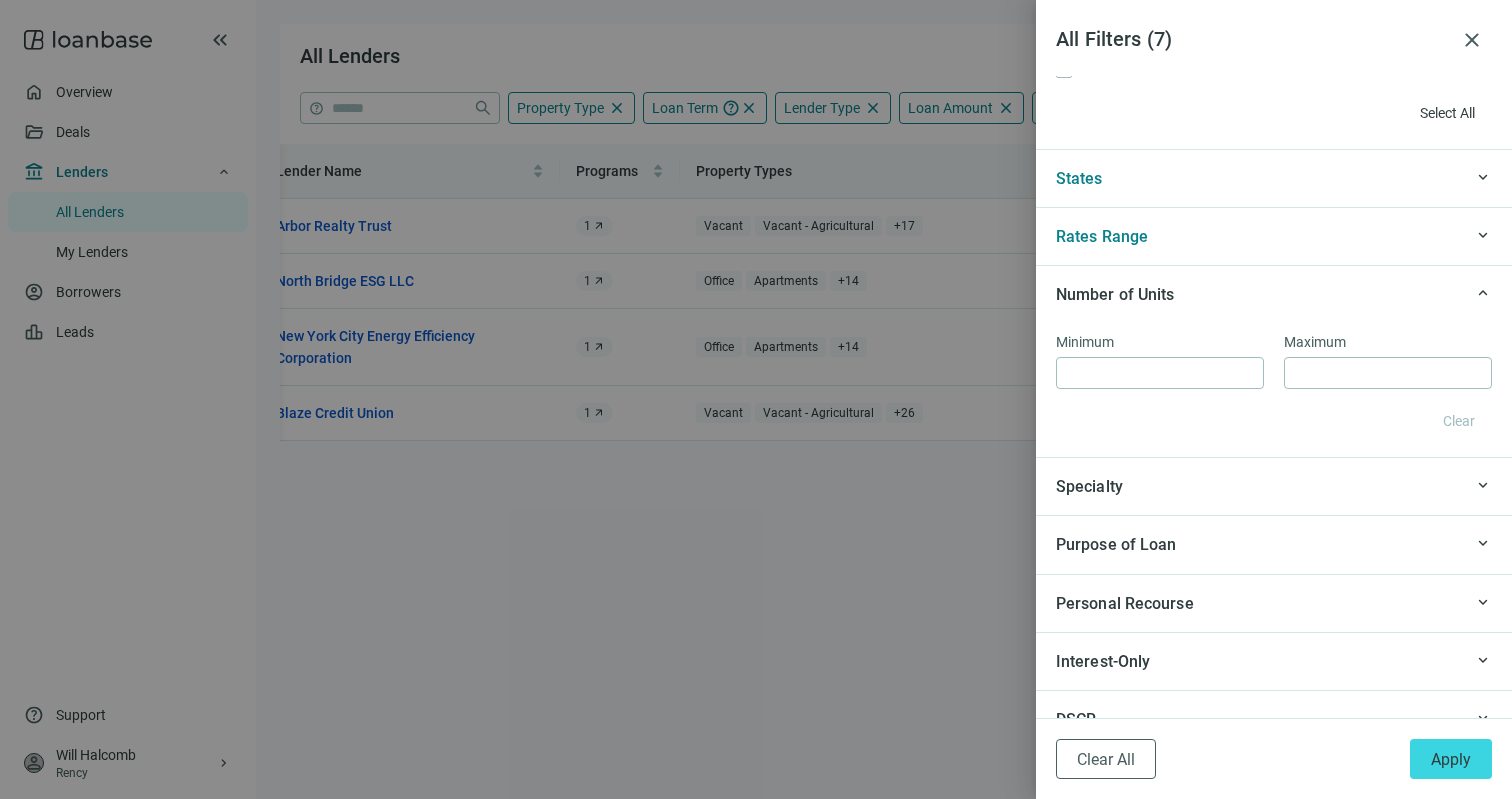 click on "Specialty" at bounding box center (1257, 486) 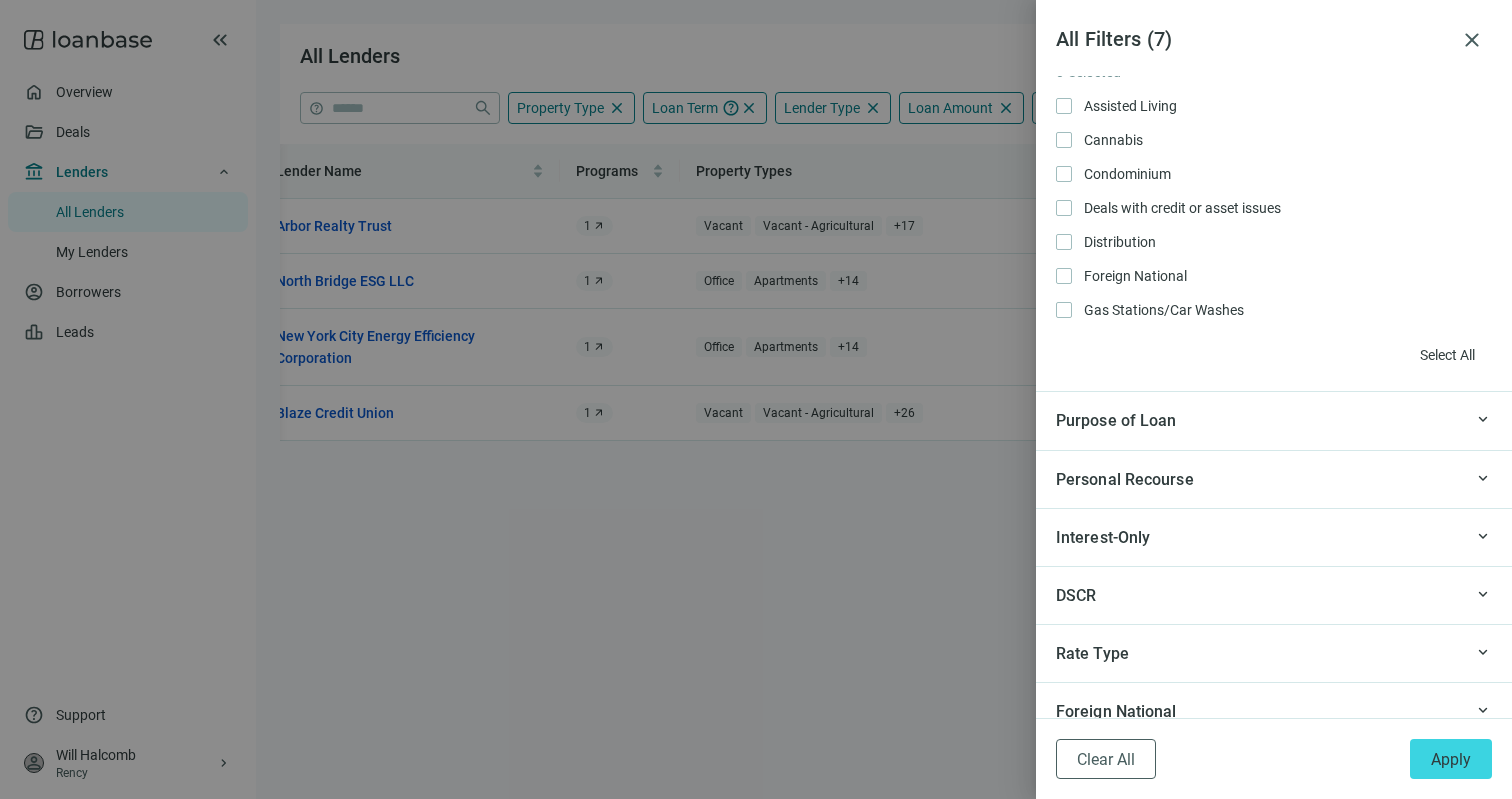 click on "Purpose of Loan" at bounding box center [1257, 420] 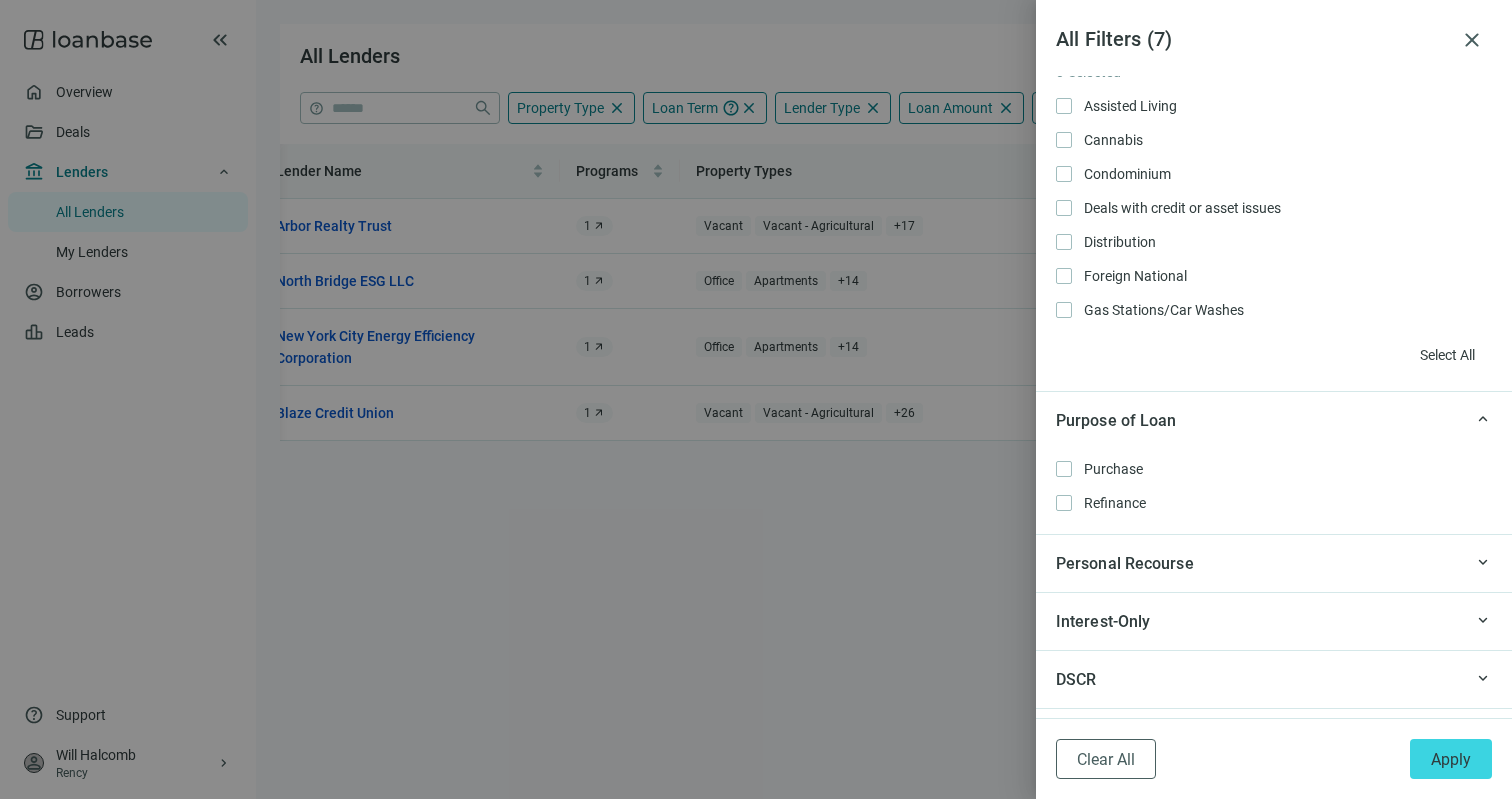 scroll, scrollTop: 2468, scrollLeft: 0, axis: vertical 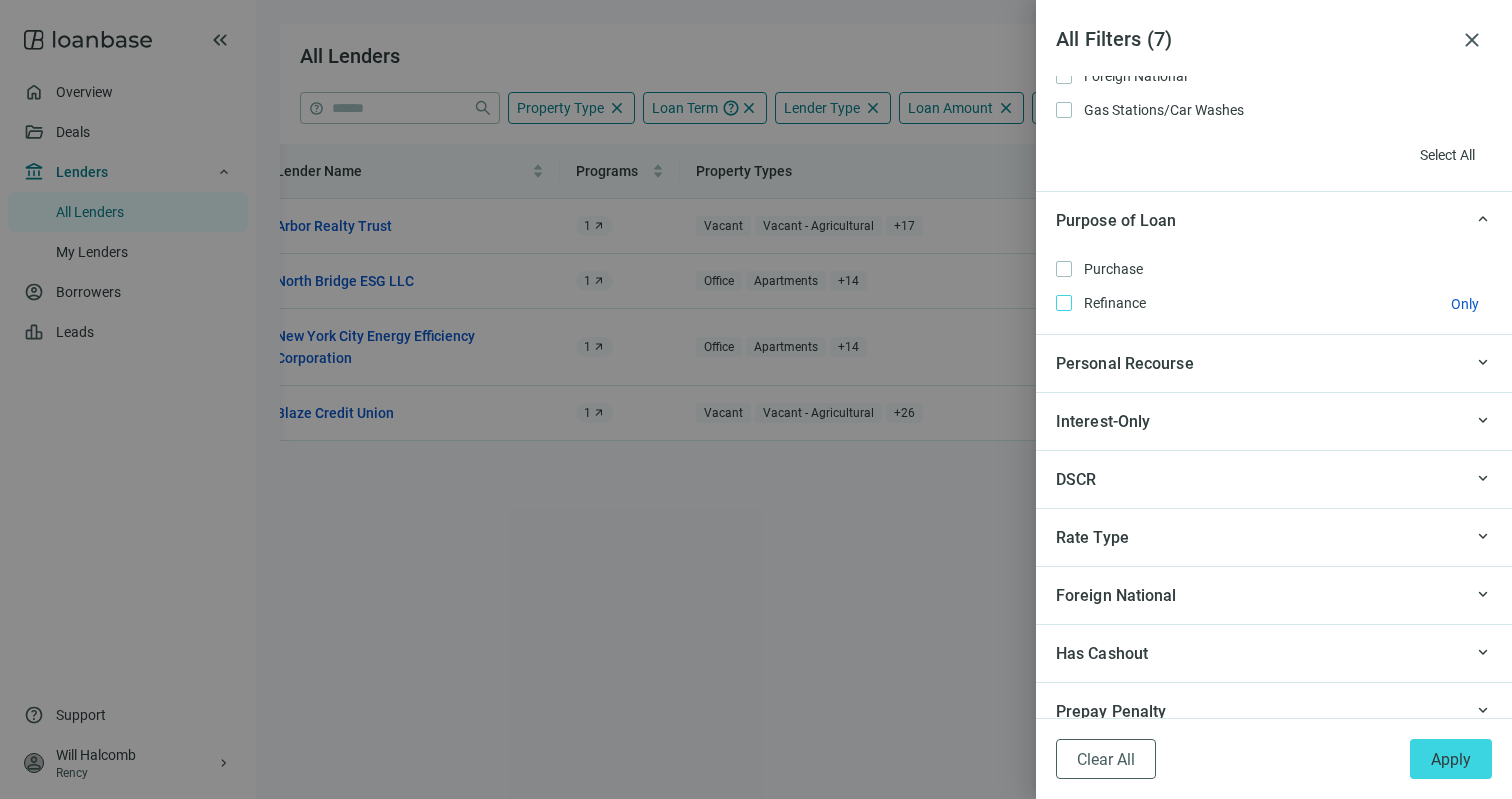 click on "Refinance Only" at bounding box center [1113, 303] 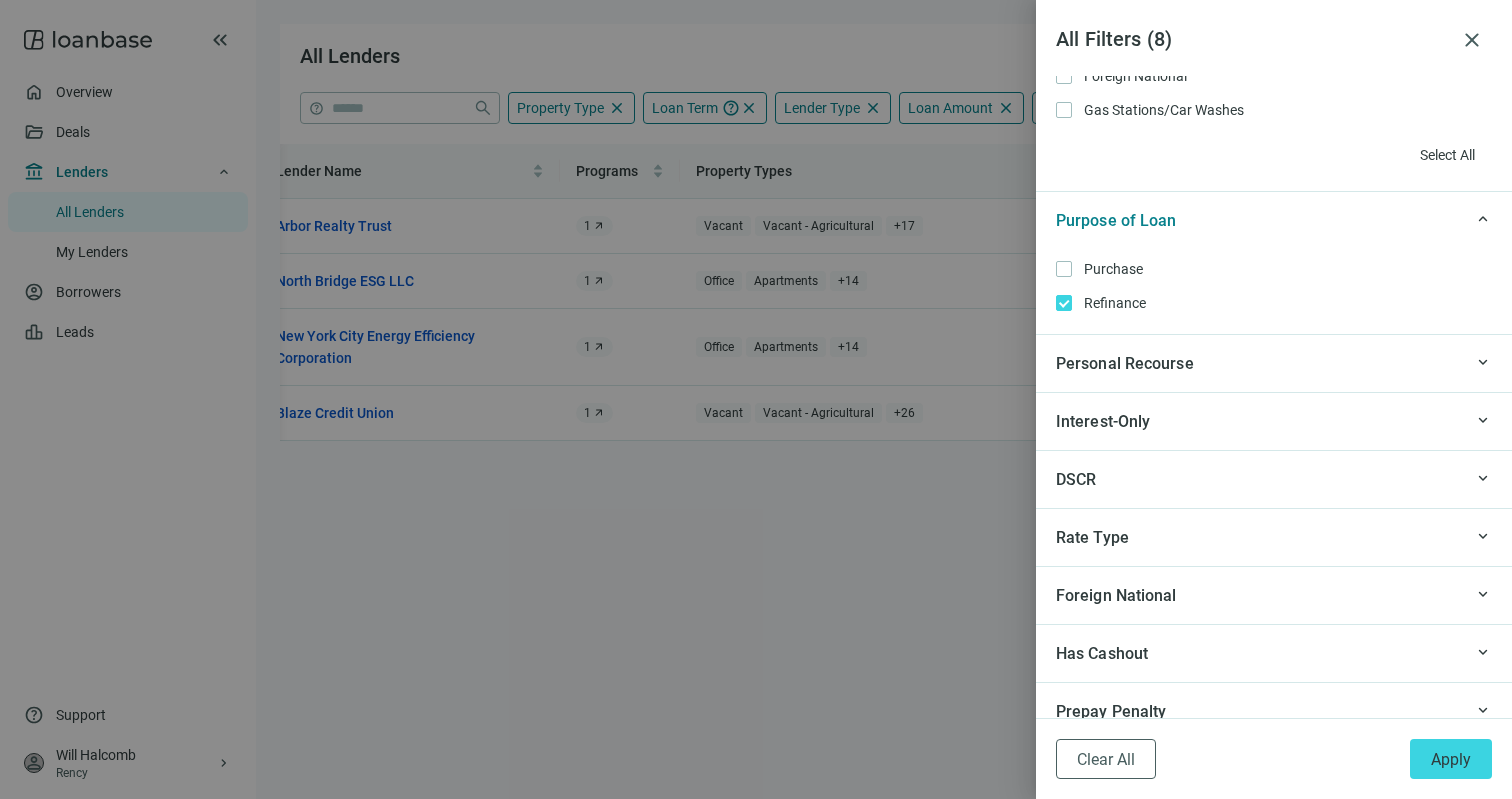 click on "Interest-Only" at bounding box center [1103, 421] 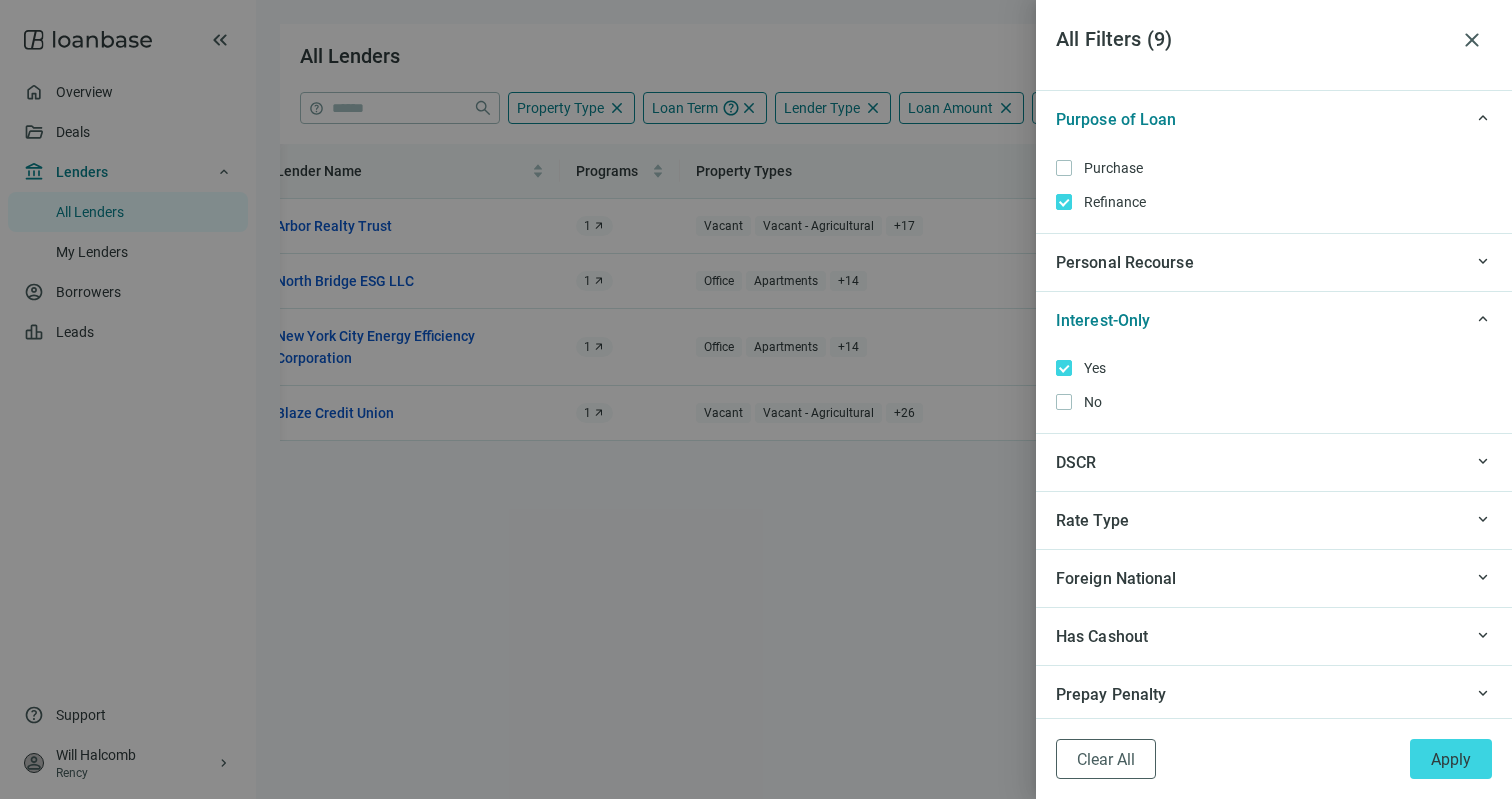 scroll, scrollTop: 2599, scrollLeft: 0, axis: vertical 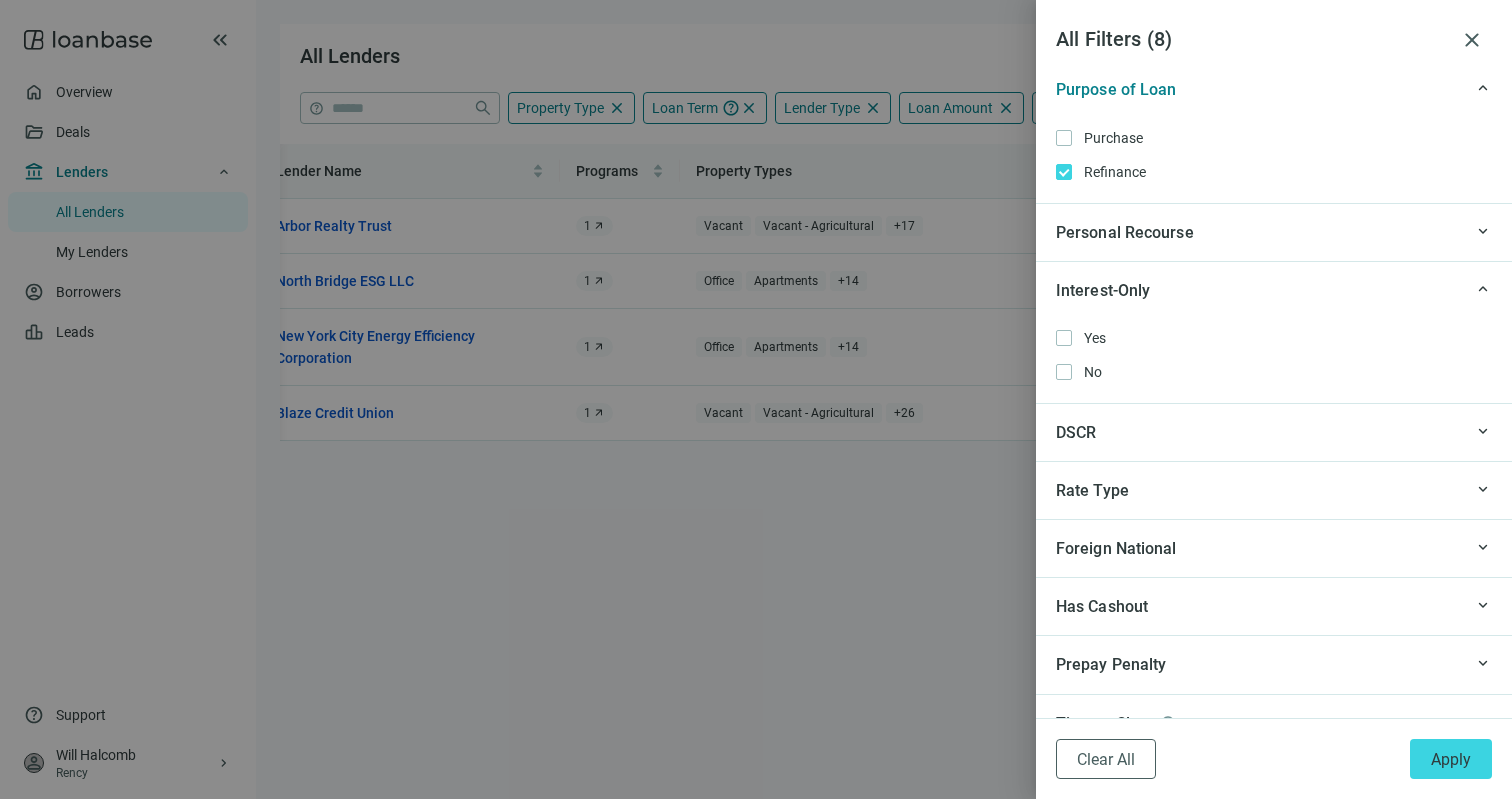 click on "DSCR" at bounding box center [1257, 432] 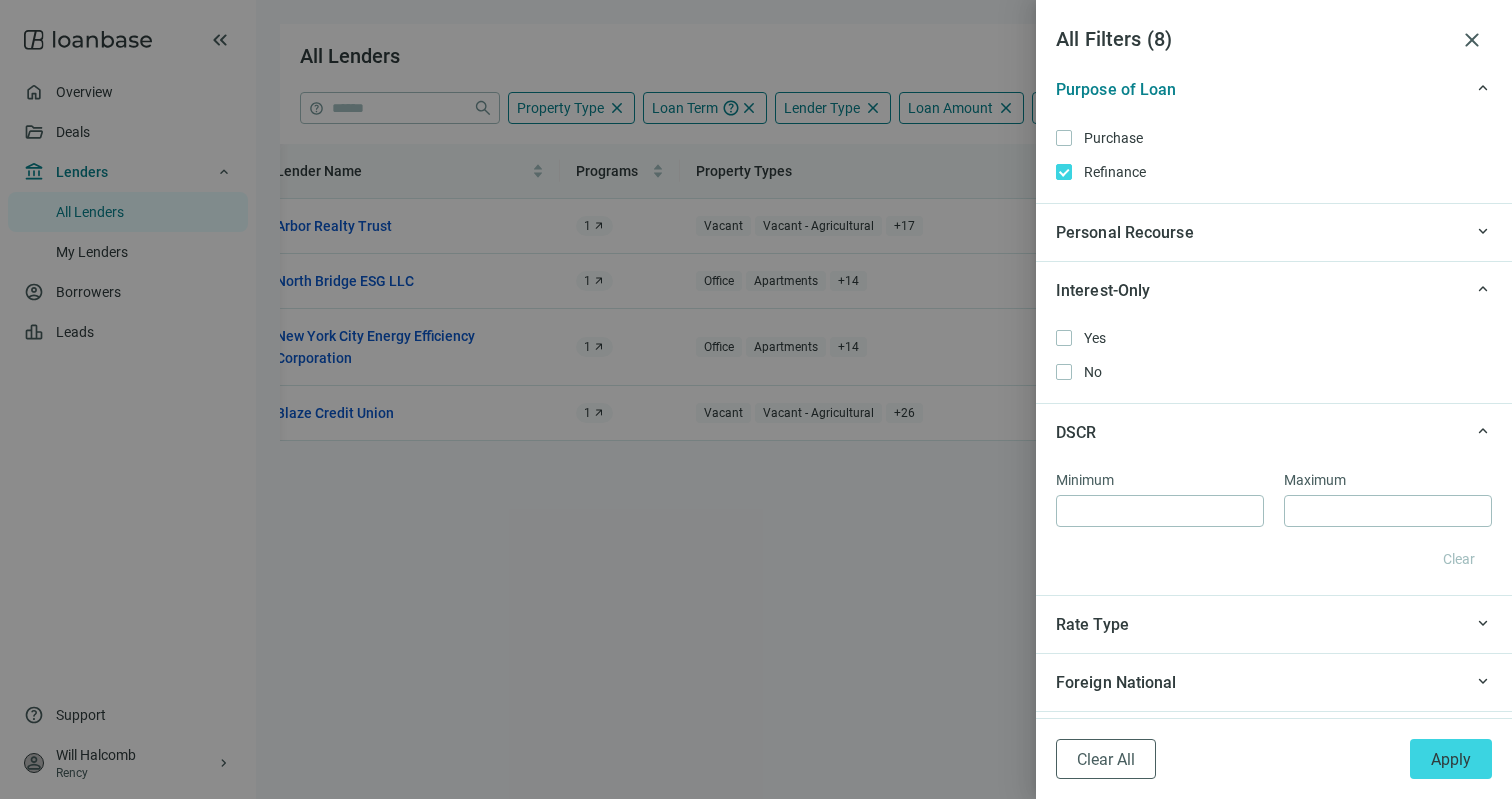 click on "DSCR" at bounding box center [1257, 432] 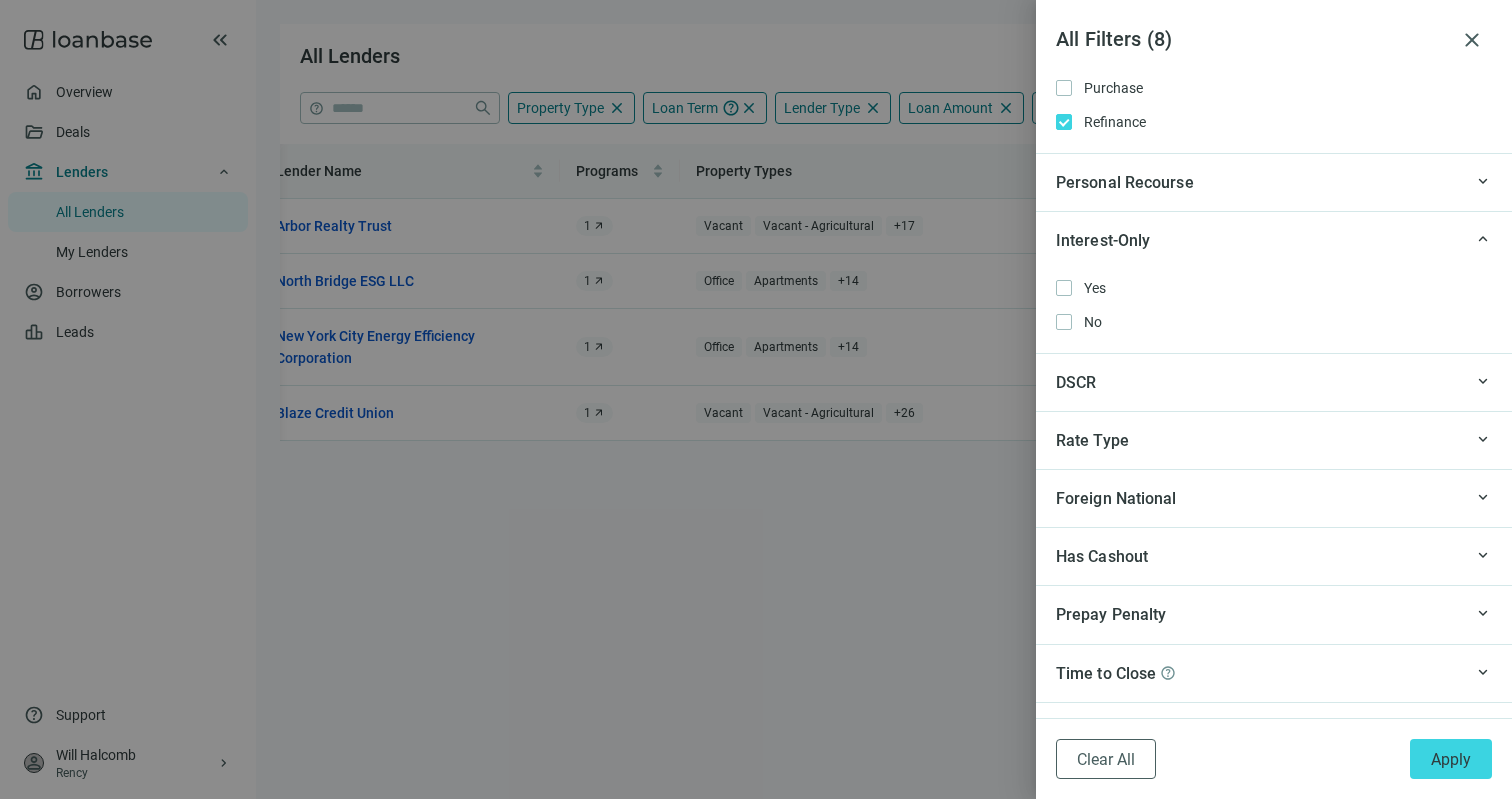 scroll, scrollTop: 2692, scrollLeft: 0, axis: vertical 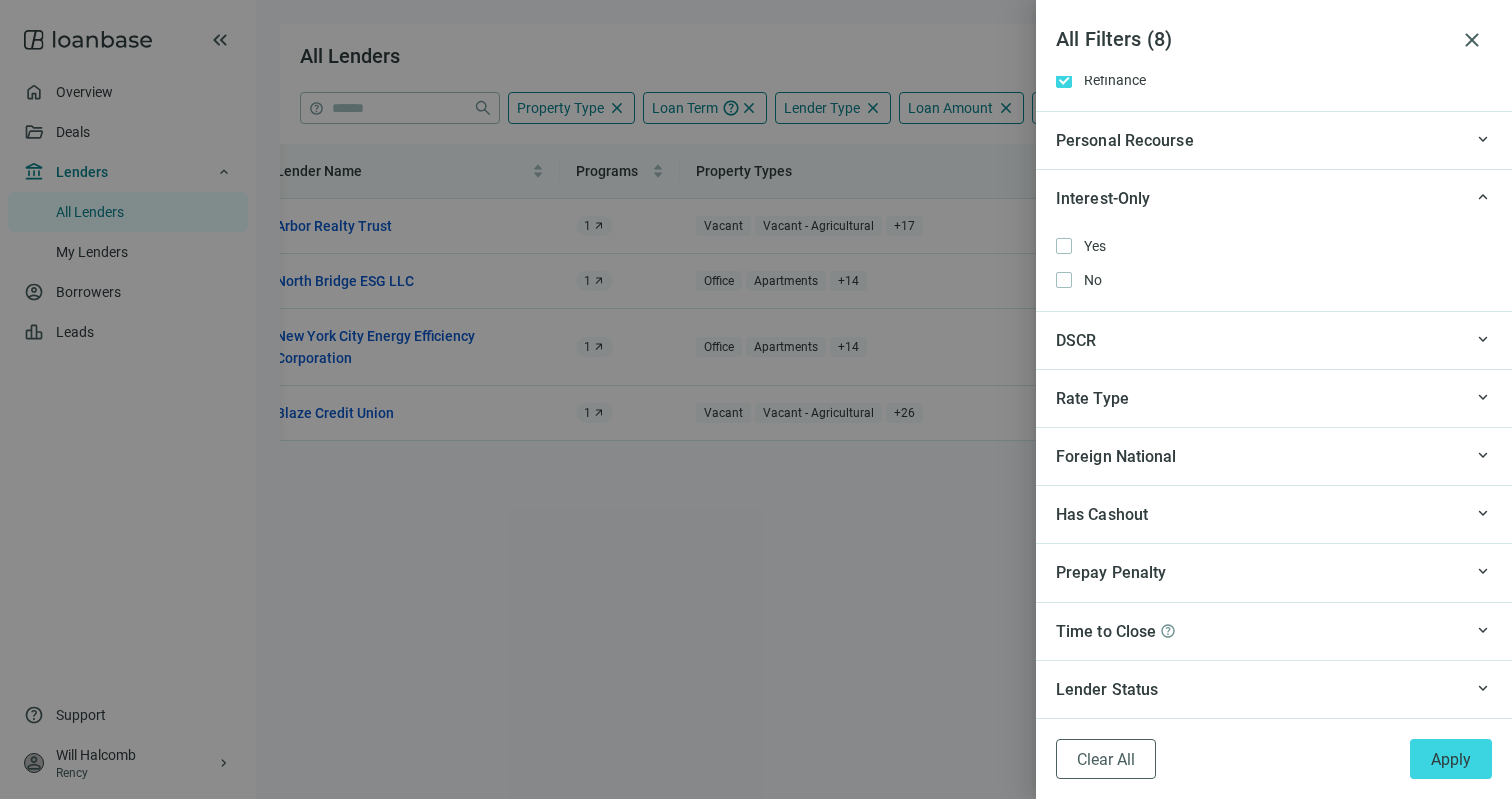 click on "Rate Type" at bounding box center (1257, 398) 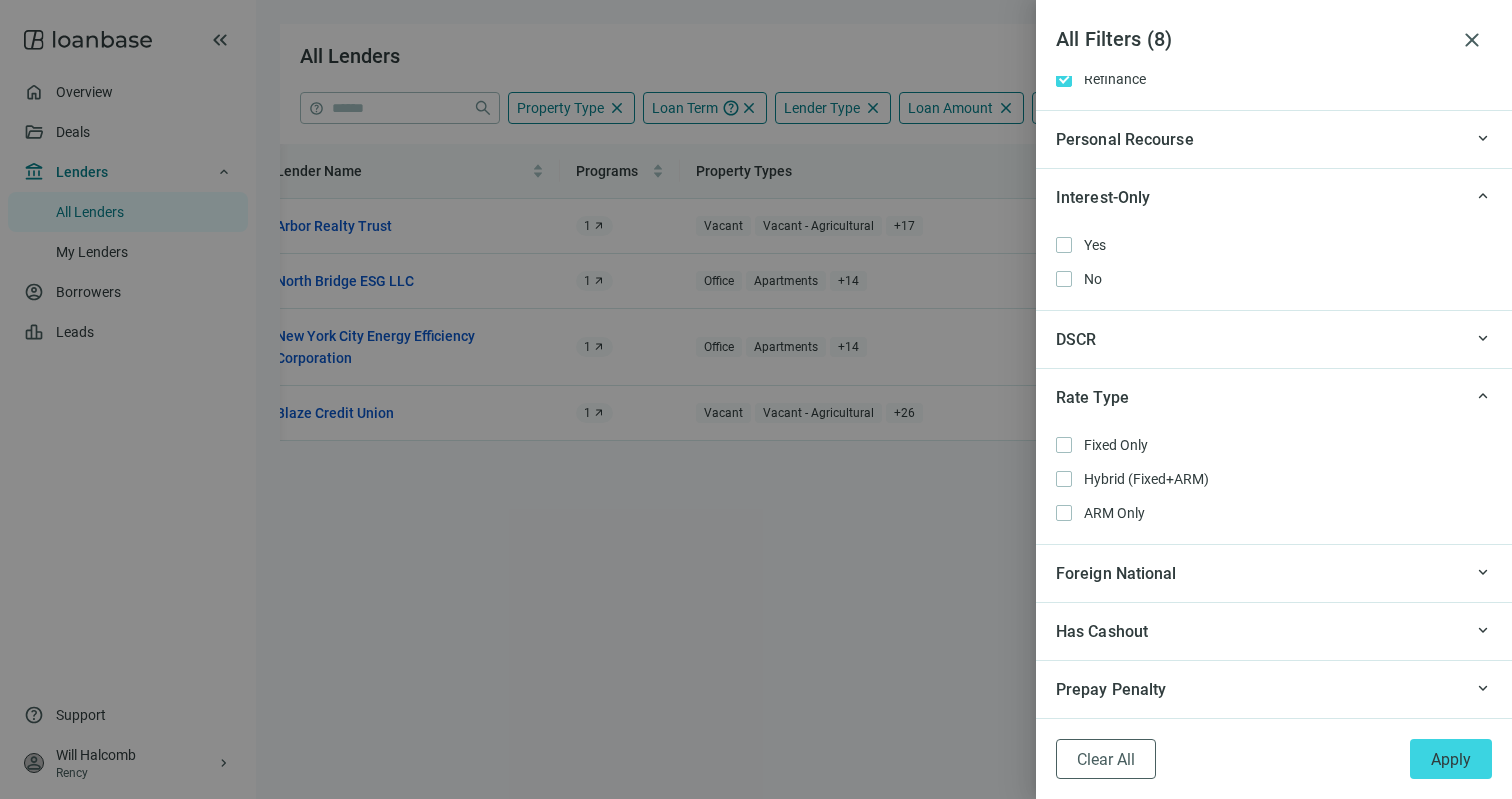 click on "Rate Type" at bounding box center (1257, 397) 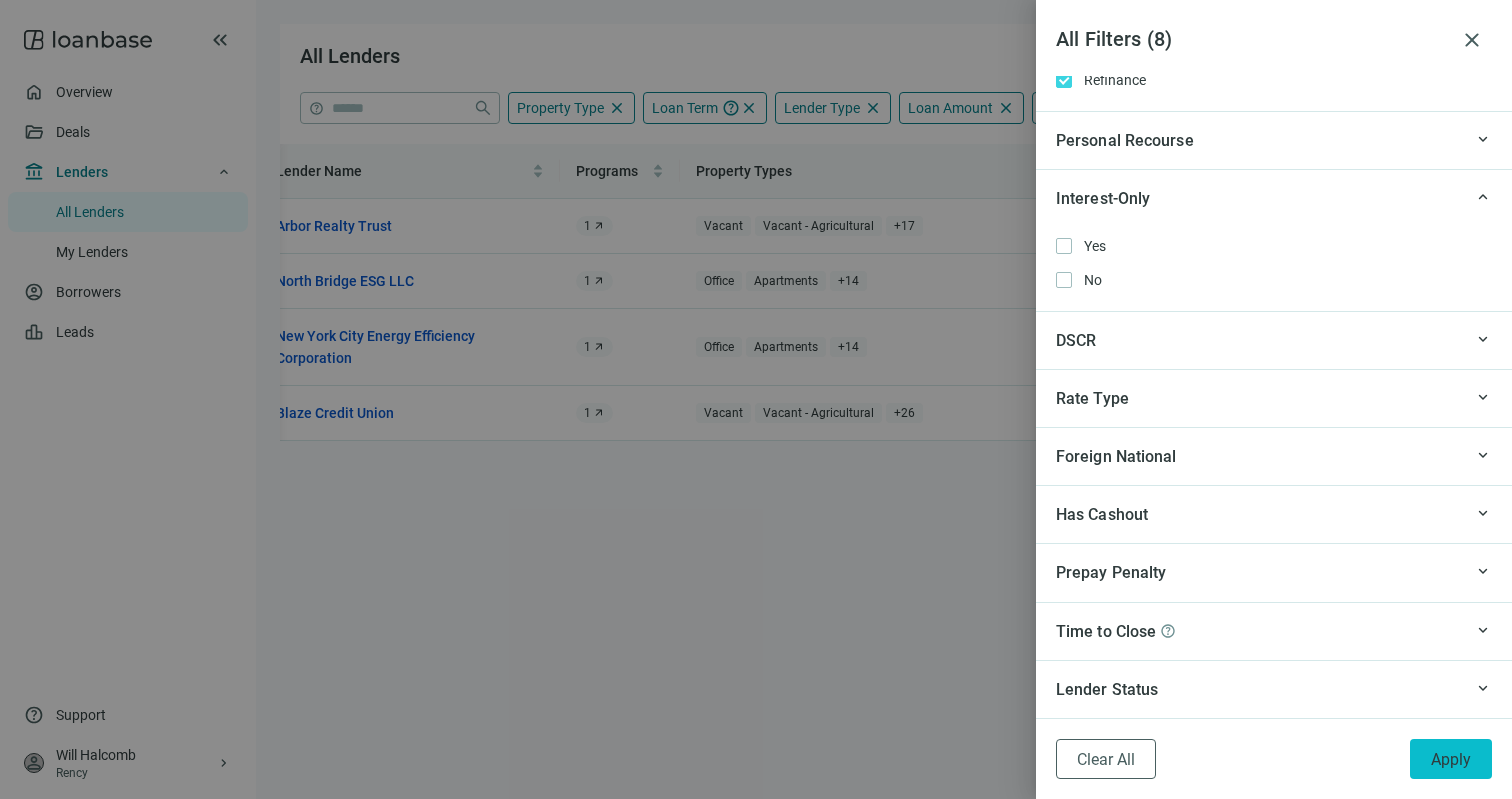click on "Apply" at bounding box center [1451, 759] 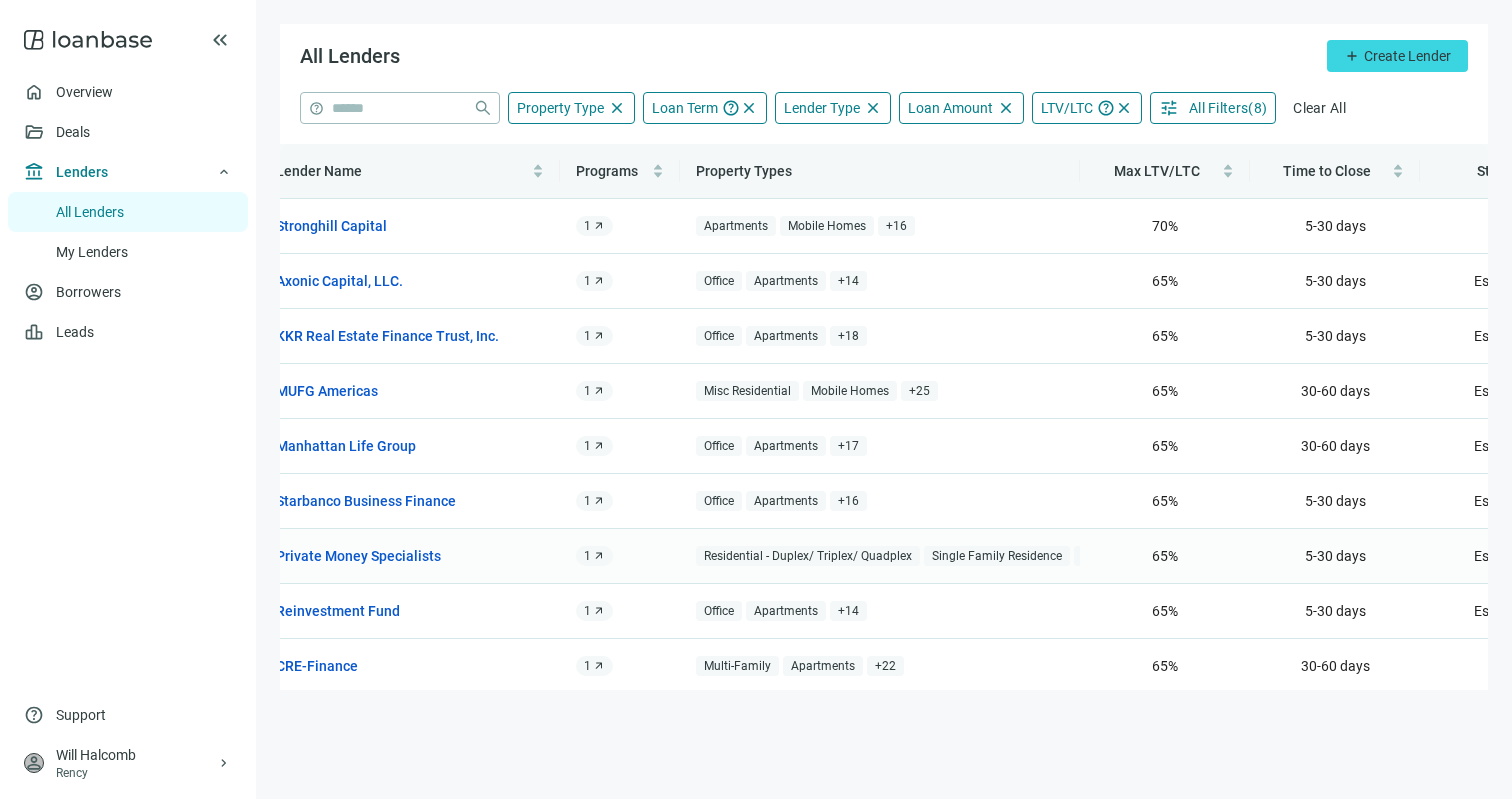 scroll, scrollTop: 0, scrollLeft: 88, axis: horizontal 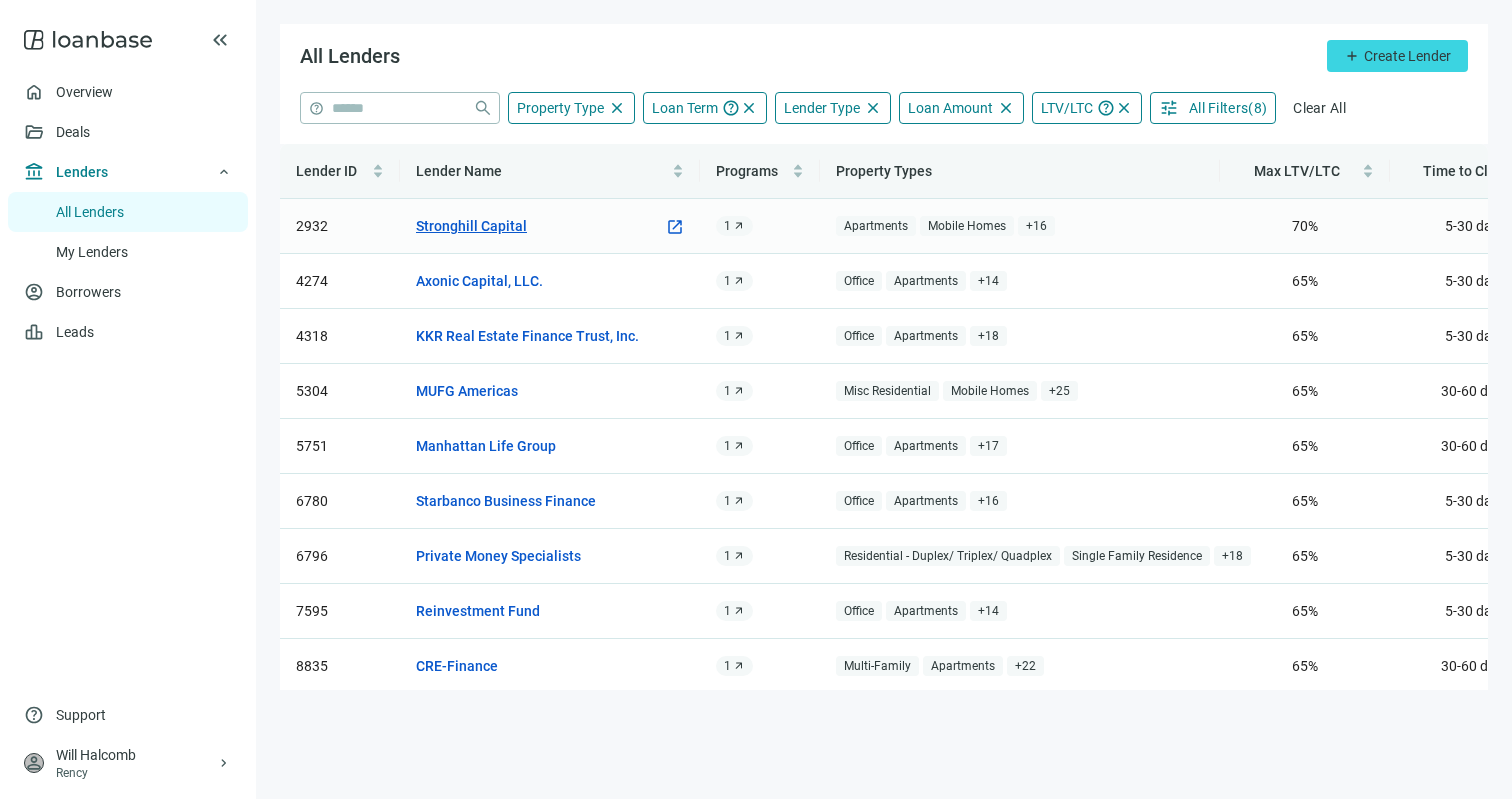 click on "Stronghill Capital" at bounding box center [471, 226] 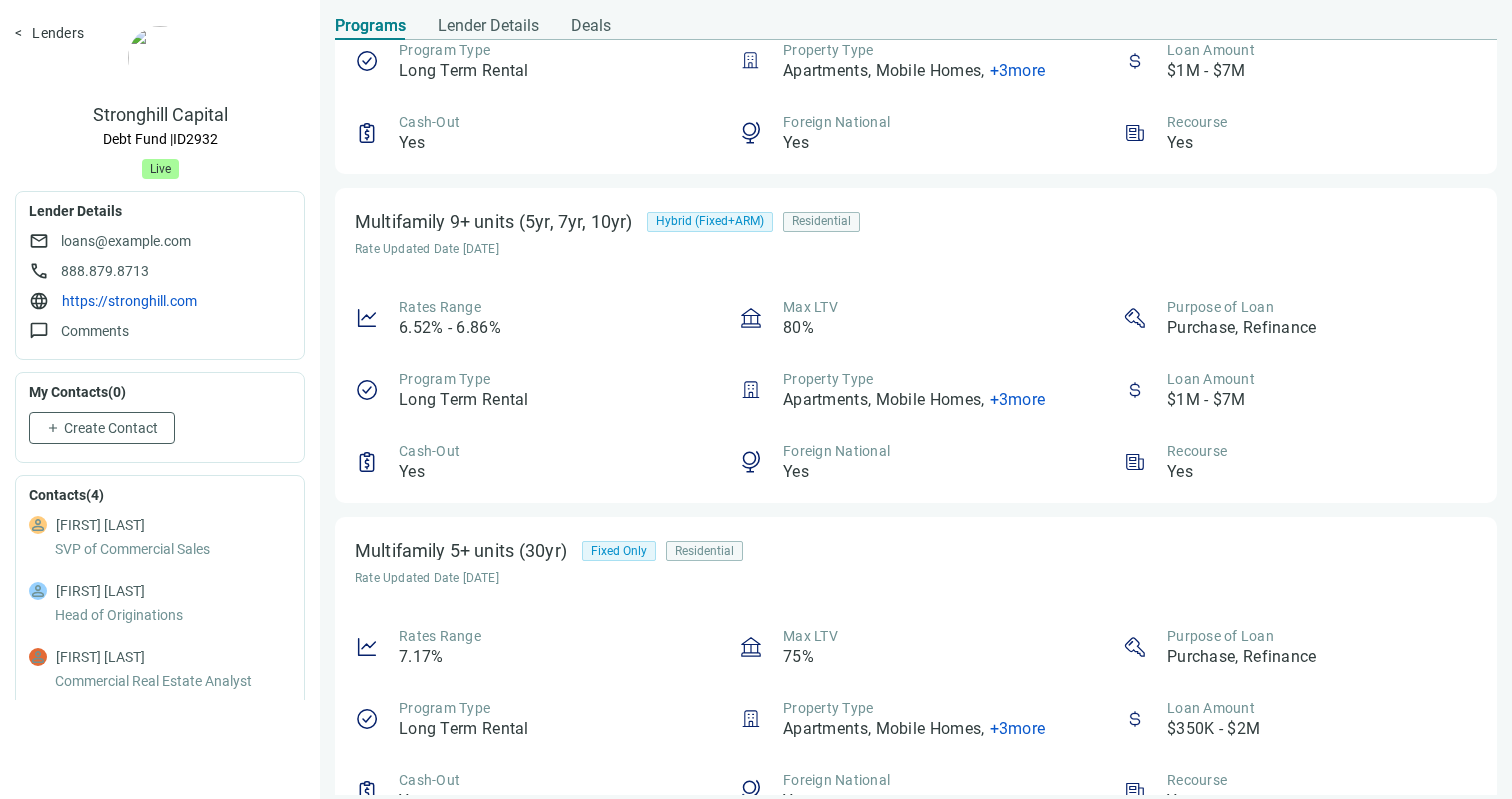 scroll, scrollTop: 590, scrollLeft: 0, axis: vertical 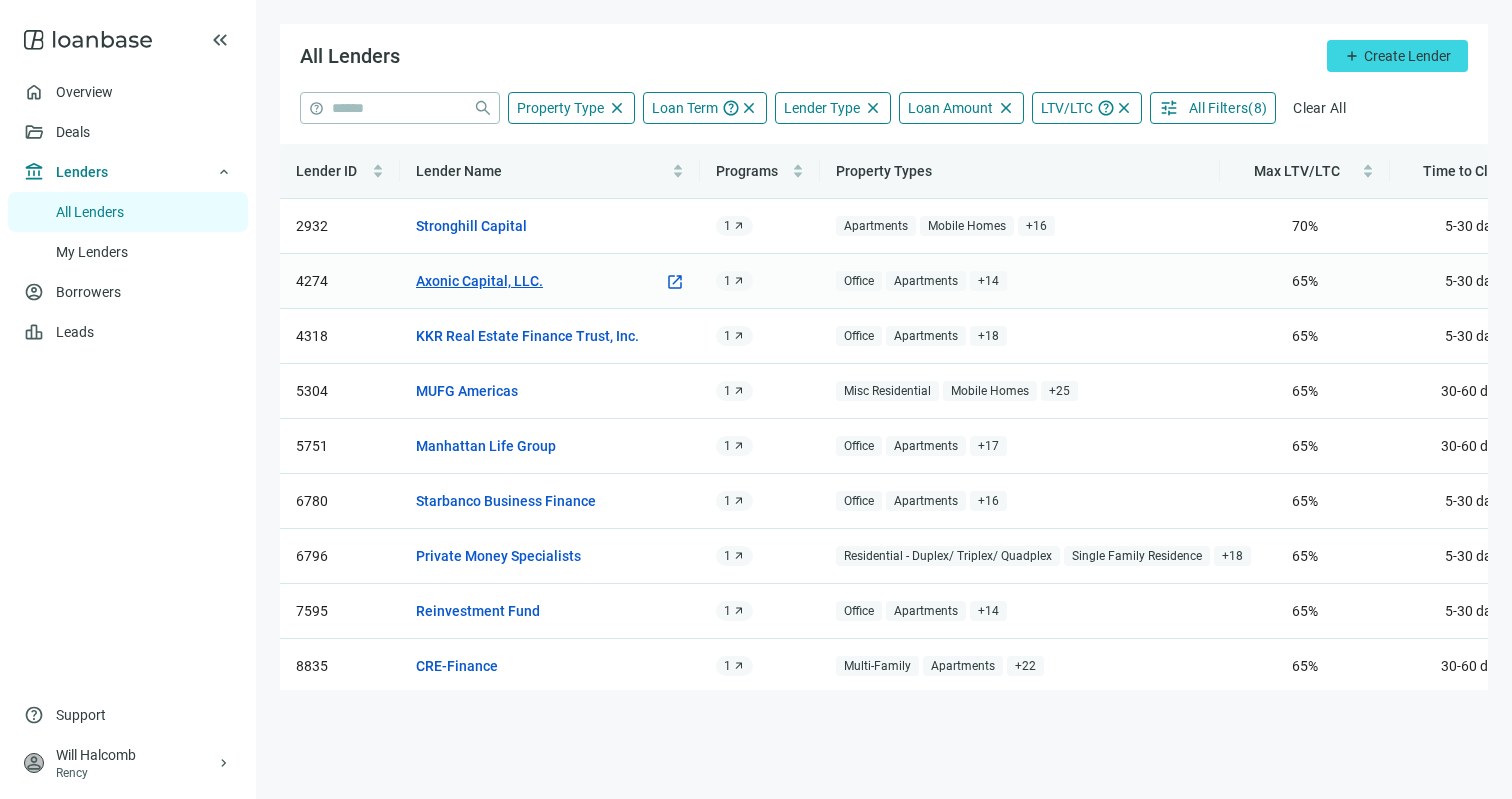 click on "Axonic Capital, LLC." at bounding box center [479, 281] 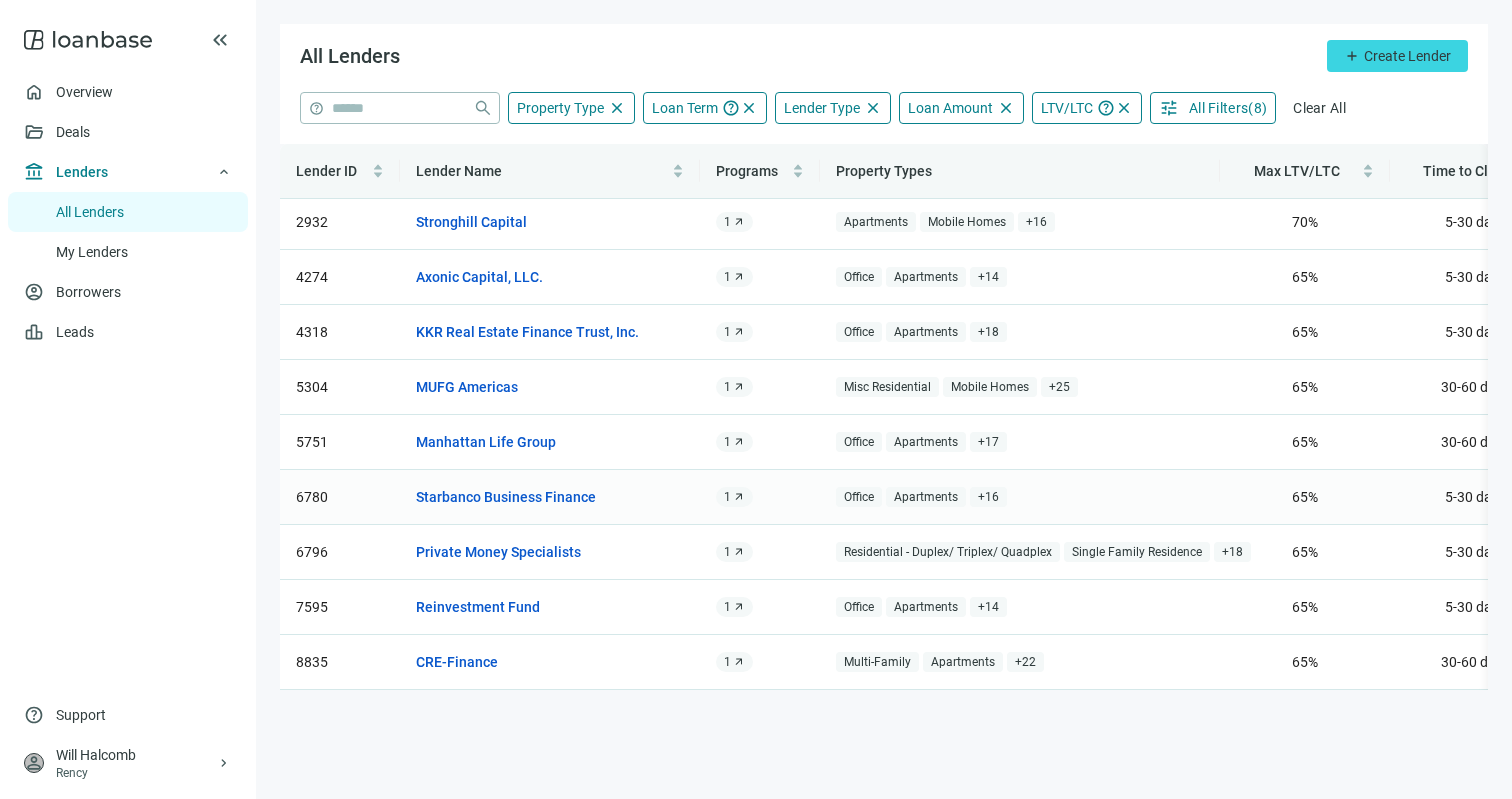 scroll, scrollTop: 0, scrollLeft: 0, axis: both 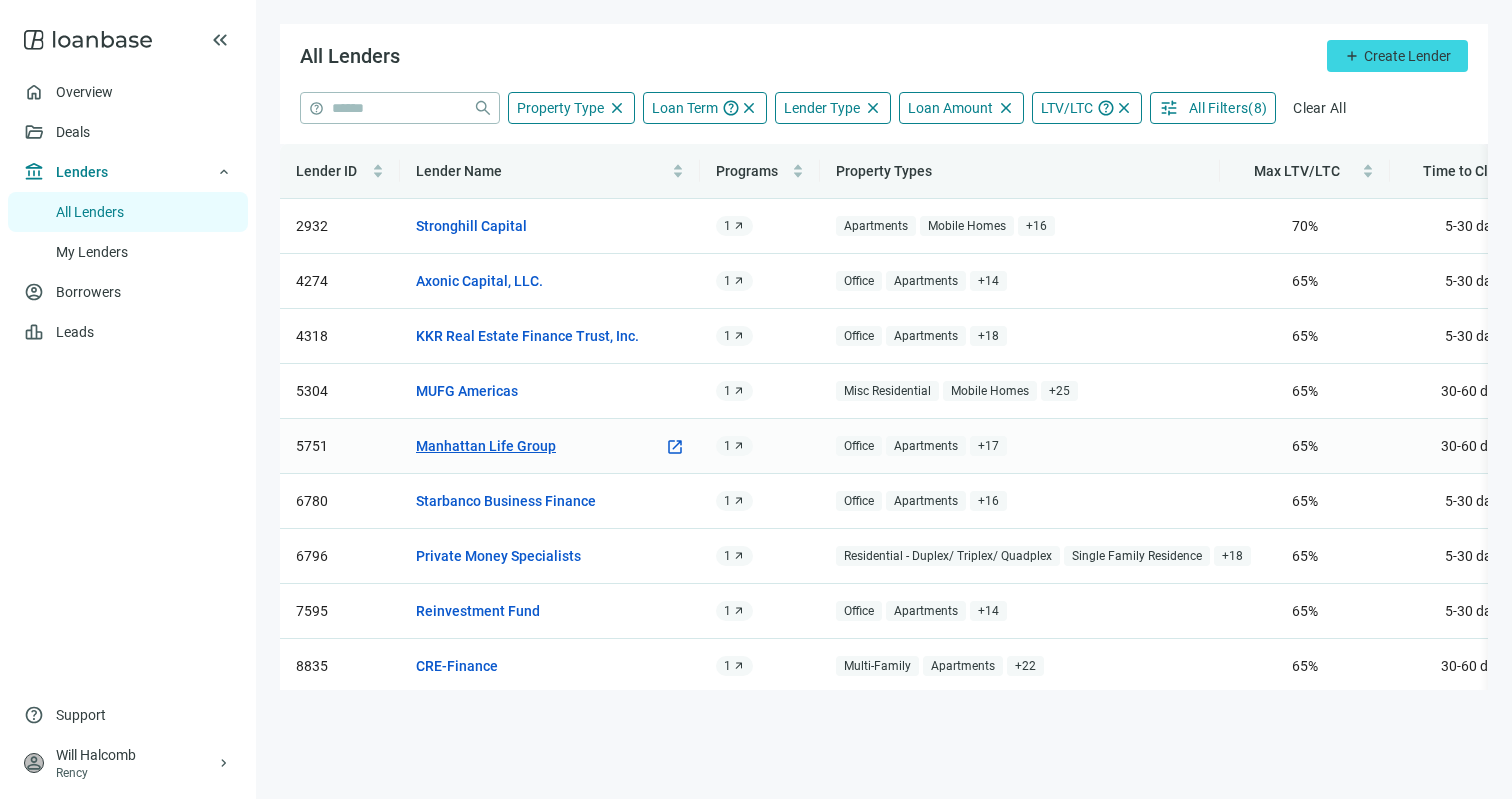 click on "Manhattan Life Group" at bounding box center [486, 446] 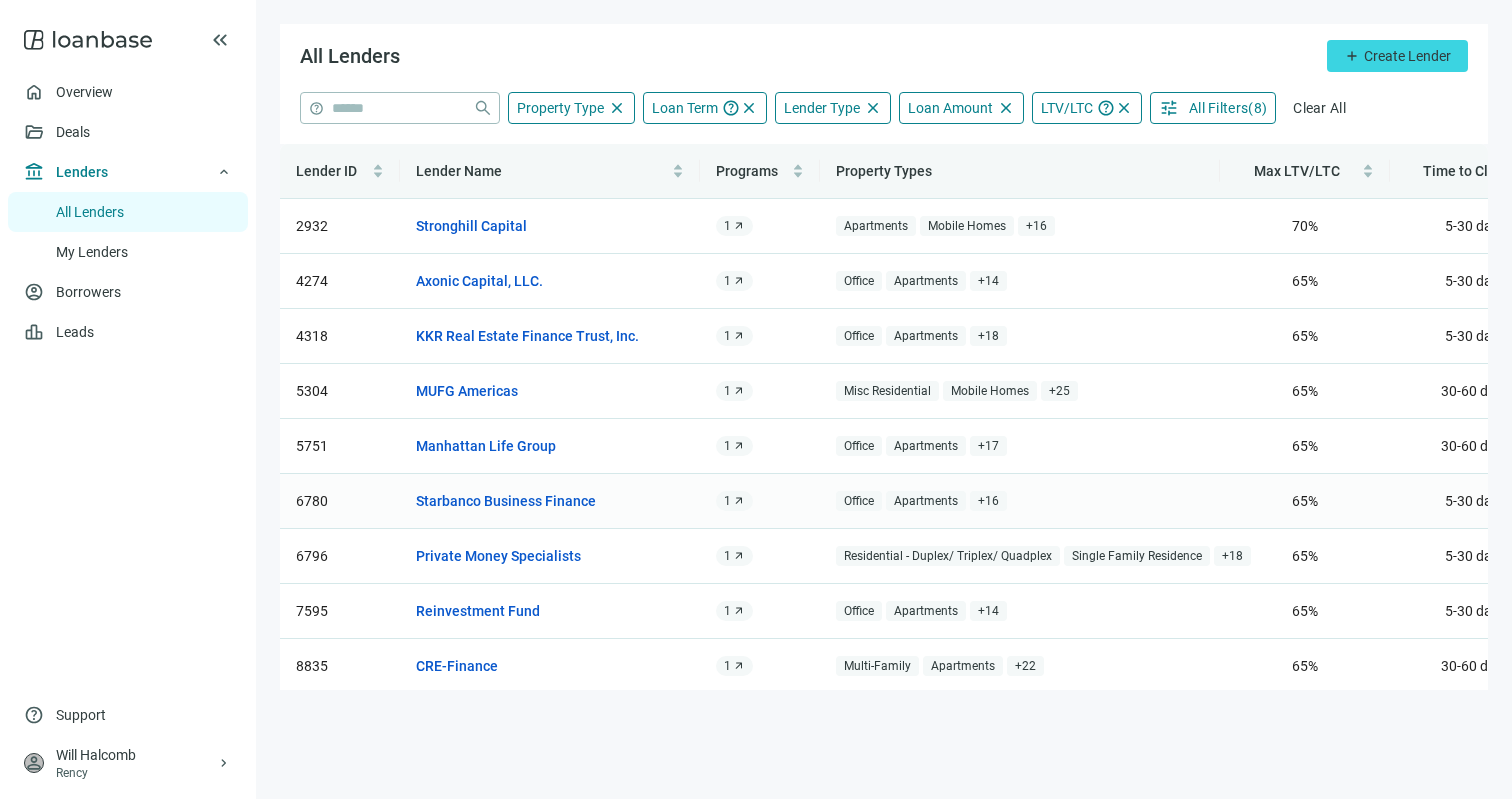 scroll, scrollTop: 24, scrollLeft: 0, axis: vertical 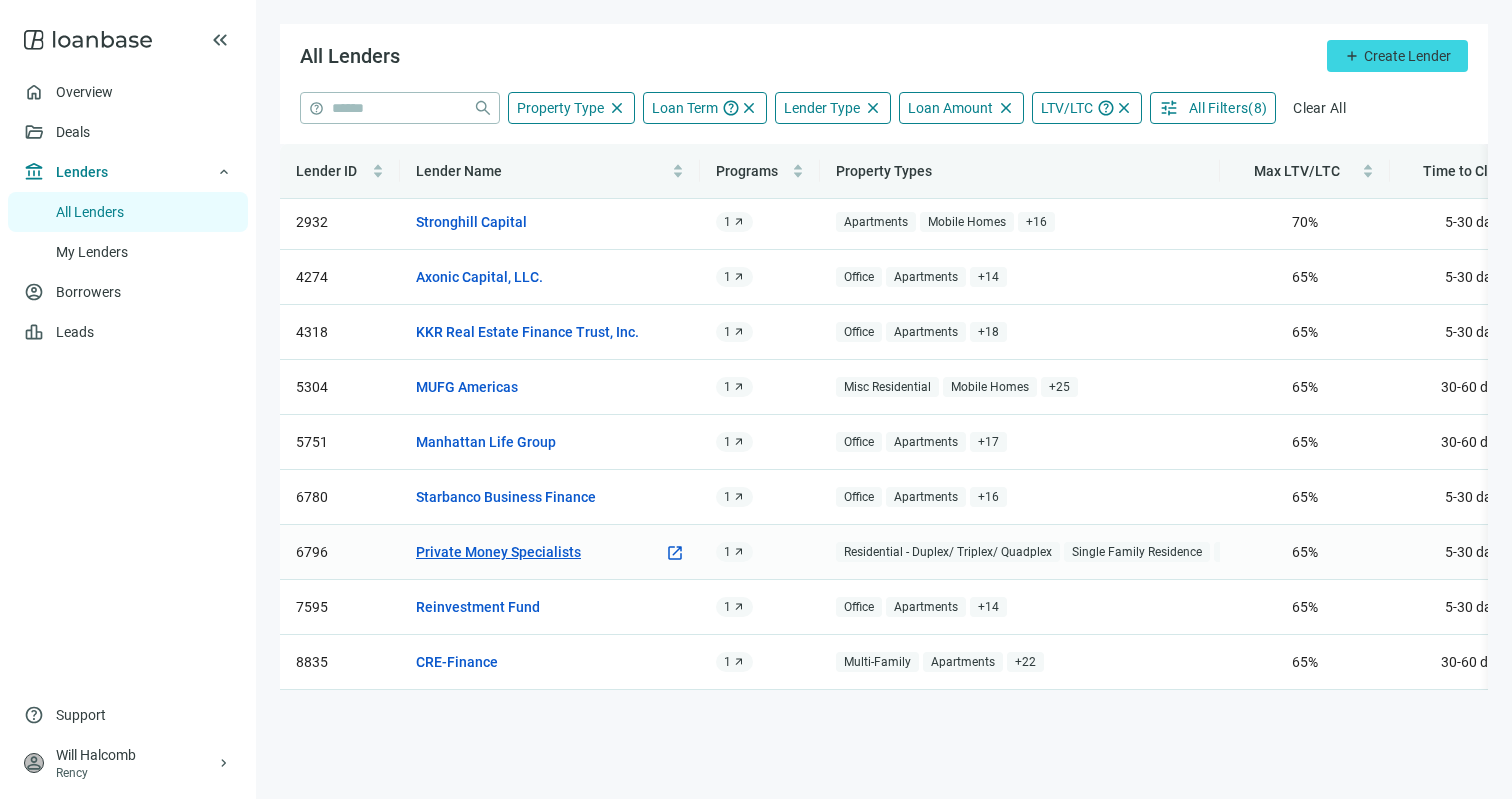 click on "Private Money Specialists" at bounding box center [498, 552] 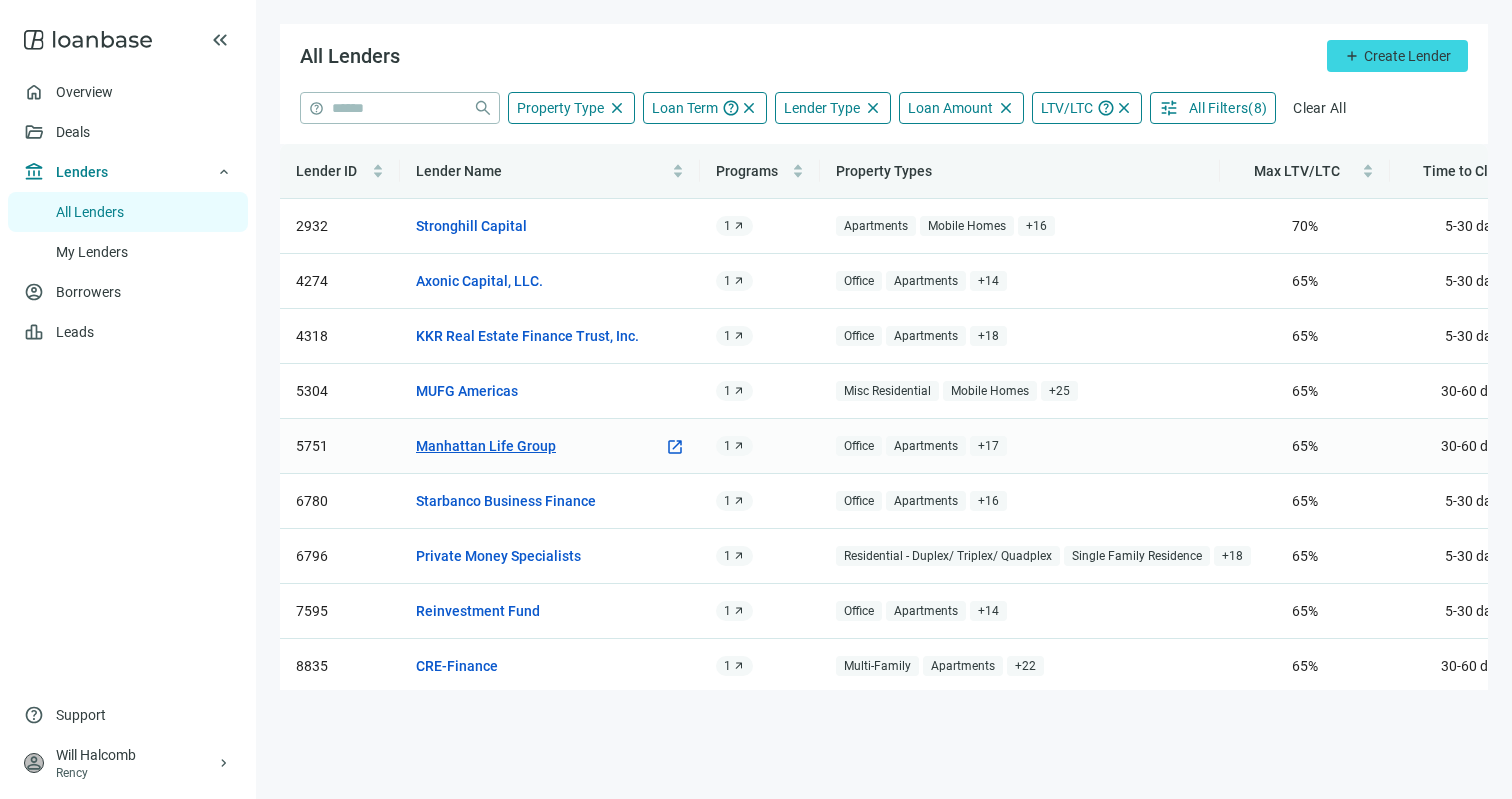click on "Manhattan Life Group" at bounding box center [486, 446] 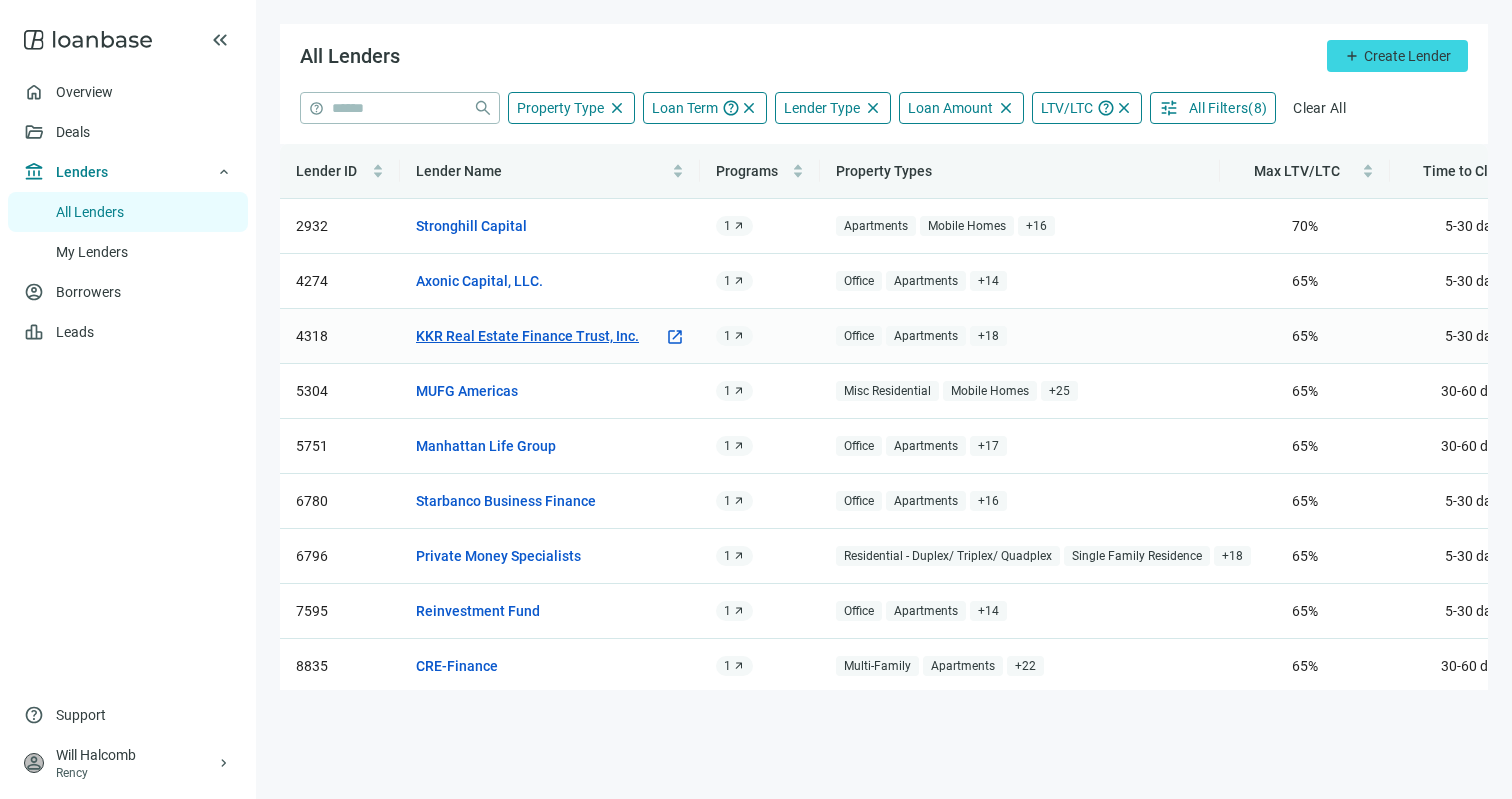 click on "KKR Real Estate Finance Trust, Inc." at bounding box center (527, 336) 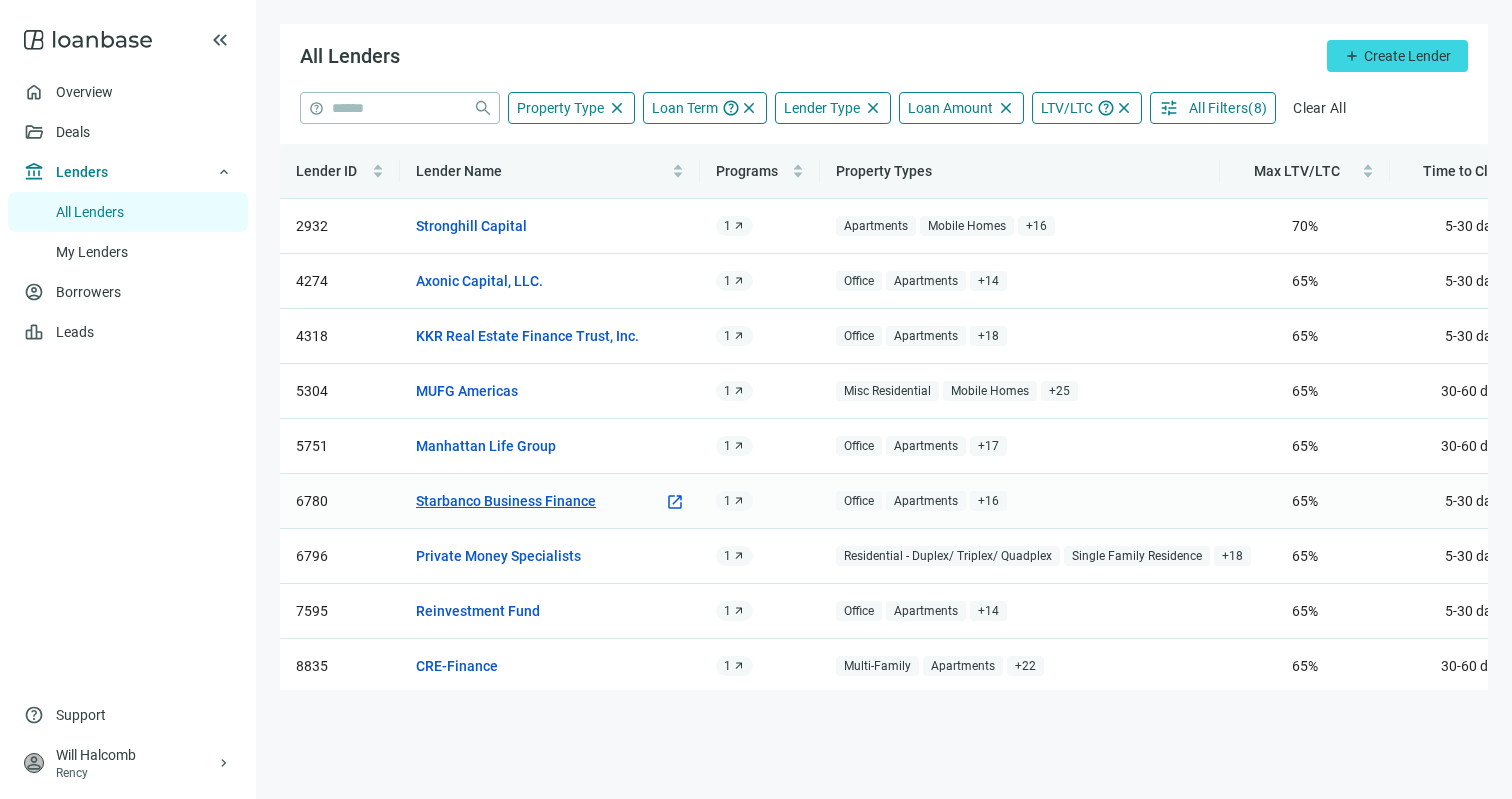scroll, scrollTop: 24, scrollLeft: 0, axis: vertical 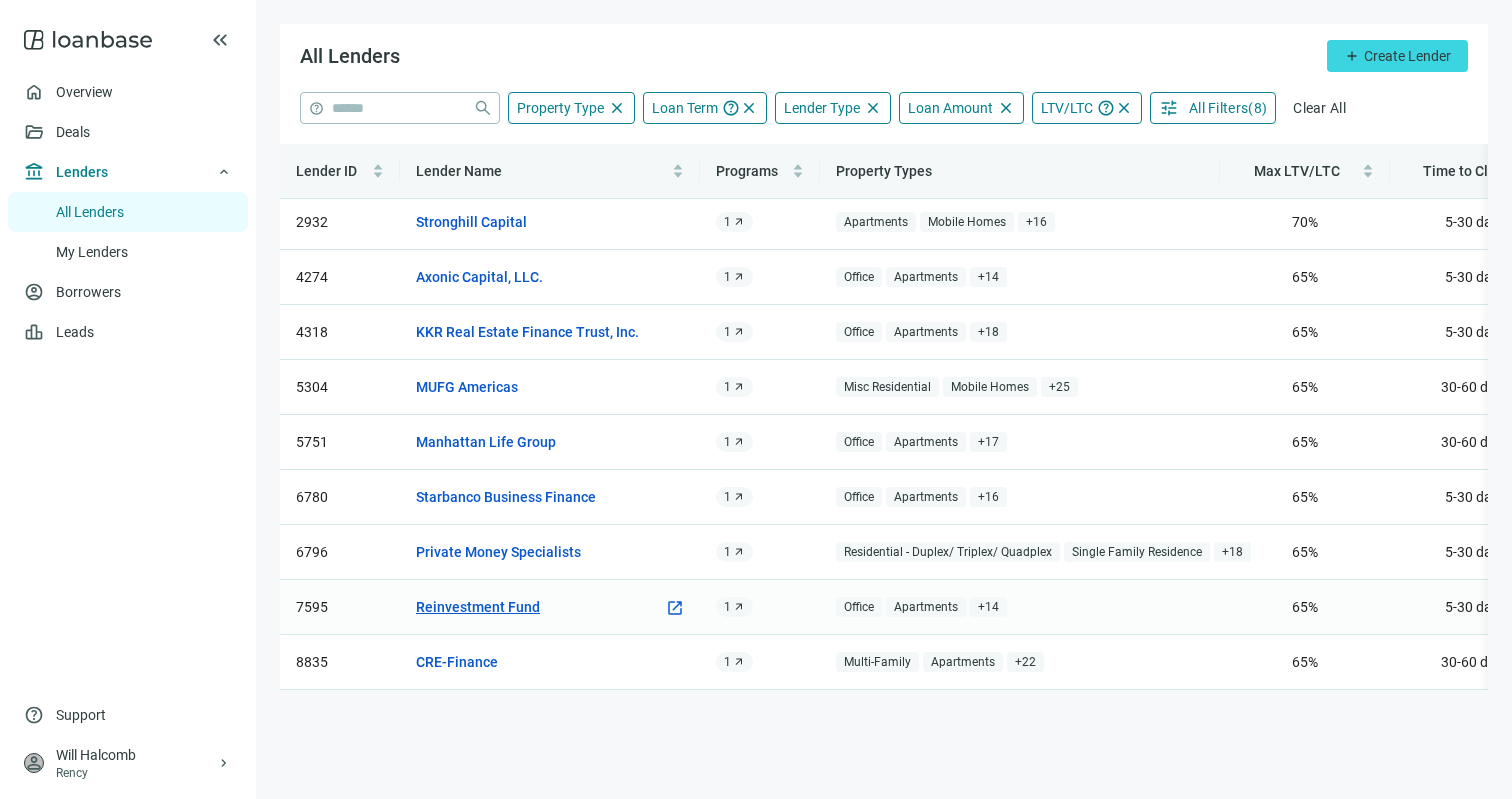 click on "Reinvestment Fund" at bounding box center (478, 607) 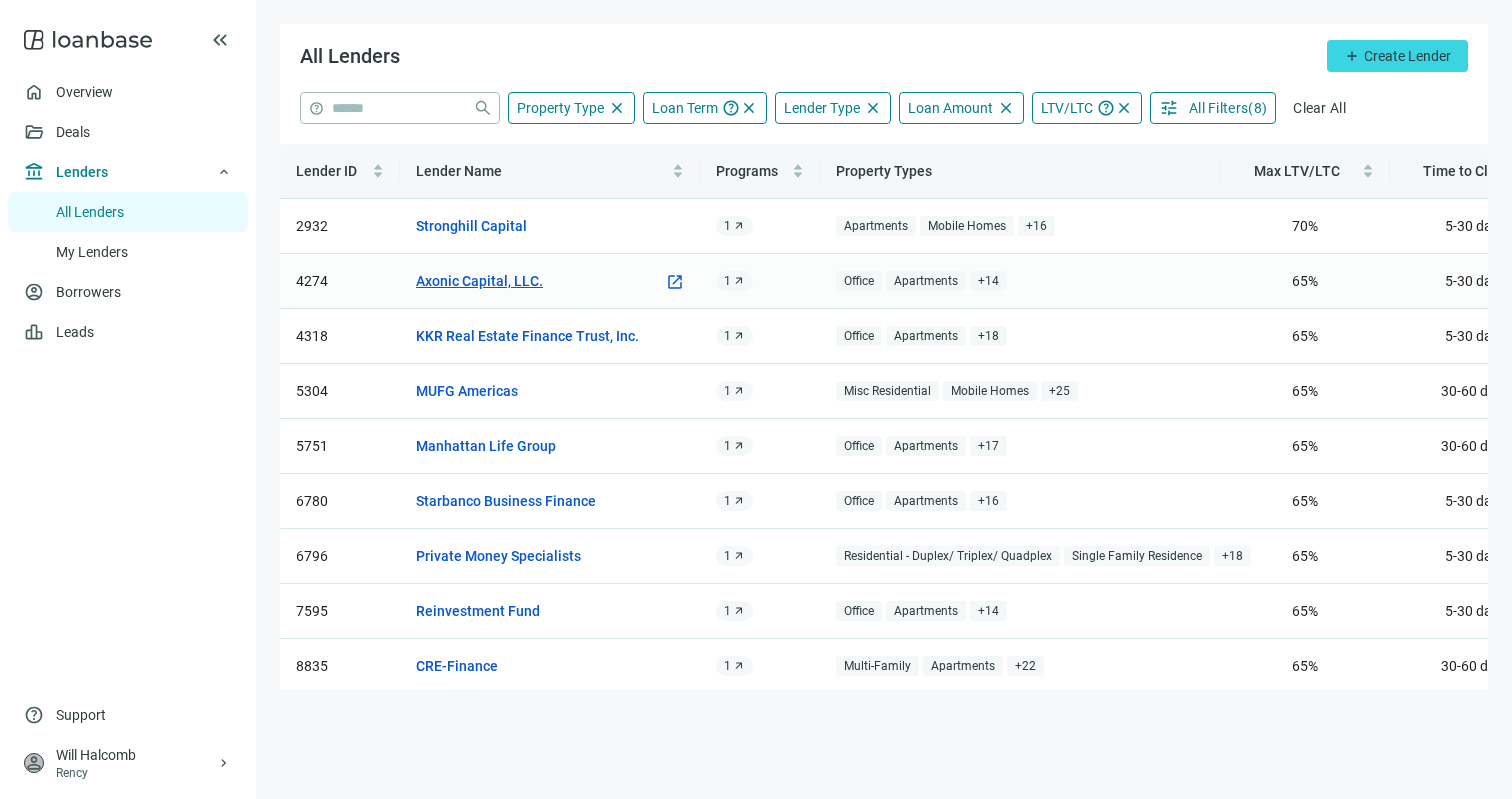 click on "Axonic Capital, LLC." at bounding box center [479, 281] 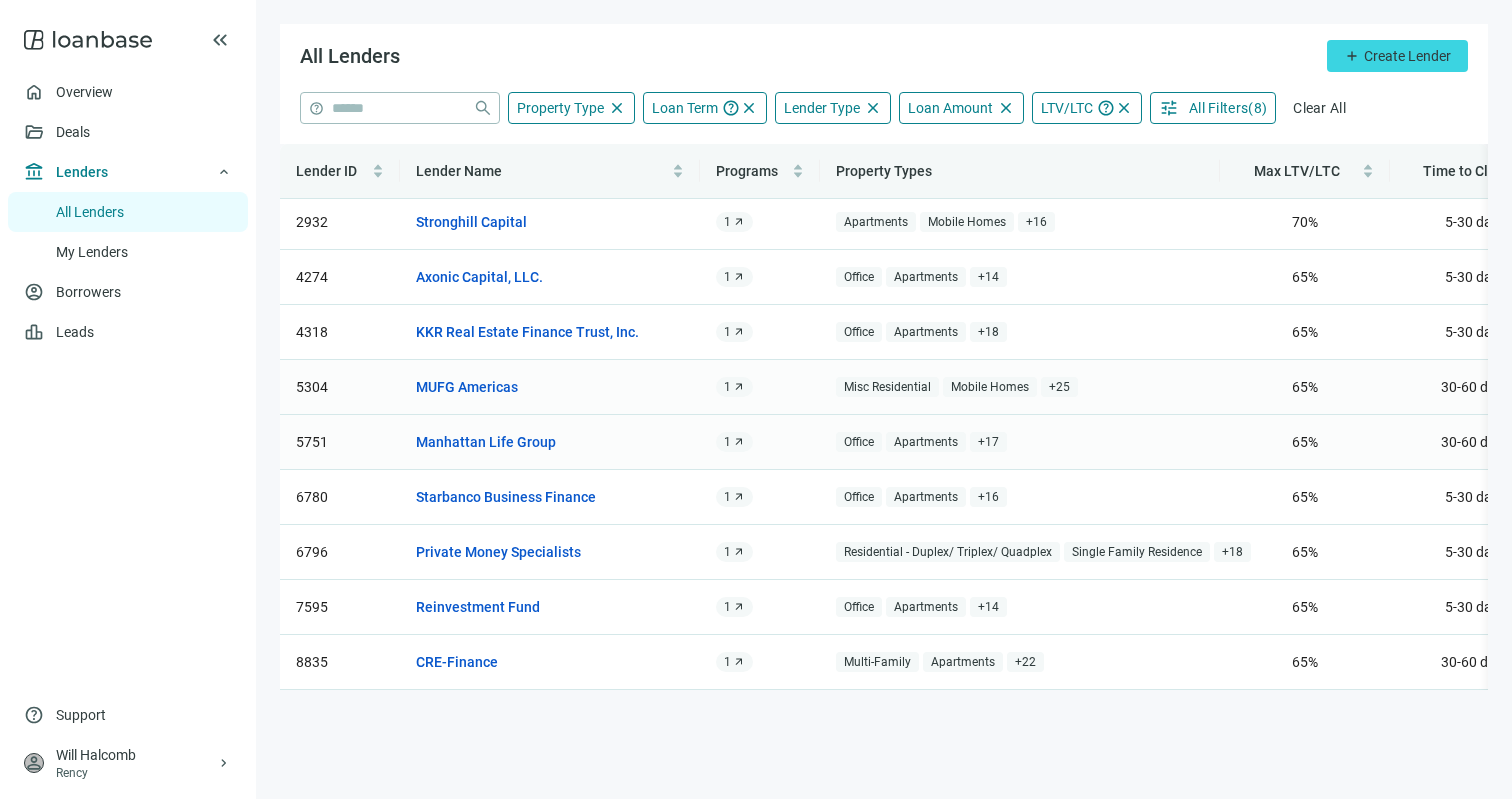 scroll, scrollTop: 0, scrollLeft: 0, axis: both 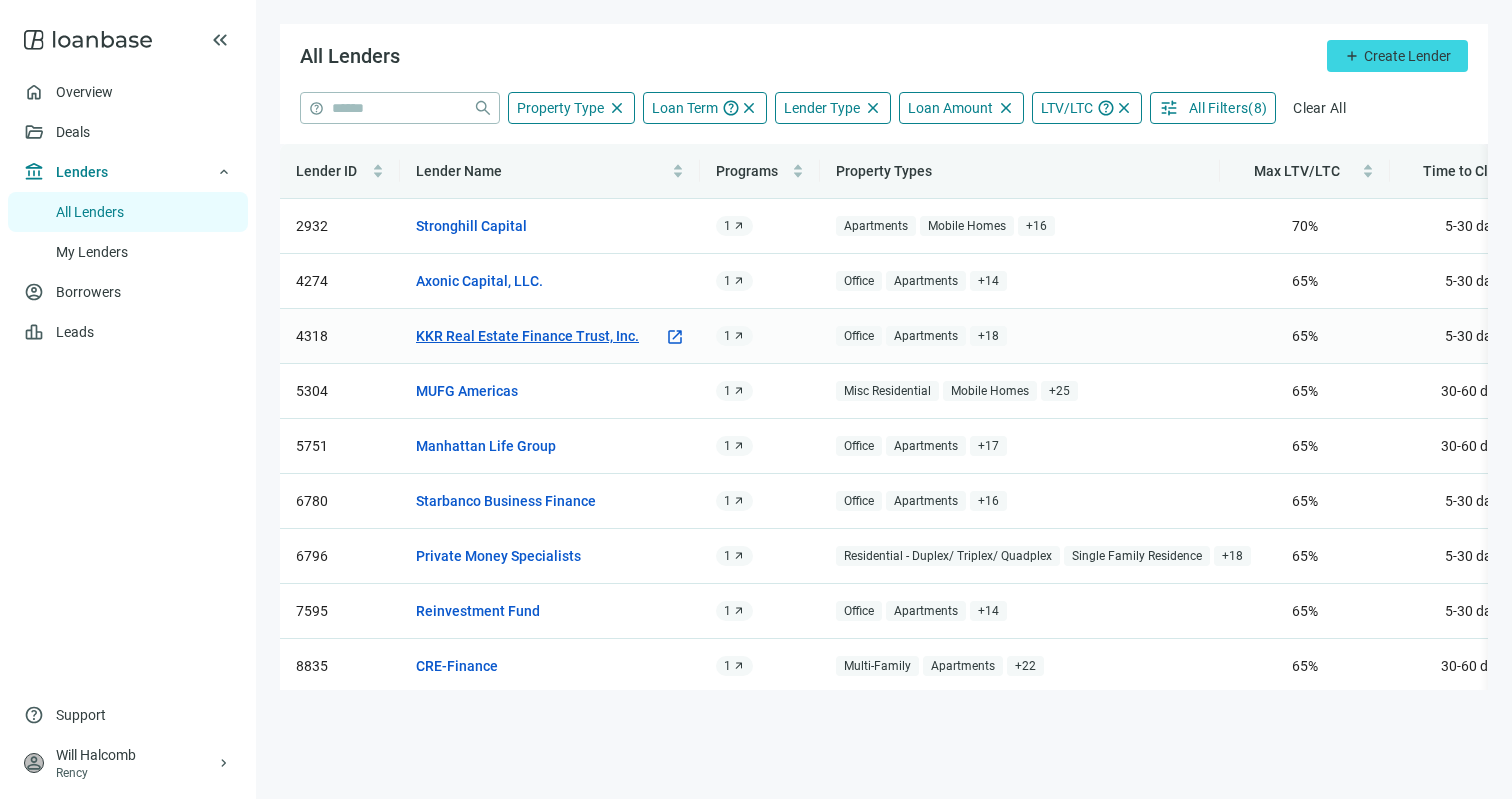 click on "KKR Real Estate Finance Trust, Inc." at bounding box center (527, 336) 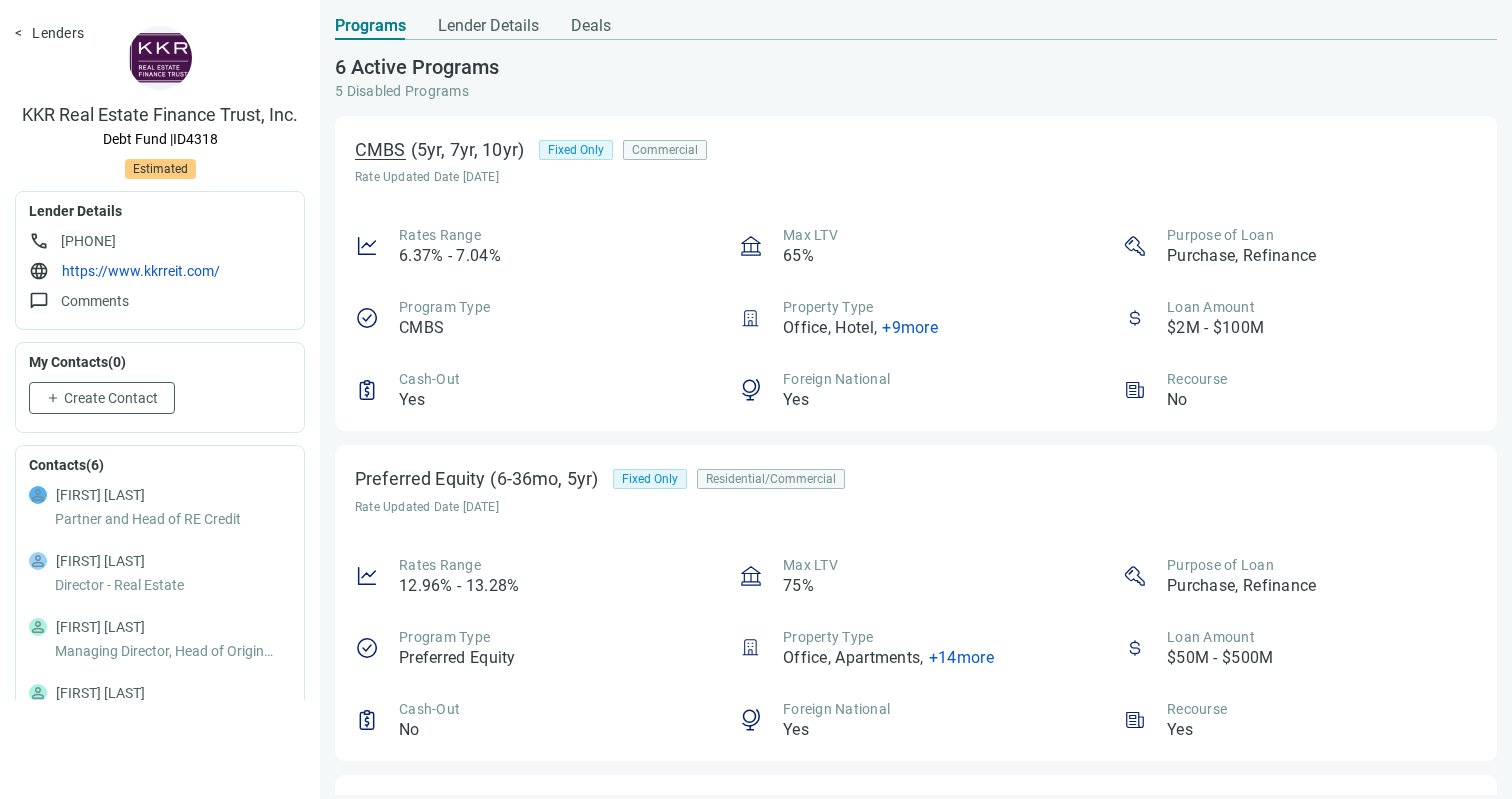 click on "CMBS" at bounding box center [380, 150] 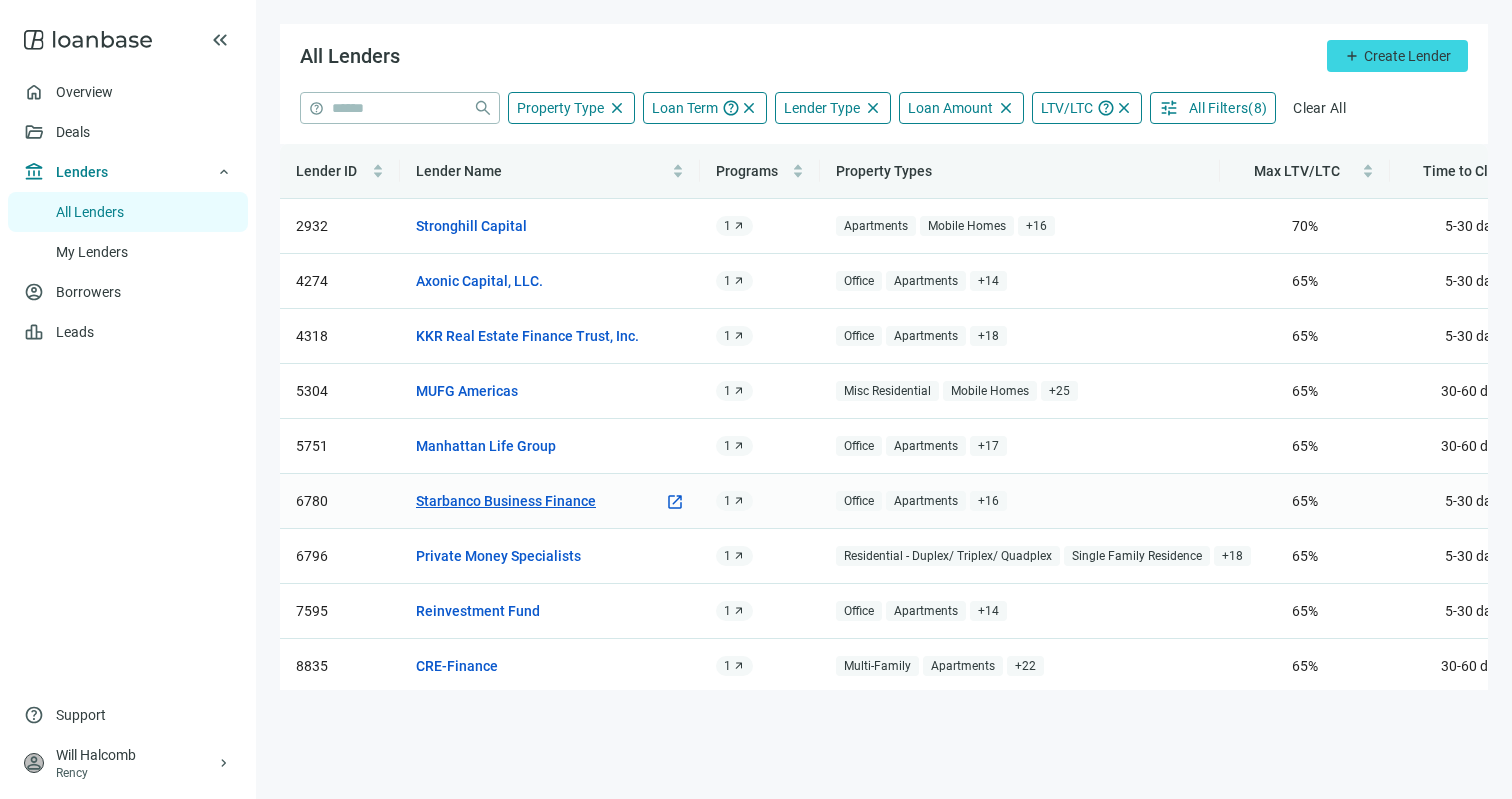 click on "Starbanco Business Finance" at bounding box center (506, 501) 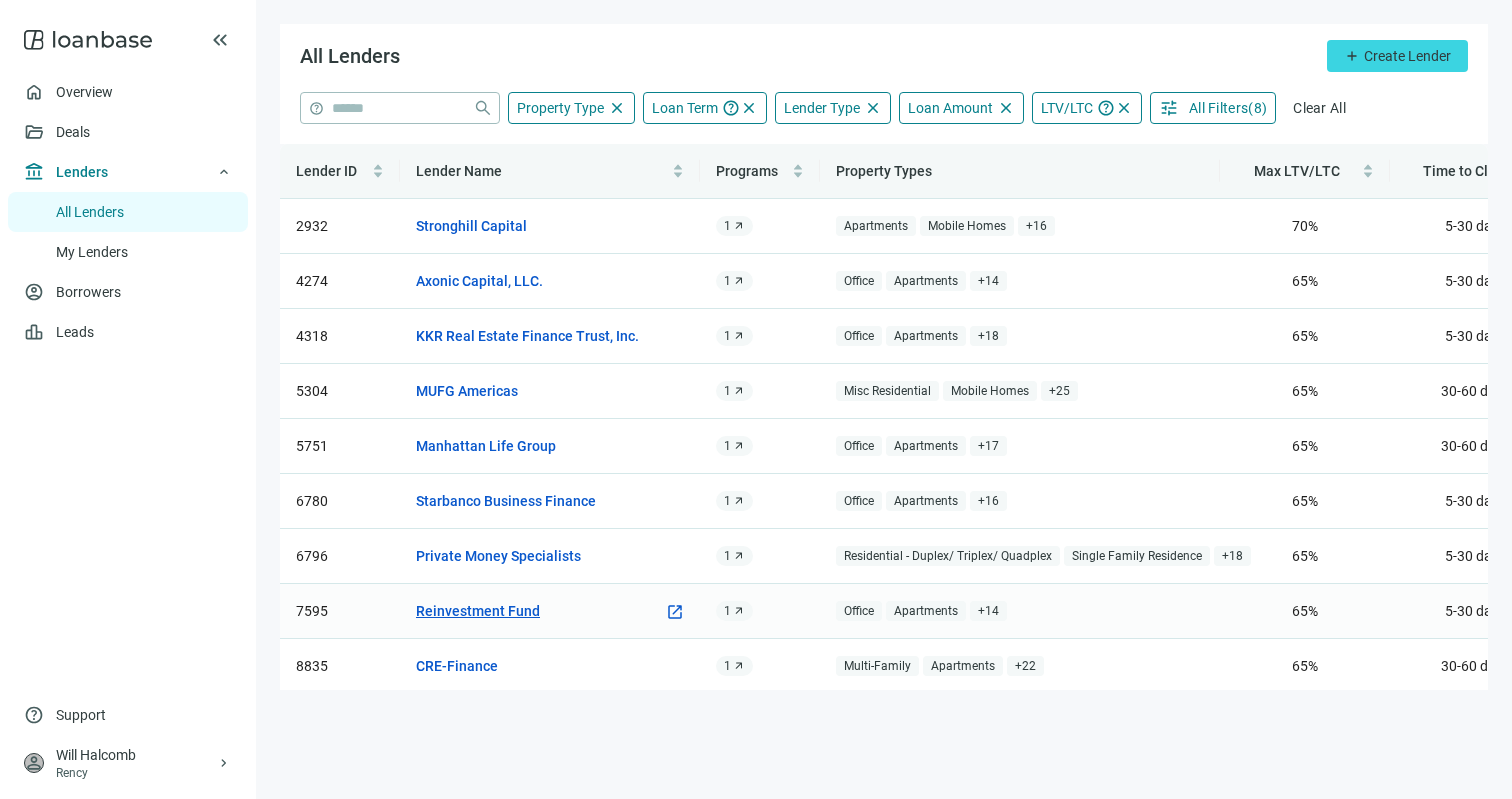 click on "Reinvestment Fund" at bounding box center [478, 611] 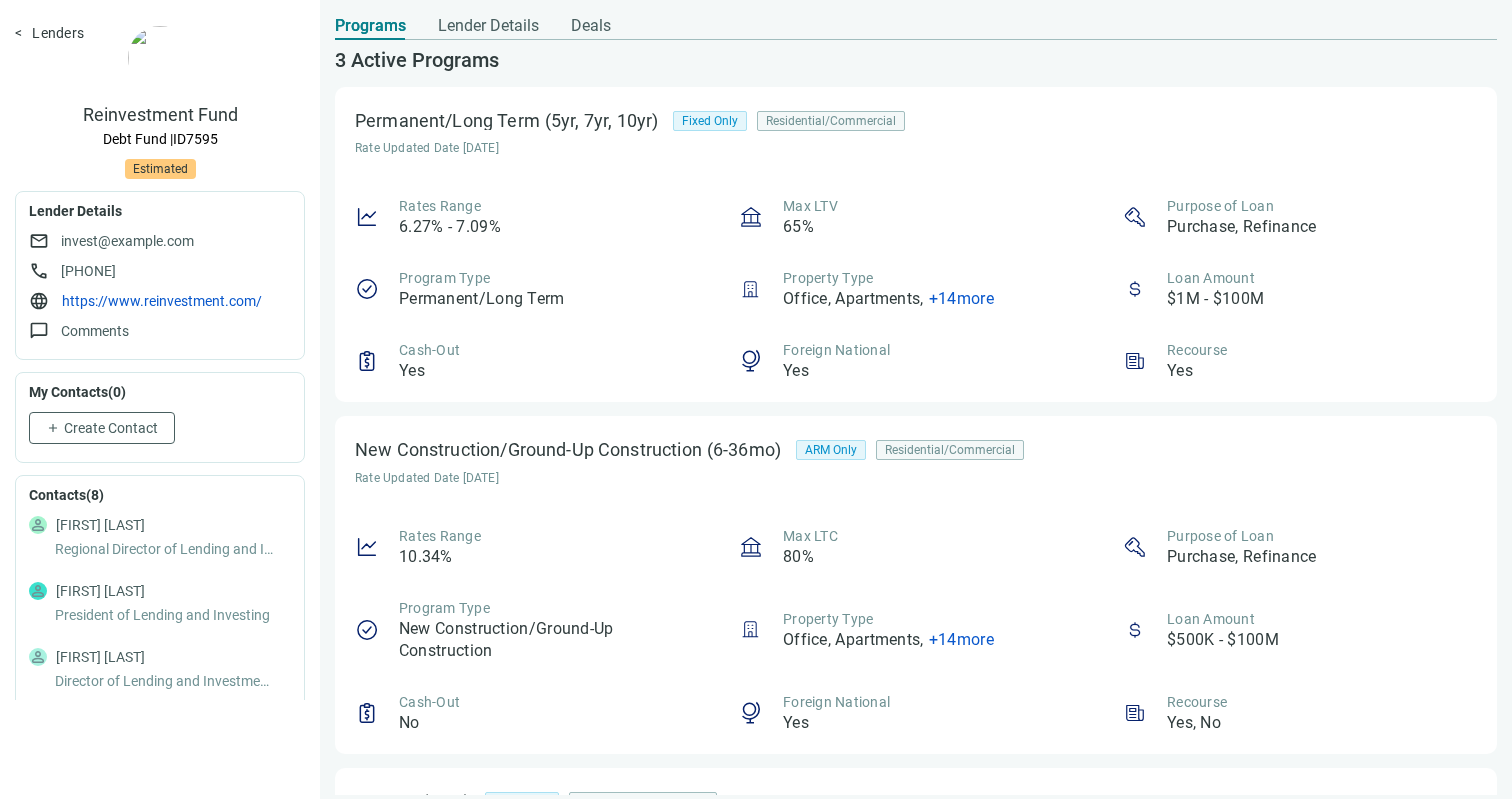 scroll, scrollTop: 0, scrollLeft: 0, axis: both 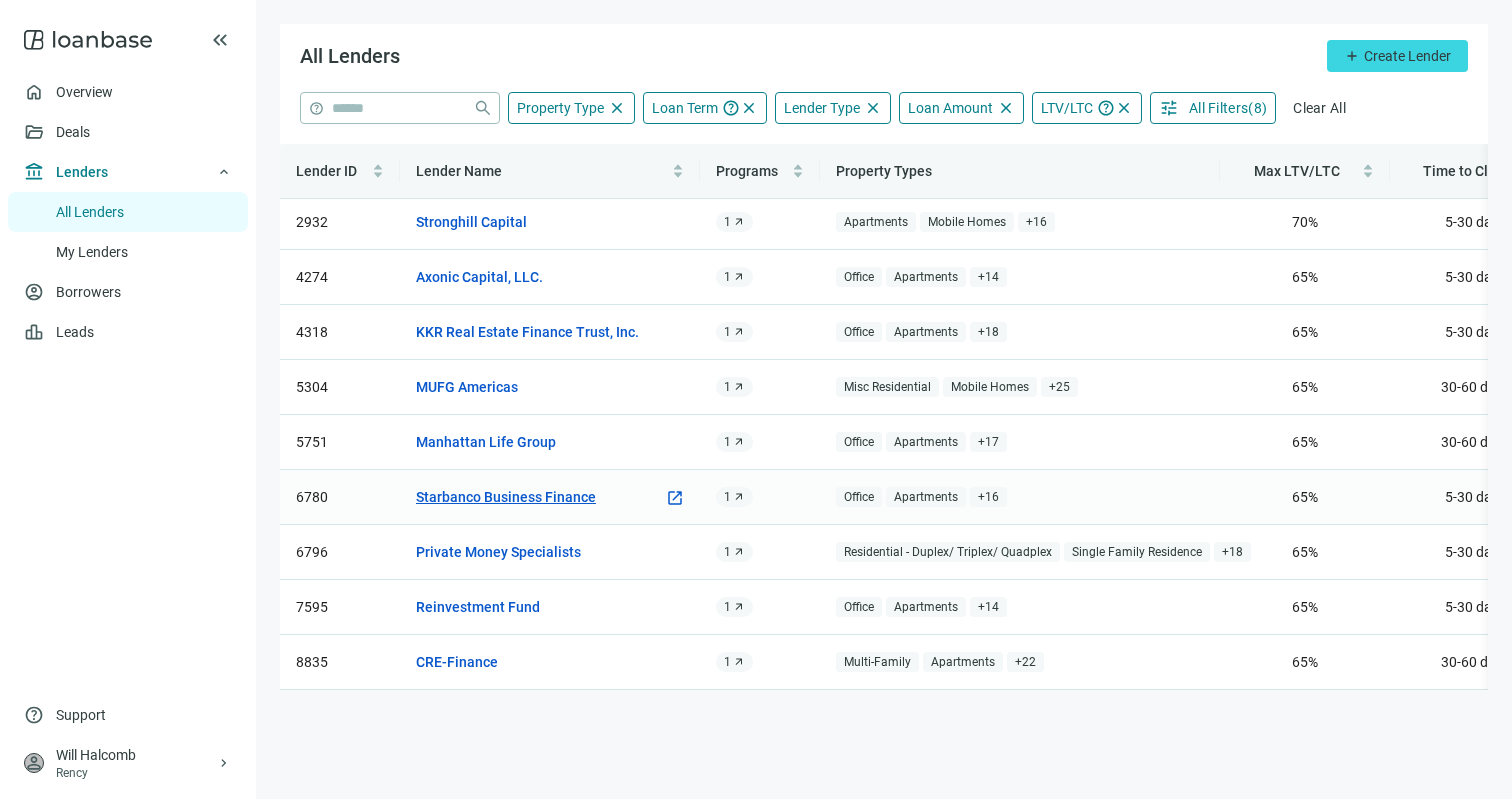 click on "Starbanco Business Finance" at bounding box center [506, 497] 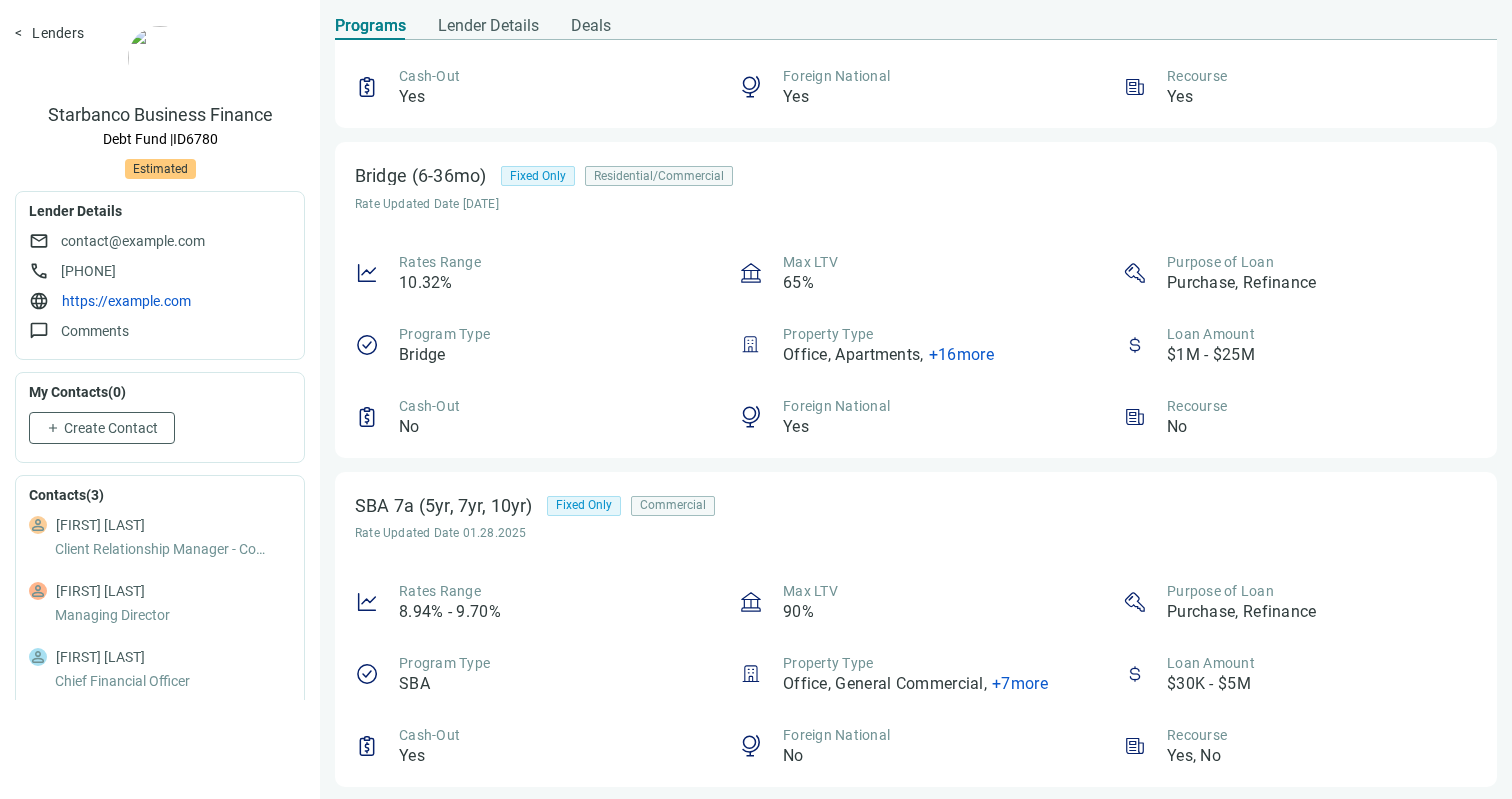scroll, scrollTop: 0, scrollLeft: 0, axis: both 